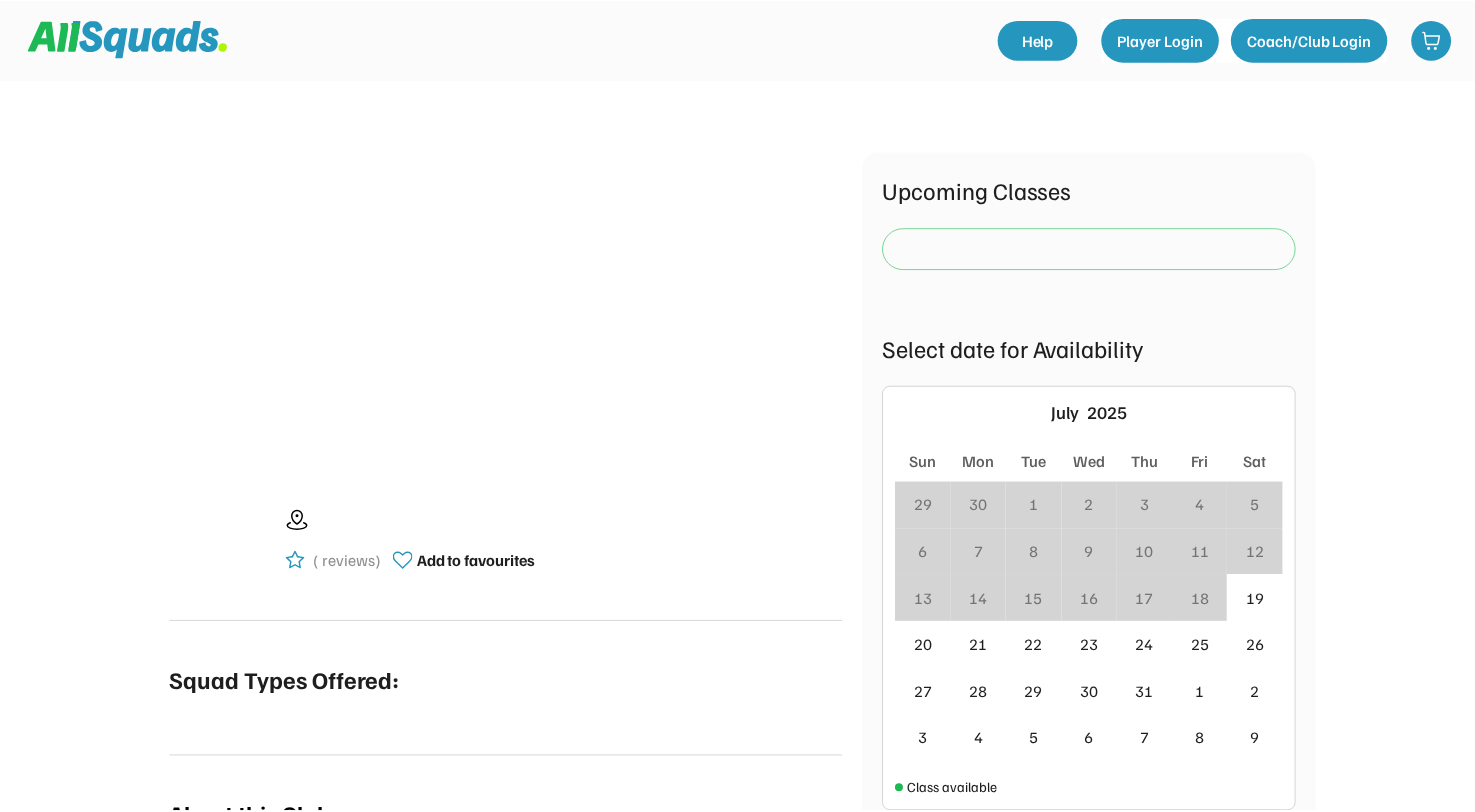 scroll, scrollTop: 0, scrollLeft: 0, axis: both 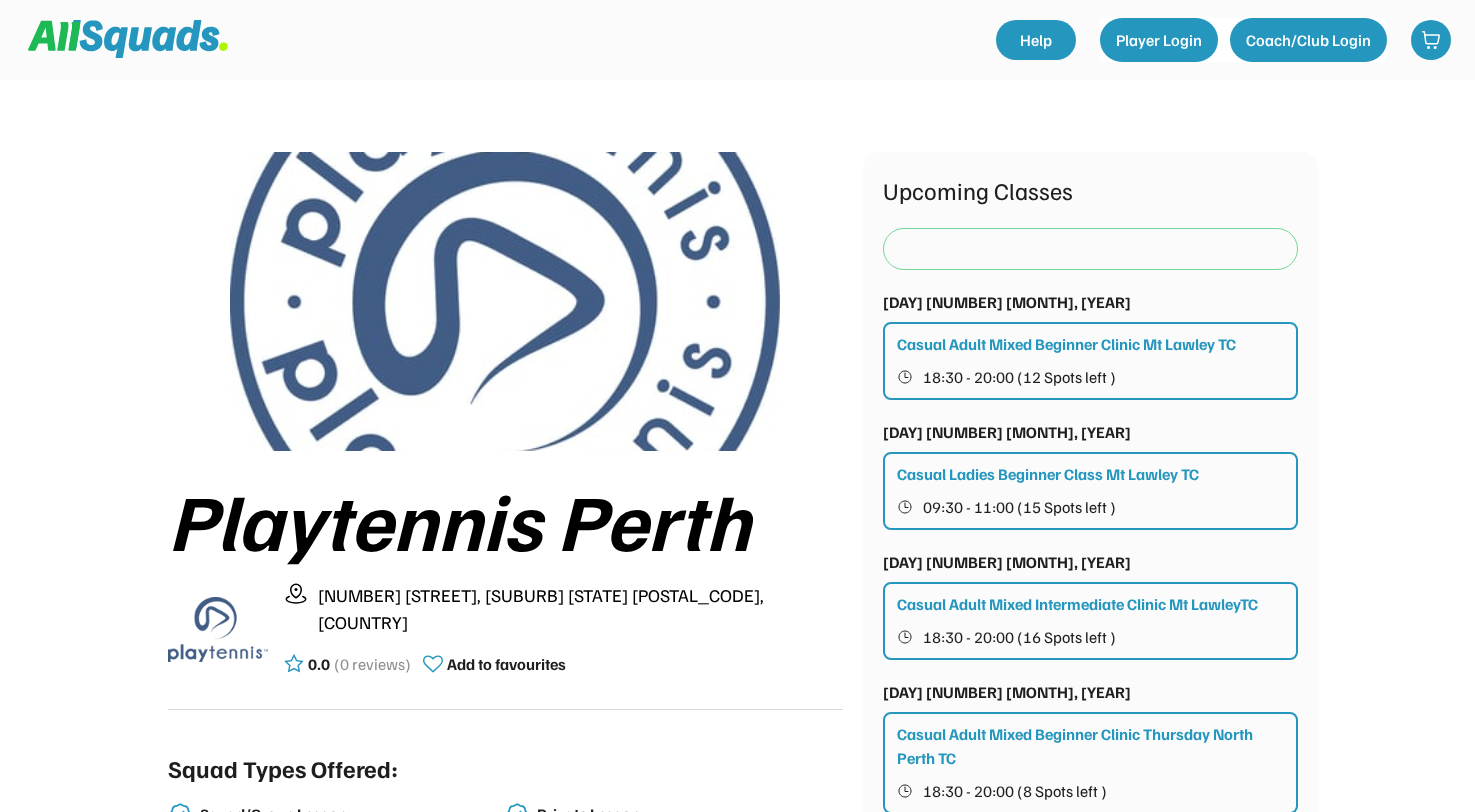 click on "Playtennis Perth 240 Central Ave, Inglewood WA 6052, Australia 0.0 (0 reviews) Add to favourites Squad Types Offered: Squad/Group Lesson  Private Lesson  Social Session Competition Kids Camp Junior Tennis School Term About this Club Playtennis operates at Mt Lawley Tennis Club and North Perth Tennis Club.
Mt Lawley TC offers the entire range of tennis and pickleball coaching programs with private and group lessons. The club is a fun and social place to come and play no matter what your level! North Perth Tennis Club offers private and group tennis lessons for adults and children. It's a super friendly club located in the heart of North Perth. Qualifications/Accreditations Club Professional Coach Level 2 Upcoming Classes Tue 22 July, 2025 Casual Adult Mixed Beginner Clinic Mt Lawley TC 18:30 - 20:00  (12 Spots left ) Thu 24 July, 2025 Casual Ladies Beginner Class Mt Lawley TC 09:30 - 11:00  (15 Spots left ) Thu 24 July, 2025 Casual Adult Mixed Intermediate Clinic Mt LawleyTC 18:30 - 20:00  (16 Spots left ) Sun" 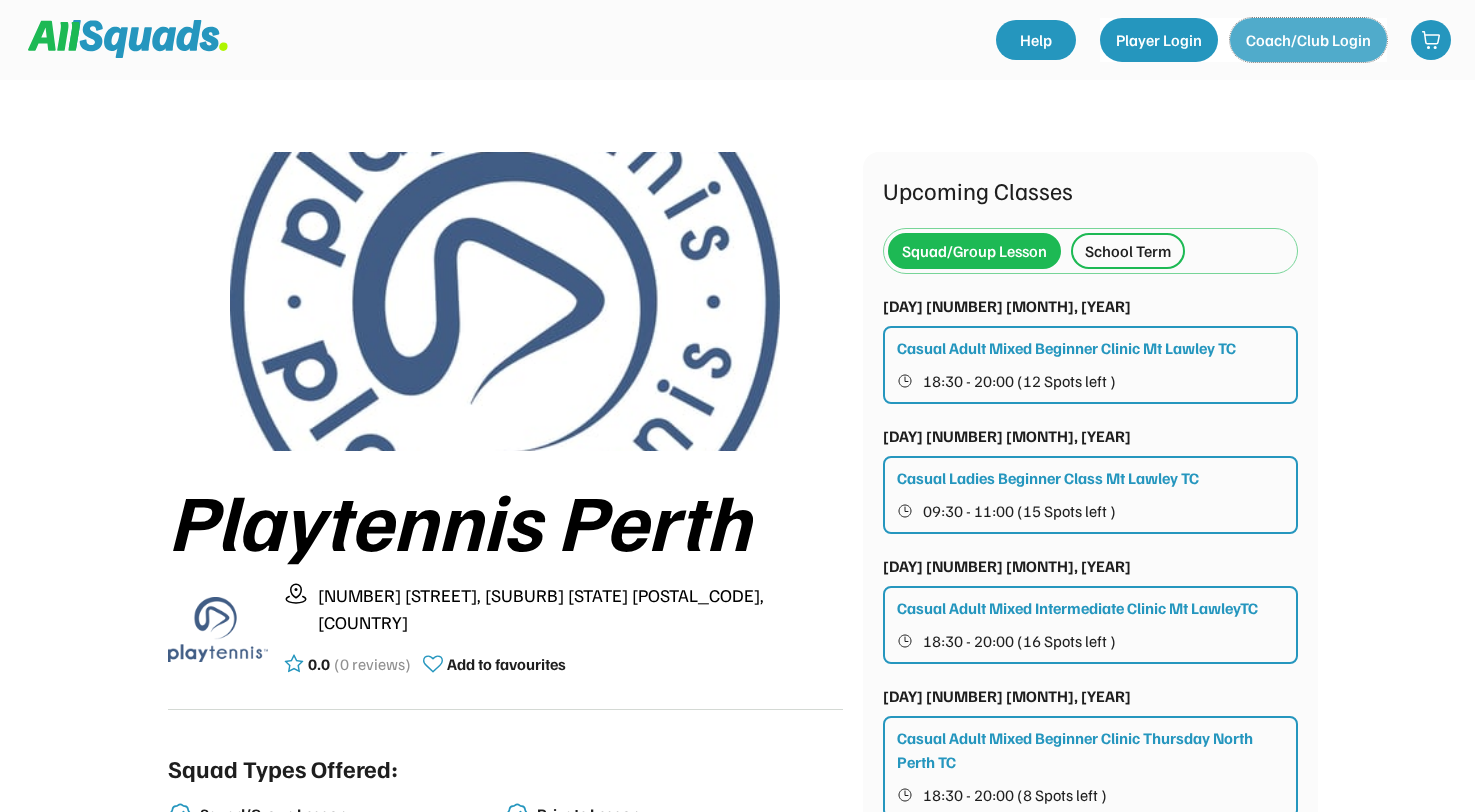 click on "Coach/Club Login" at bounding box center (1308, 40) 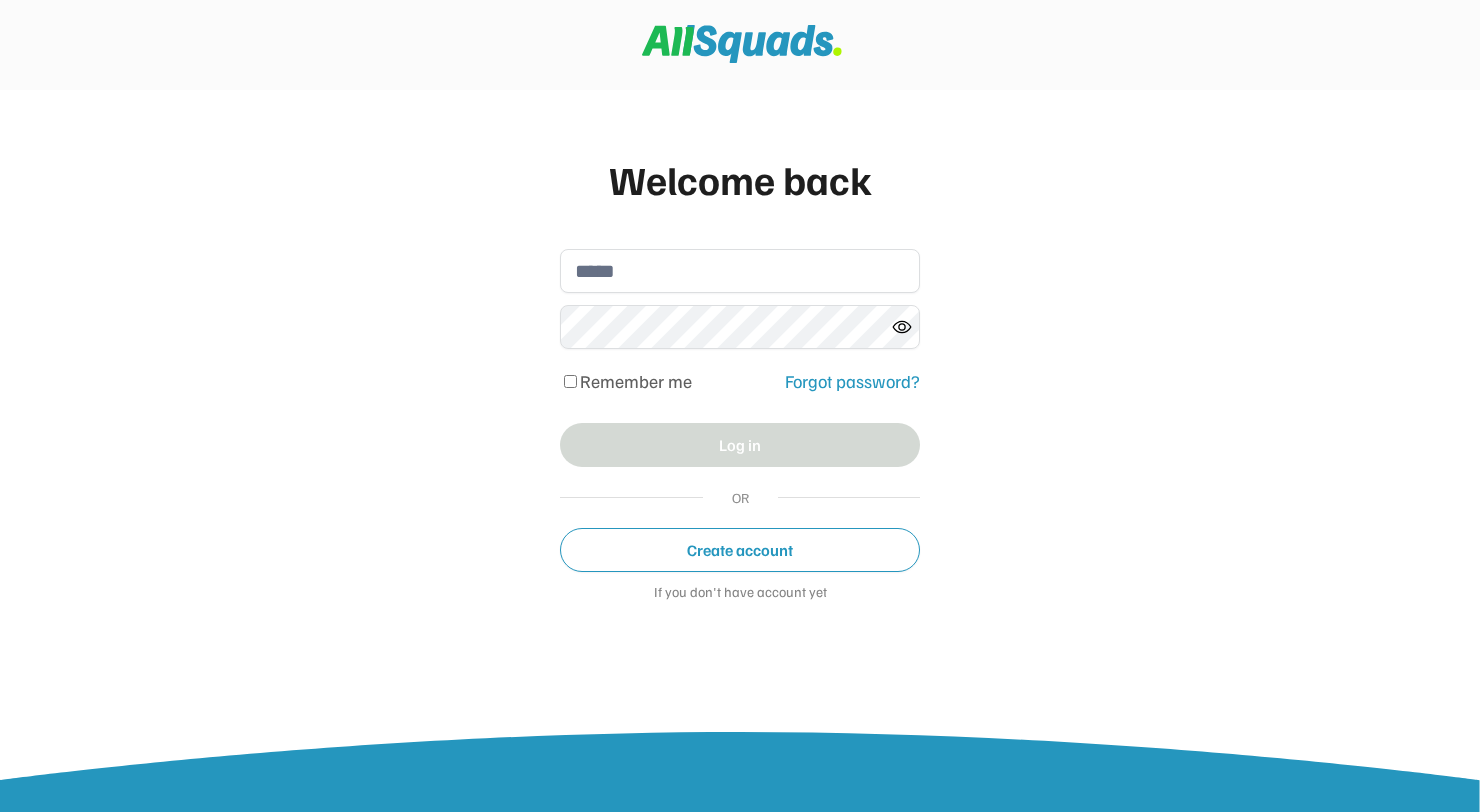 scroll, scrollTop: 0, scrollLeft: 0, axis: both 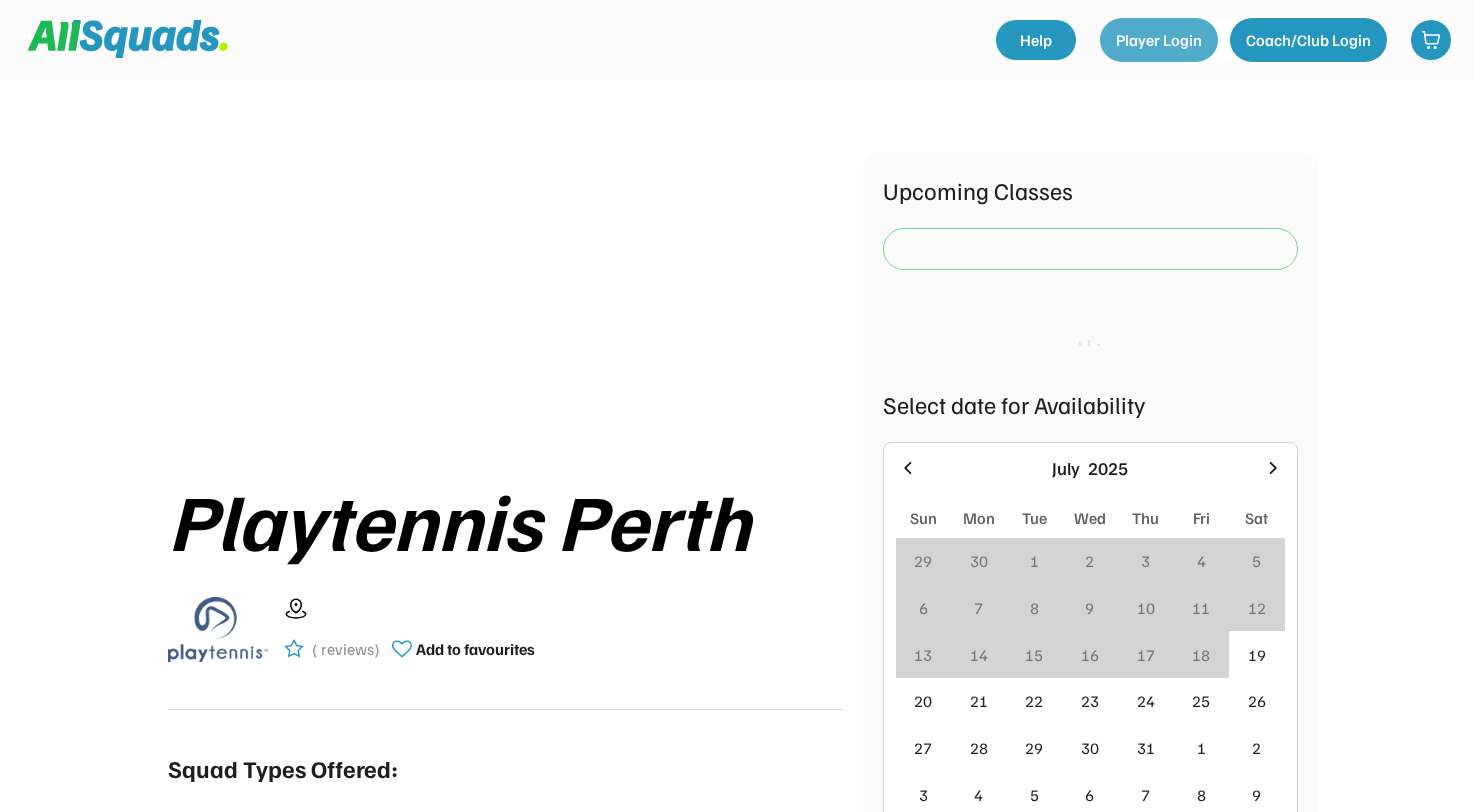 click on "Player Login" at bounding box center (1159, 40) 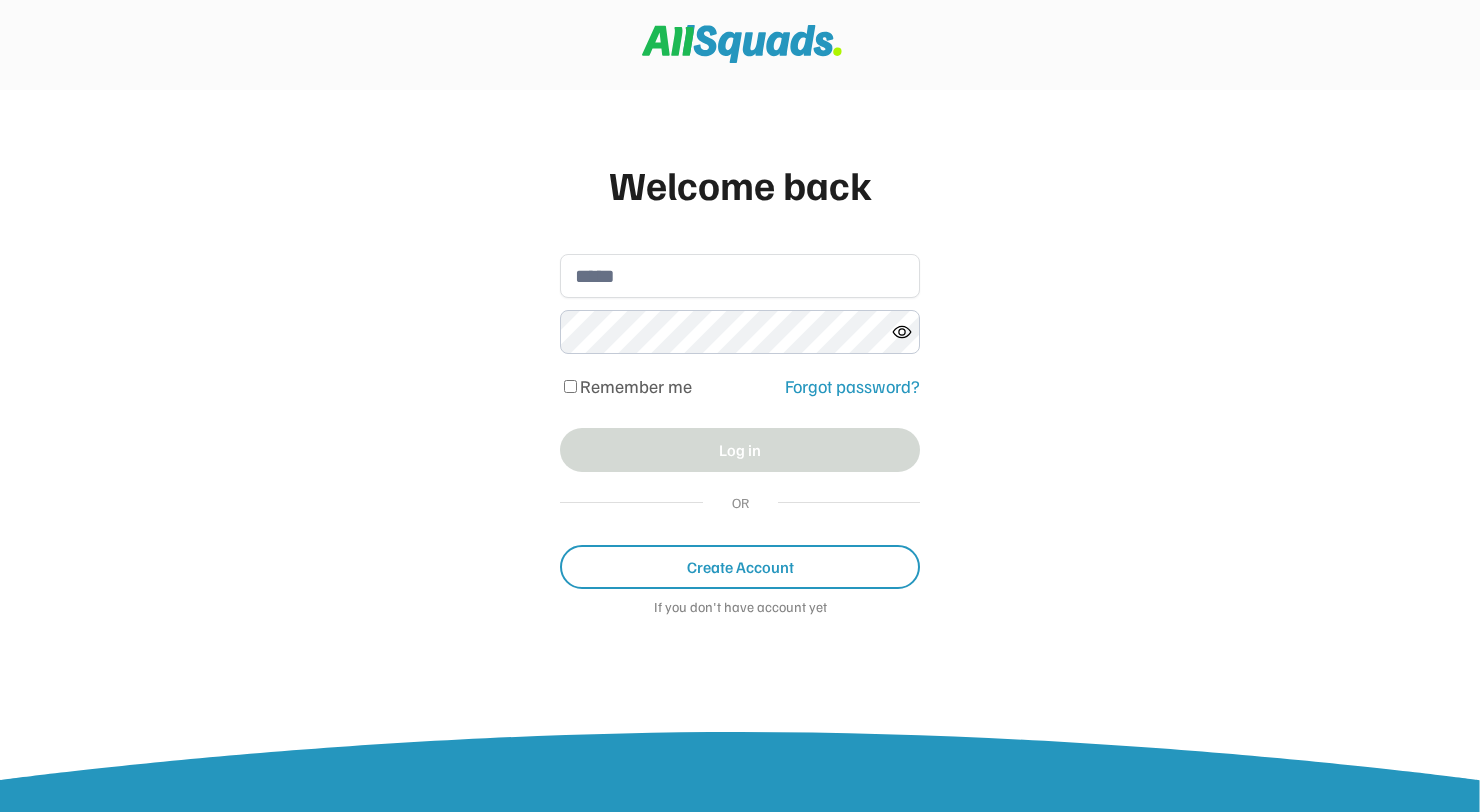 scroll, scrollTop: 0, scrollLeft: 0, axis: both 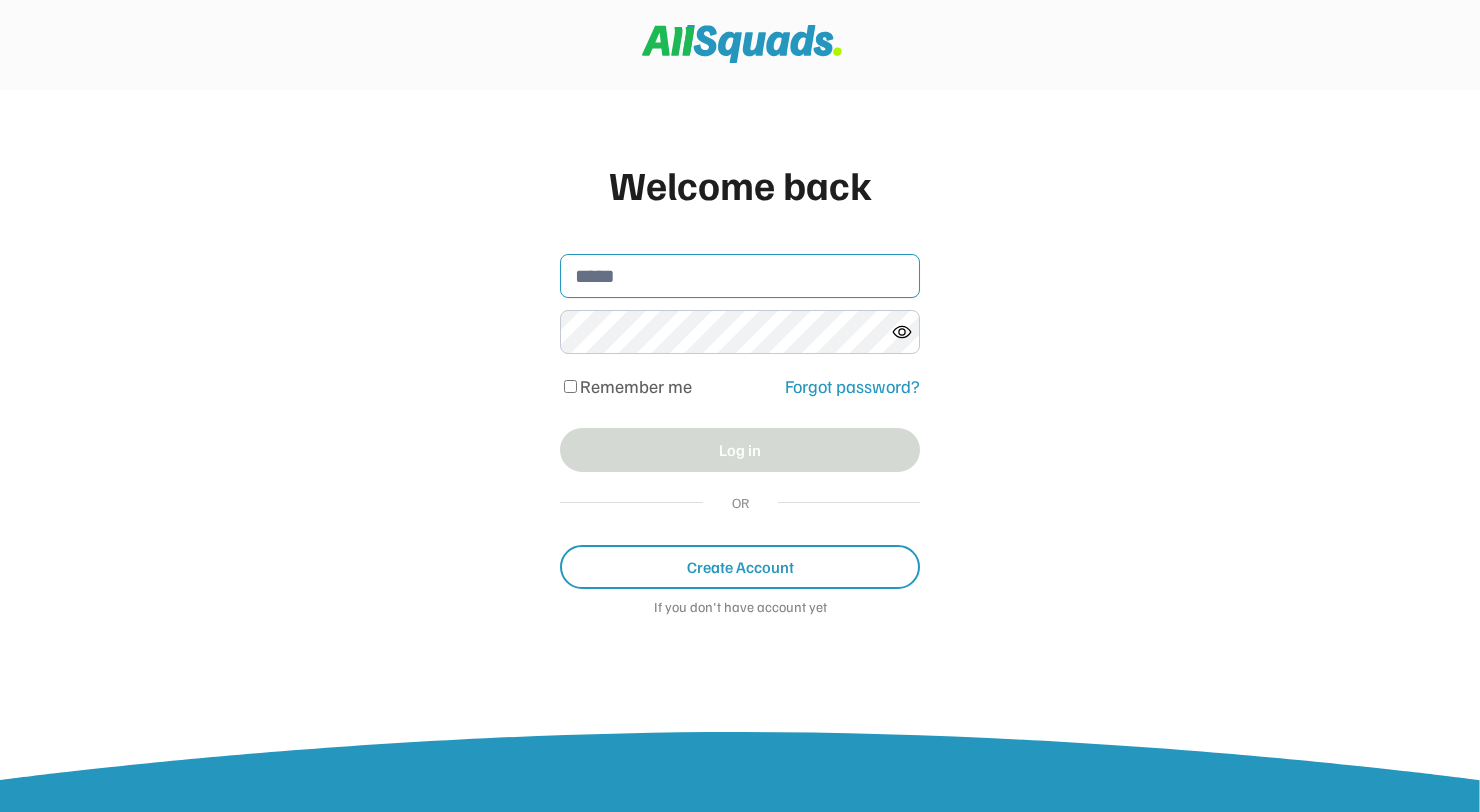 type on "**********" 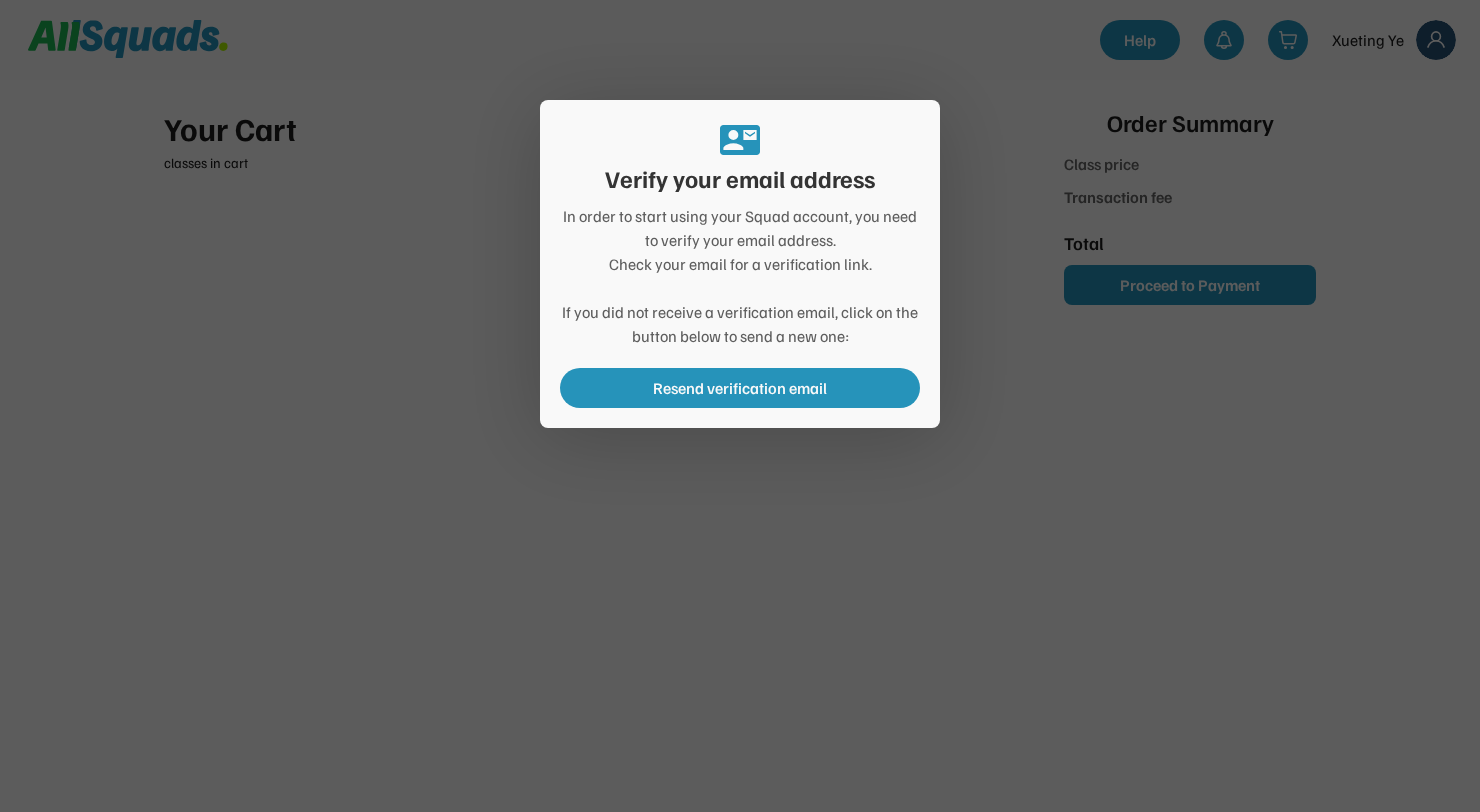 scroll, scrollTop: 0, scrollLeft: 0, axis: both 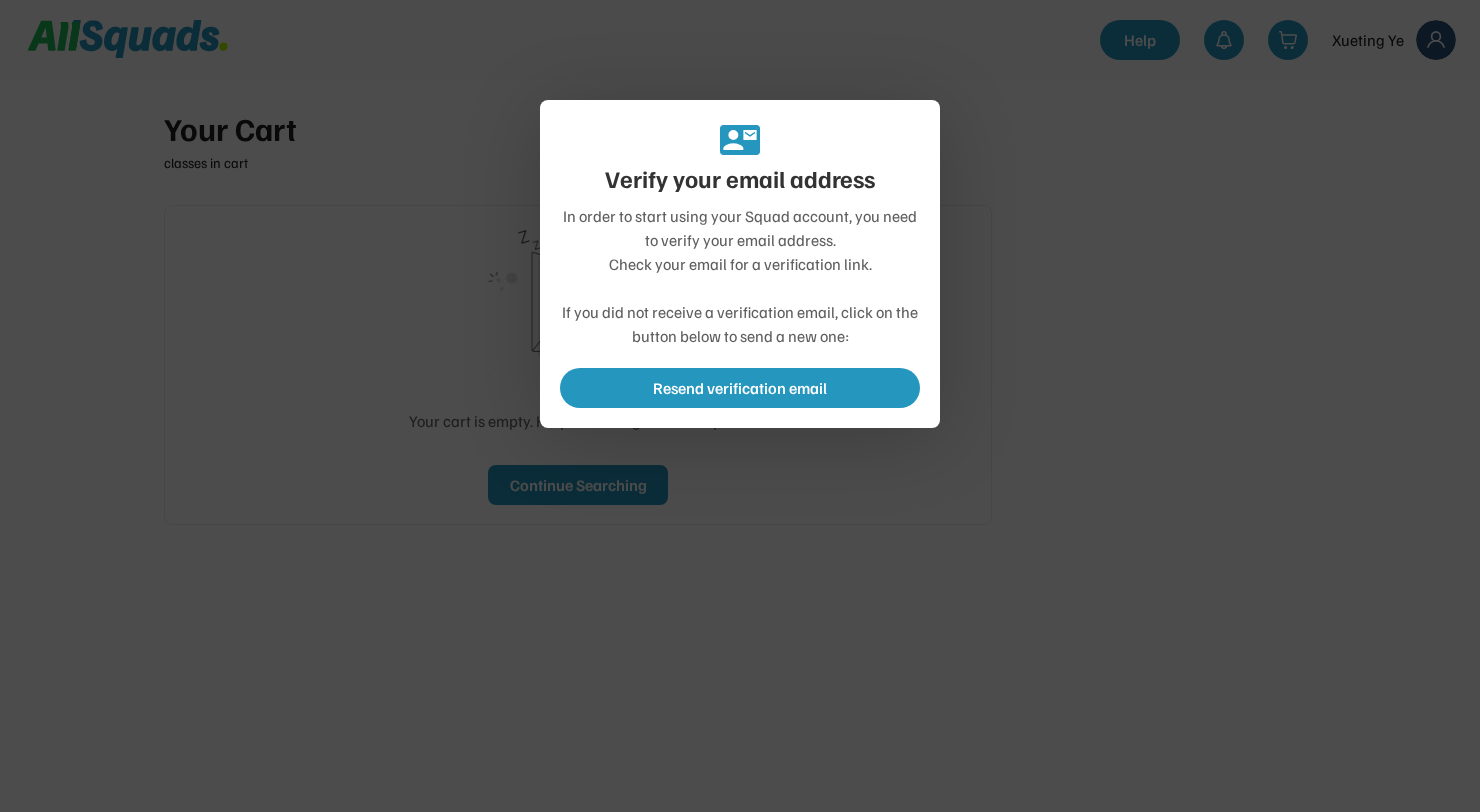 type on "**" 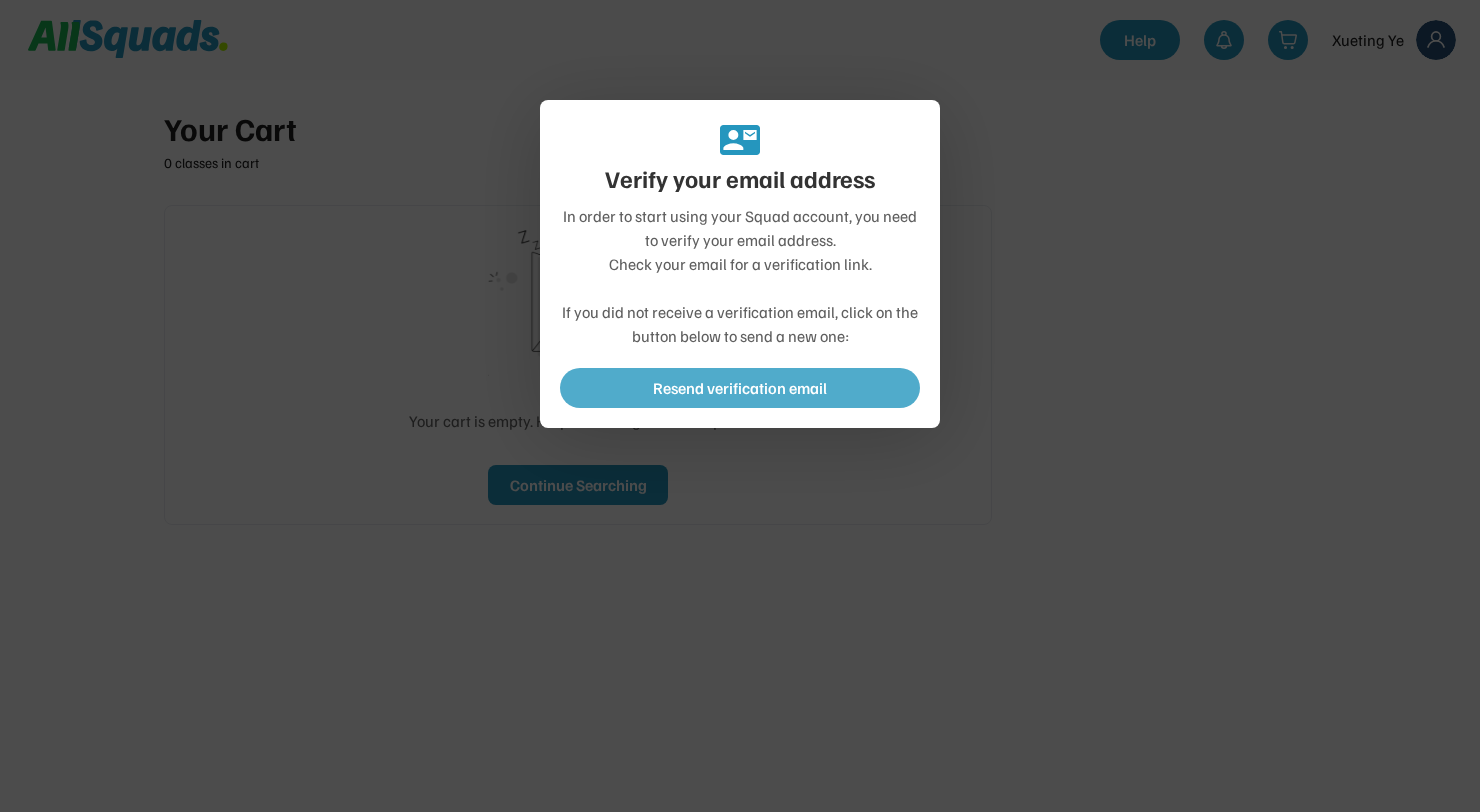 click on "Resend verification email" at bounding box center (740, 388) 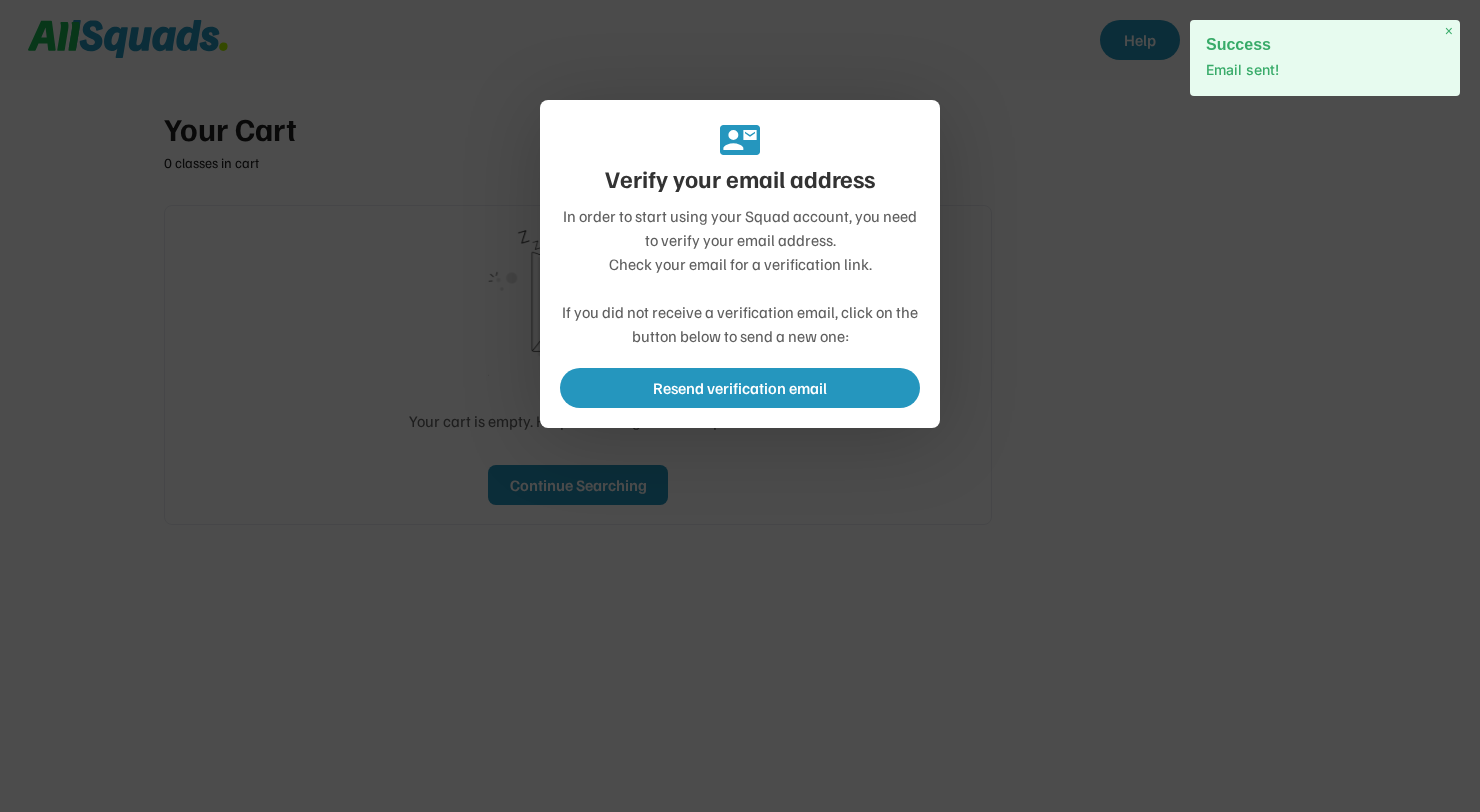 click at bounding box center [740, 406] 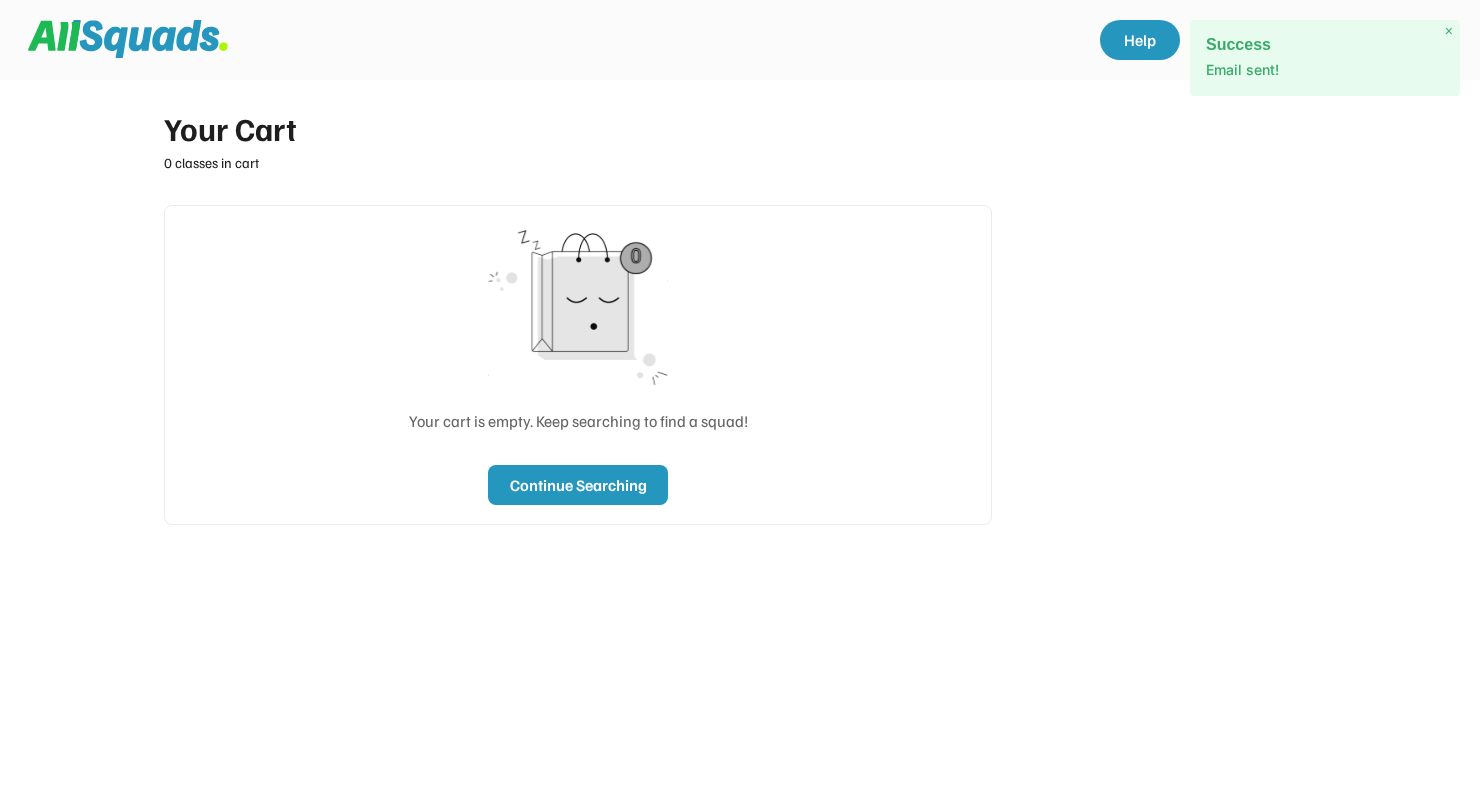 click on "×" at bounding box center [1449, 31] 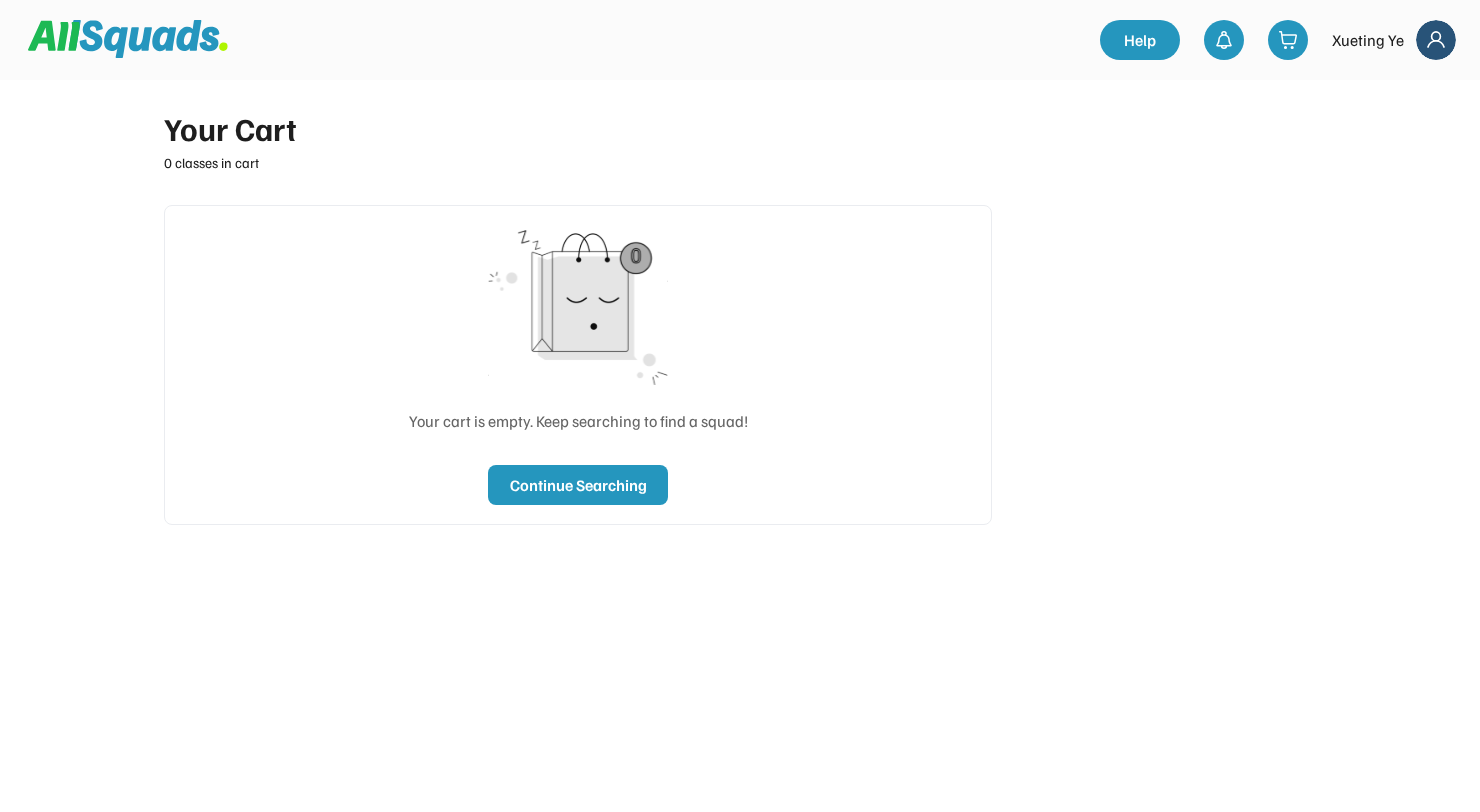 click at bounding box center [1436, 40] 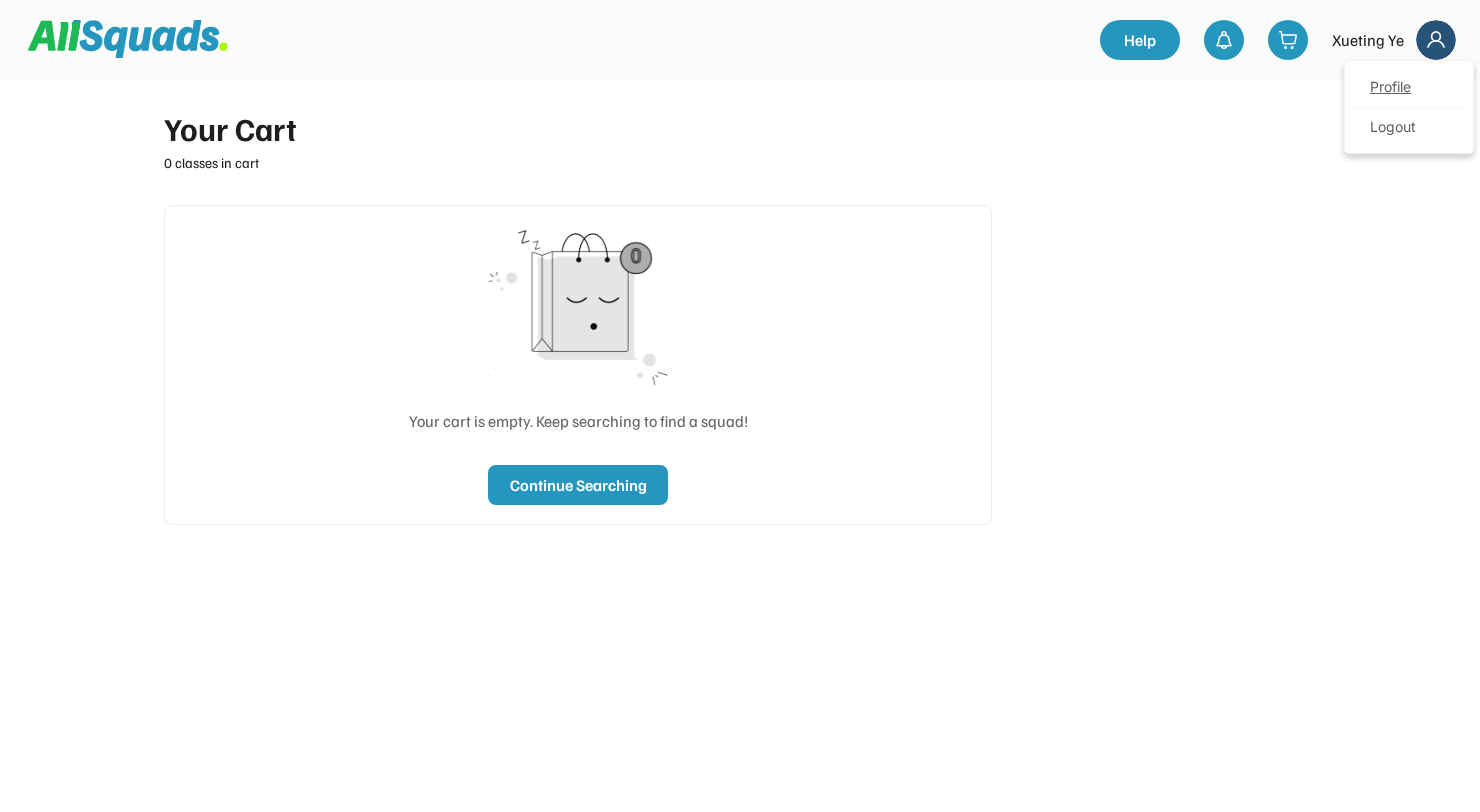 click on "Profile" at bounding box center [1409, 88] 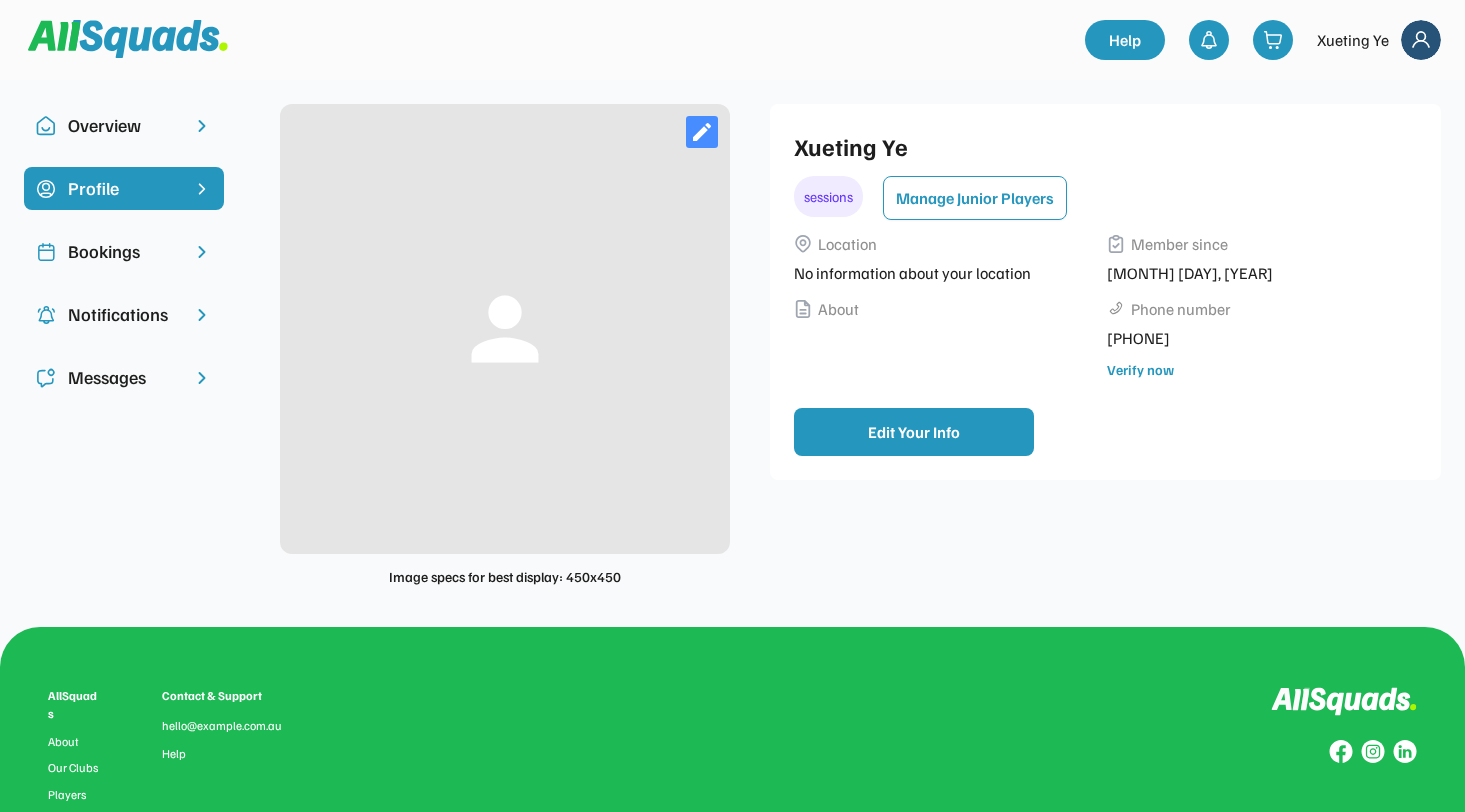 scroll, scrollTop: 0, scrollLeft: 0, axis: both 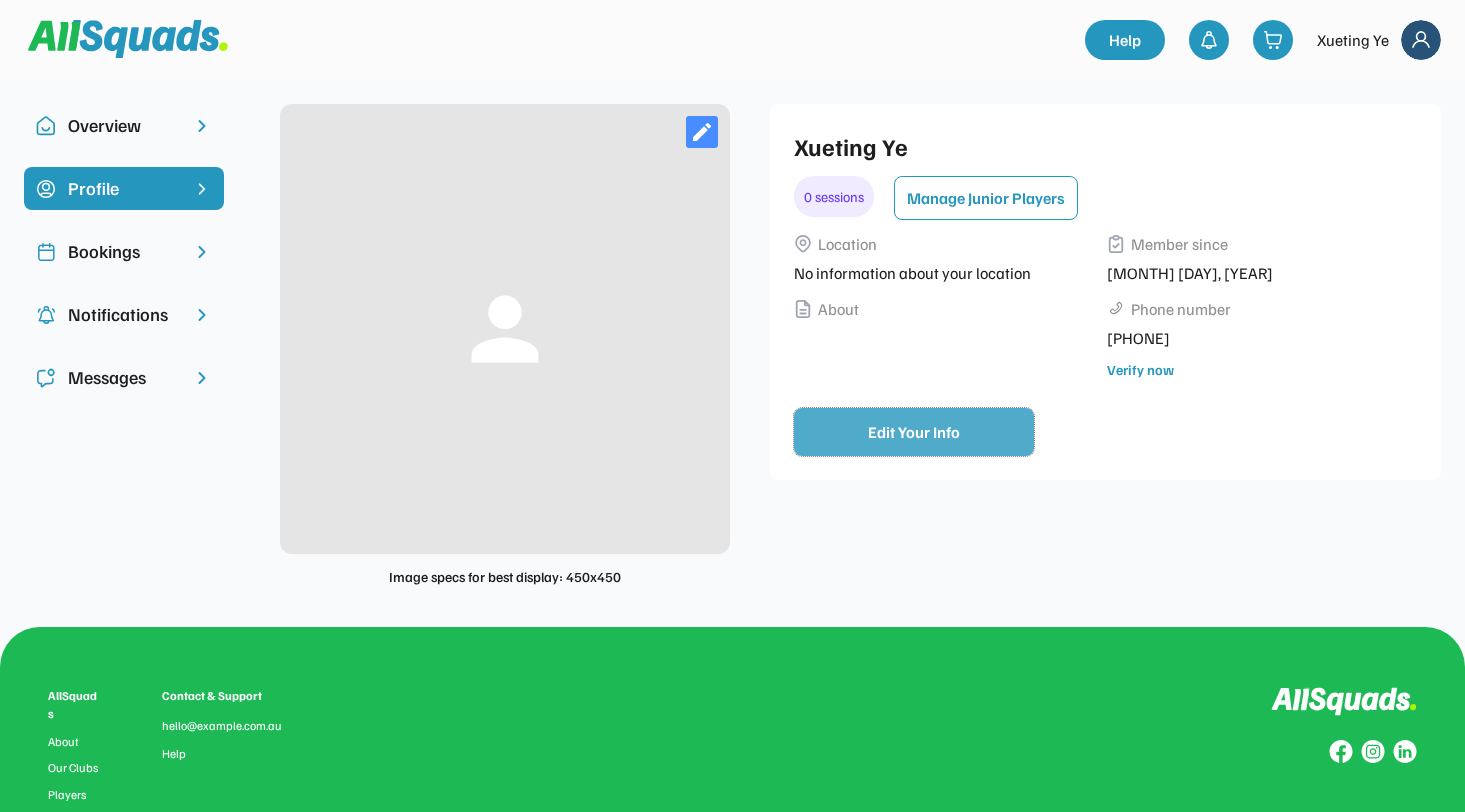 click on "Edit Your Info" at bounding box center (914, 432) 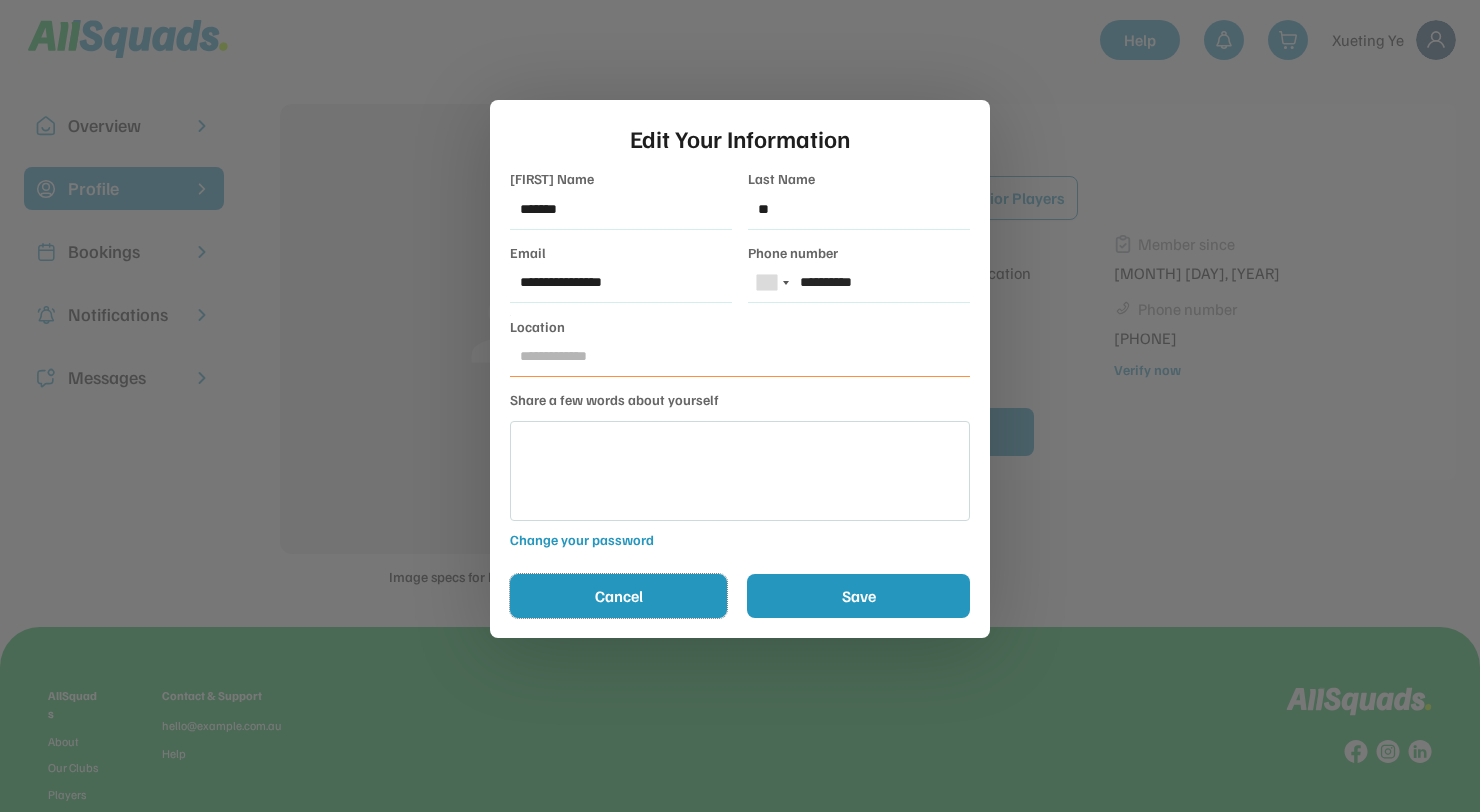 click on "Cancel" at bounding box center (618, 596) 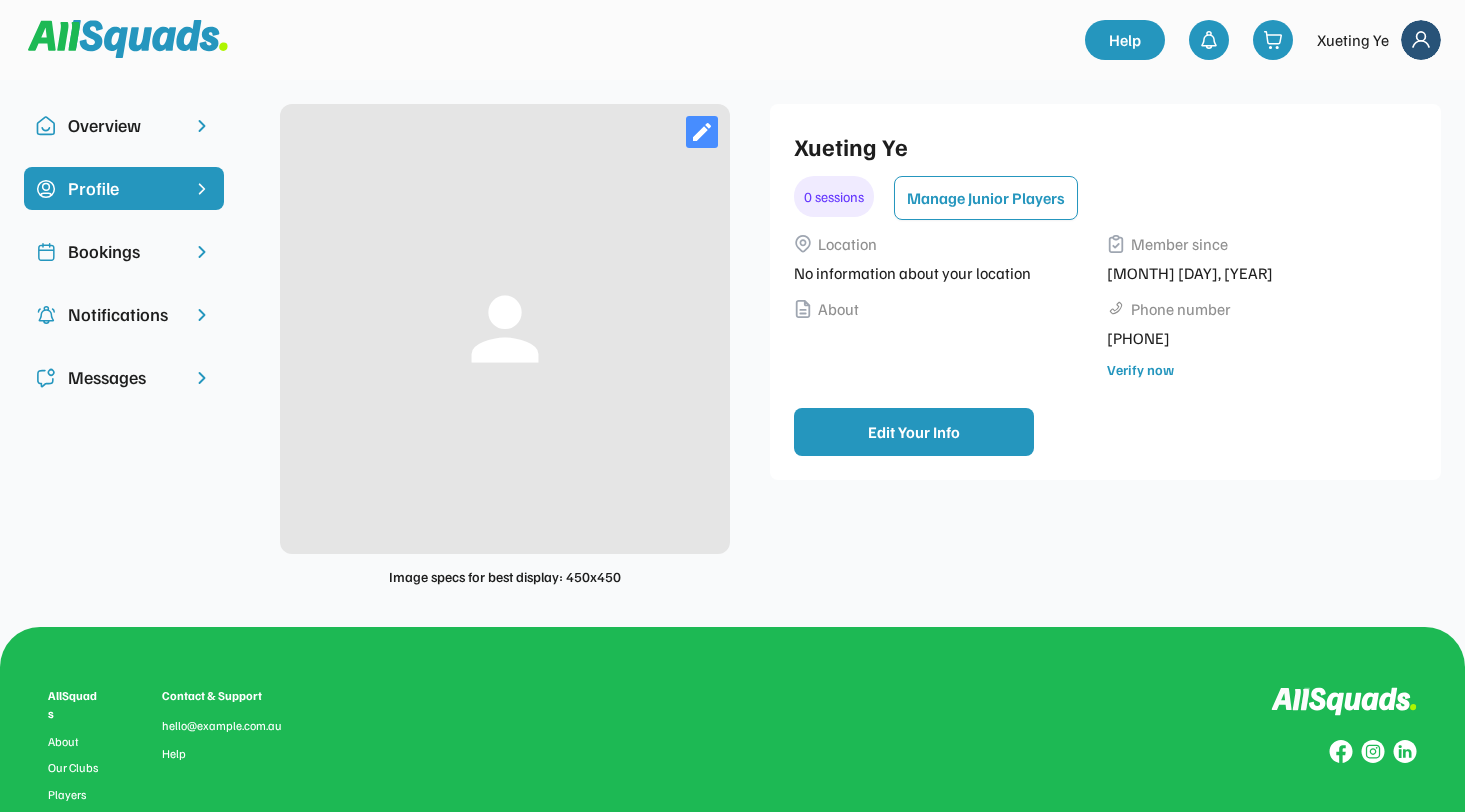 click on "Overview" at bounding box center (124, 125) 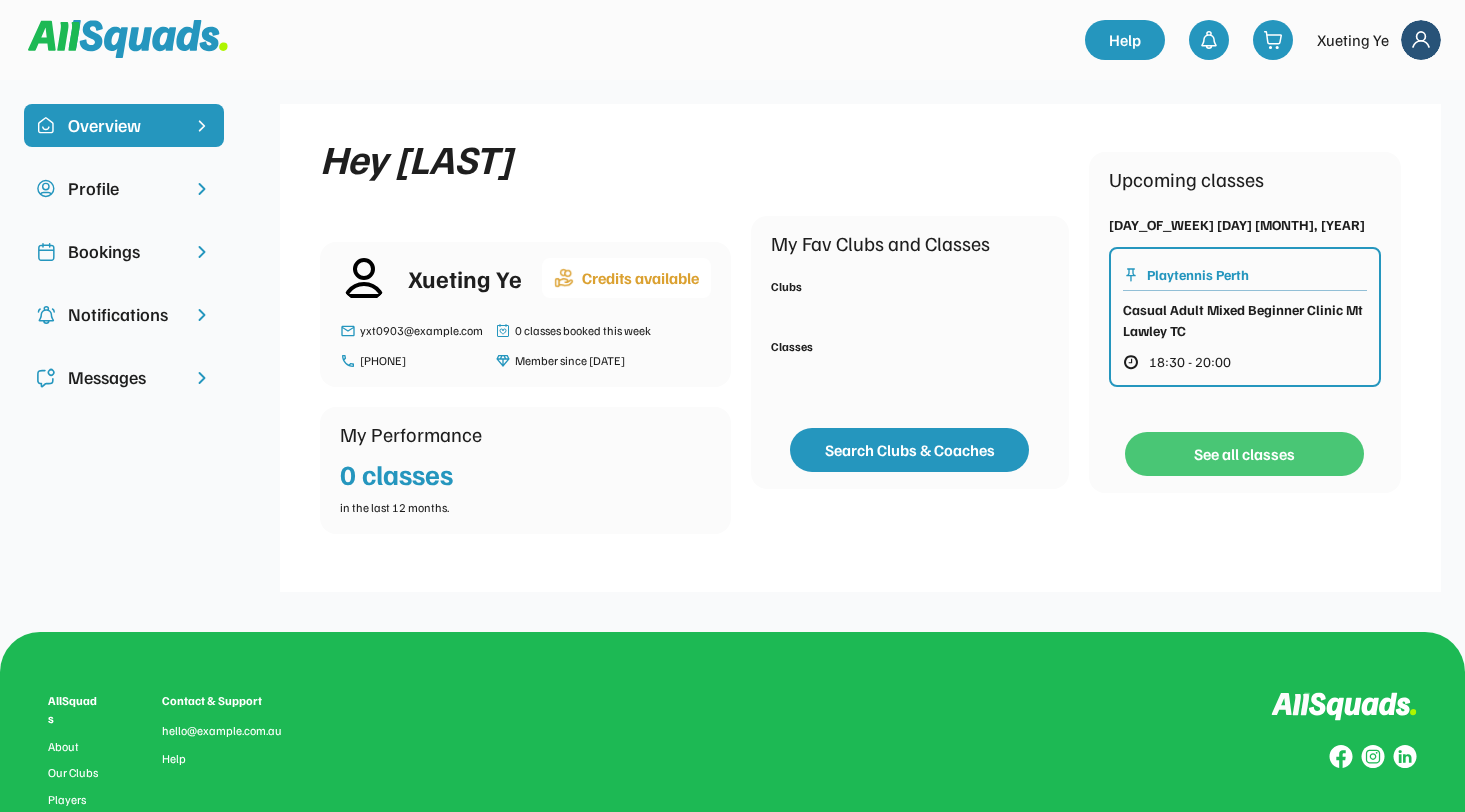 click on "See all classes" at bounding box center [1244, 454] 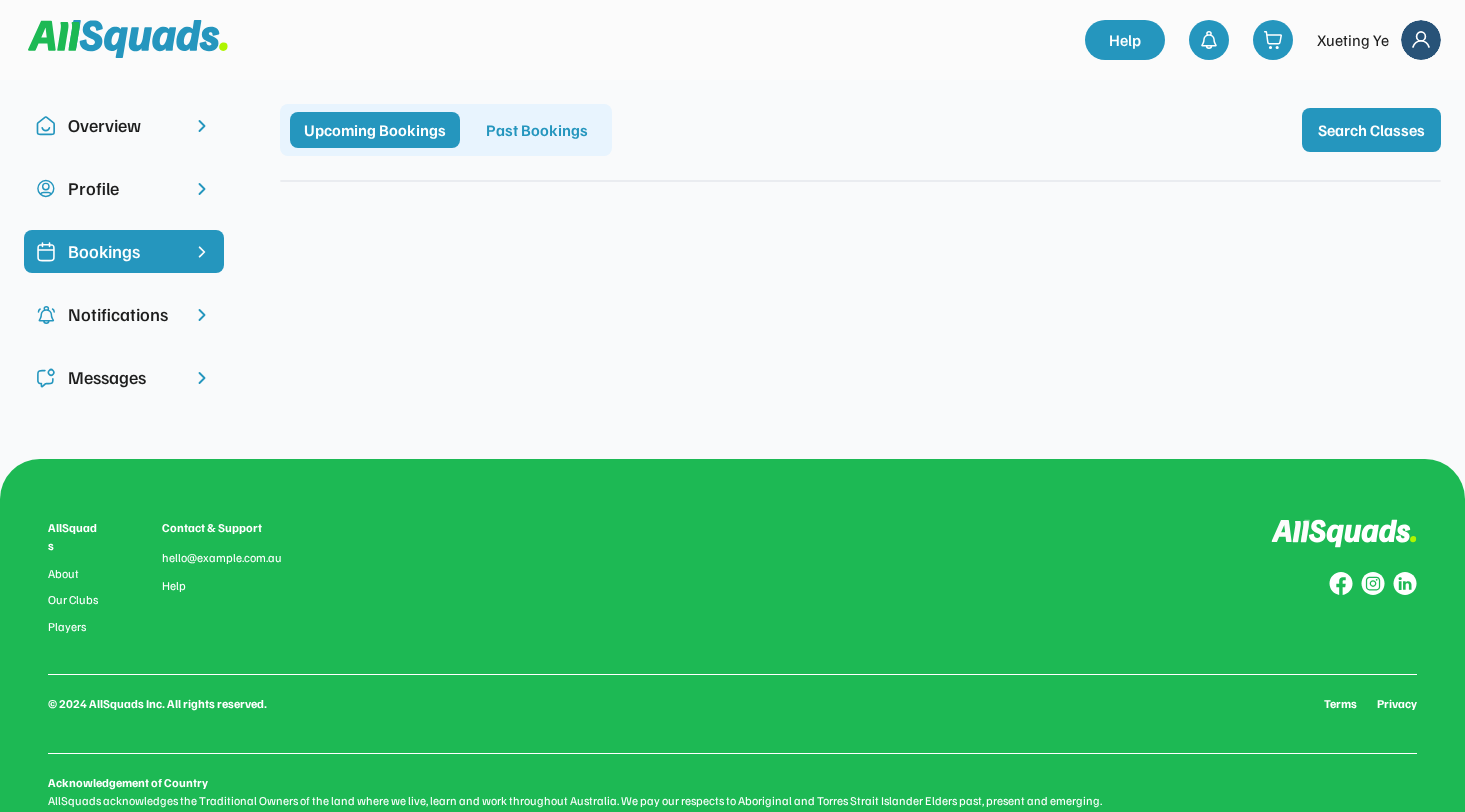 click on "Bookings" at bounding box center [124, 251] 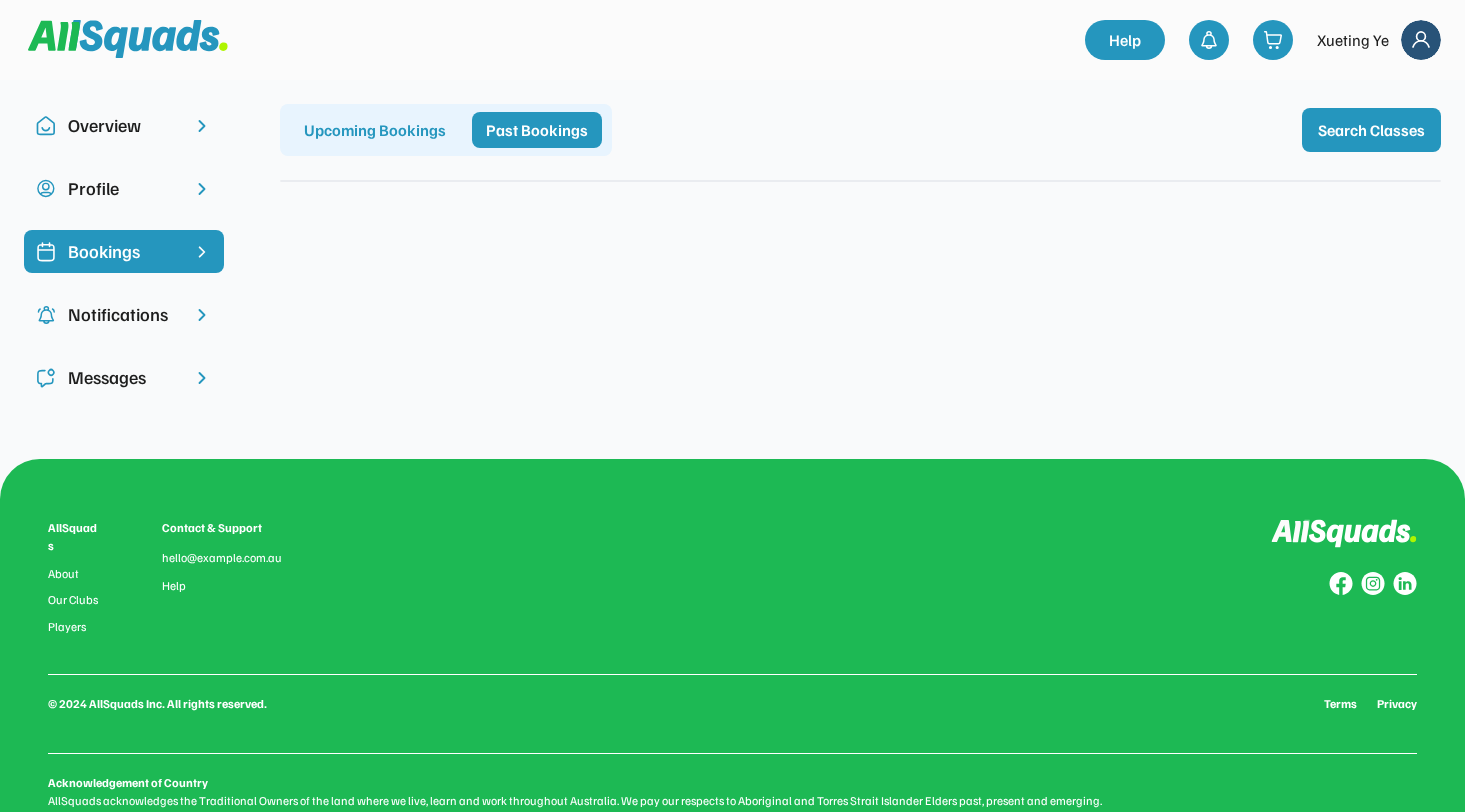 click on "Upcoming Bookings" at bounding box center (375, 130) 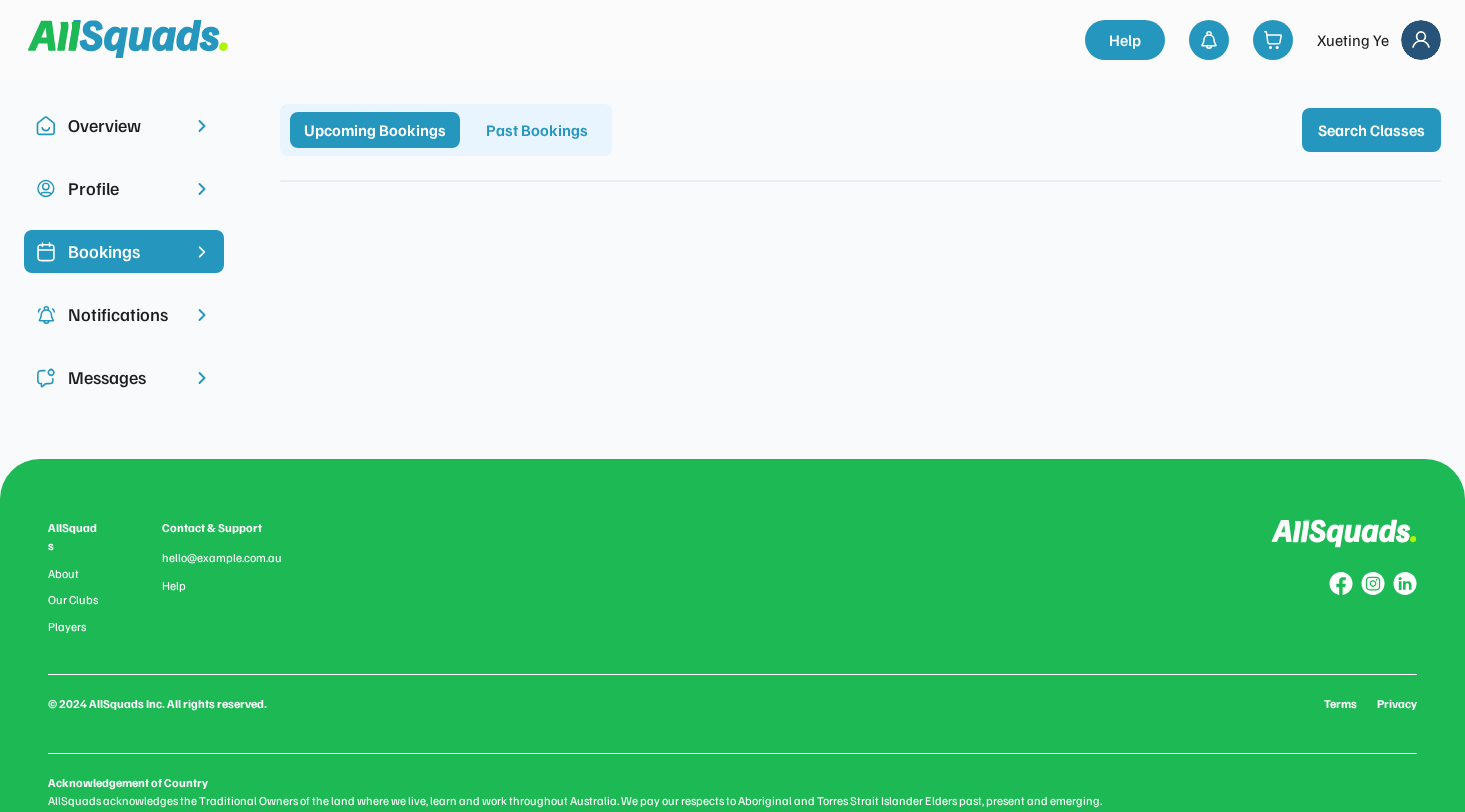 click on "Bookings" at bounding box center (124, 251) 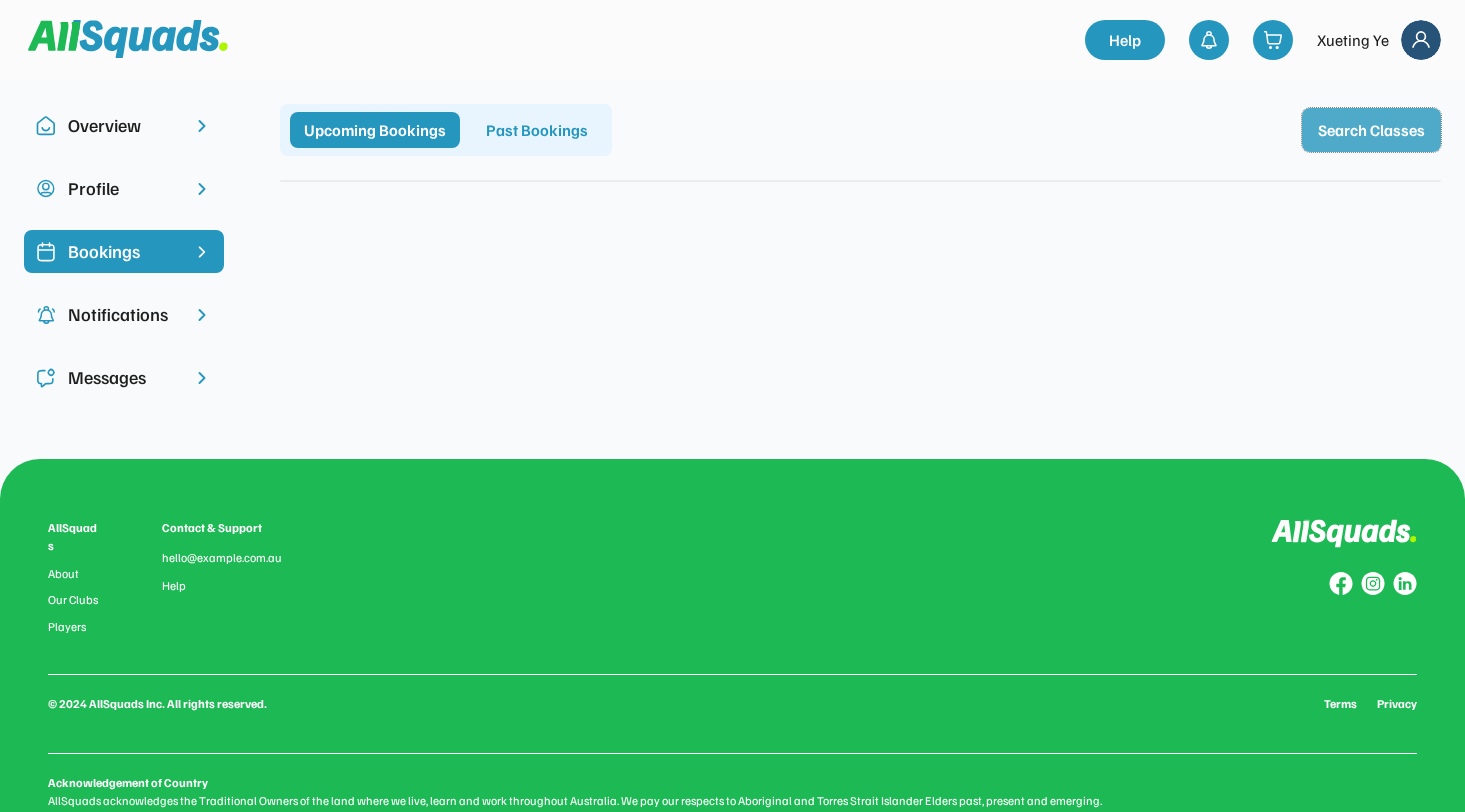 click on "Search Classes" at bounding box center (1371, 130) 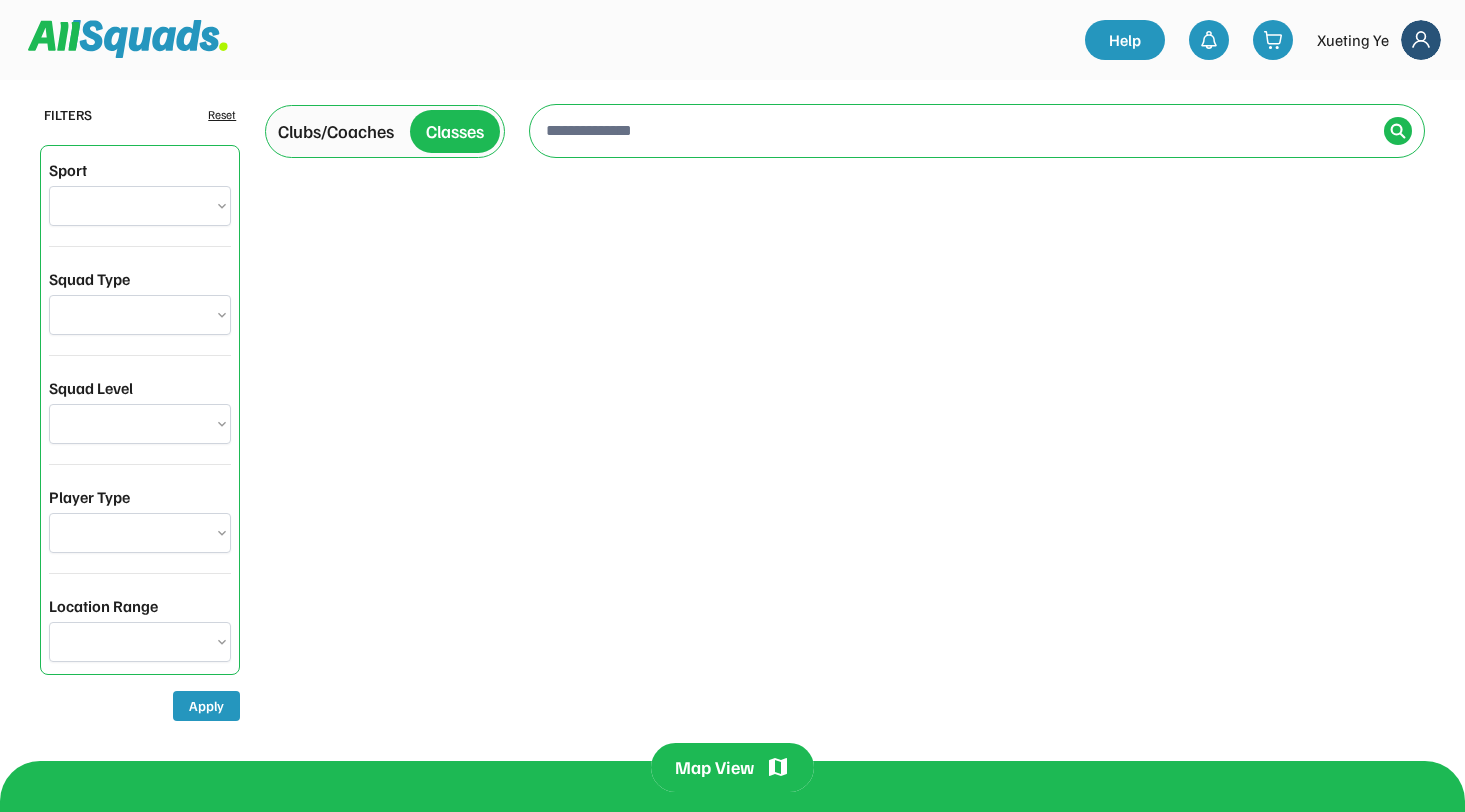 scroll, scrollTop: 0, scrollLeft: 0, axis: both 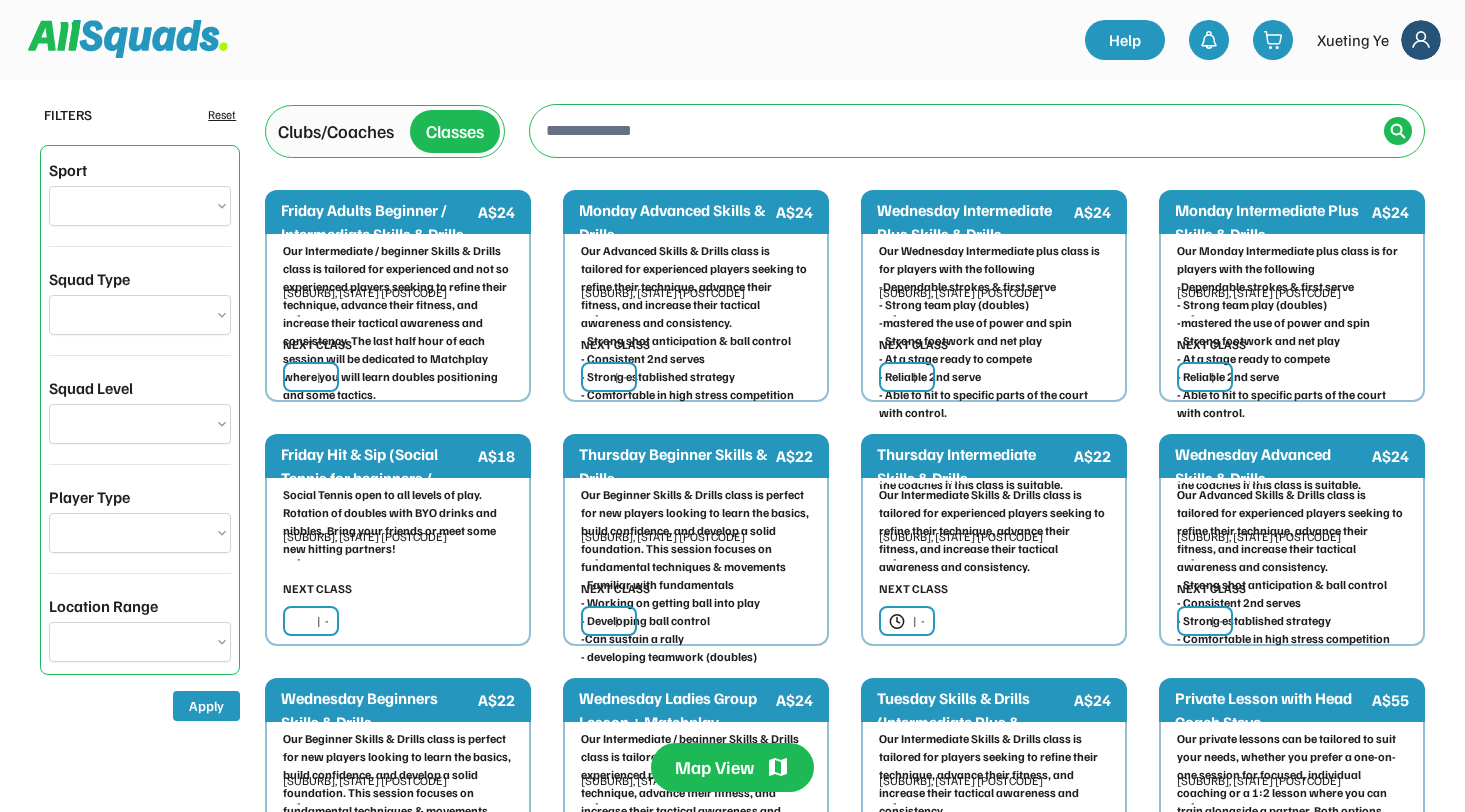 select on "**********" 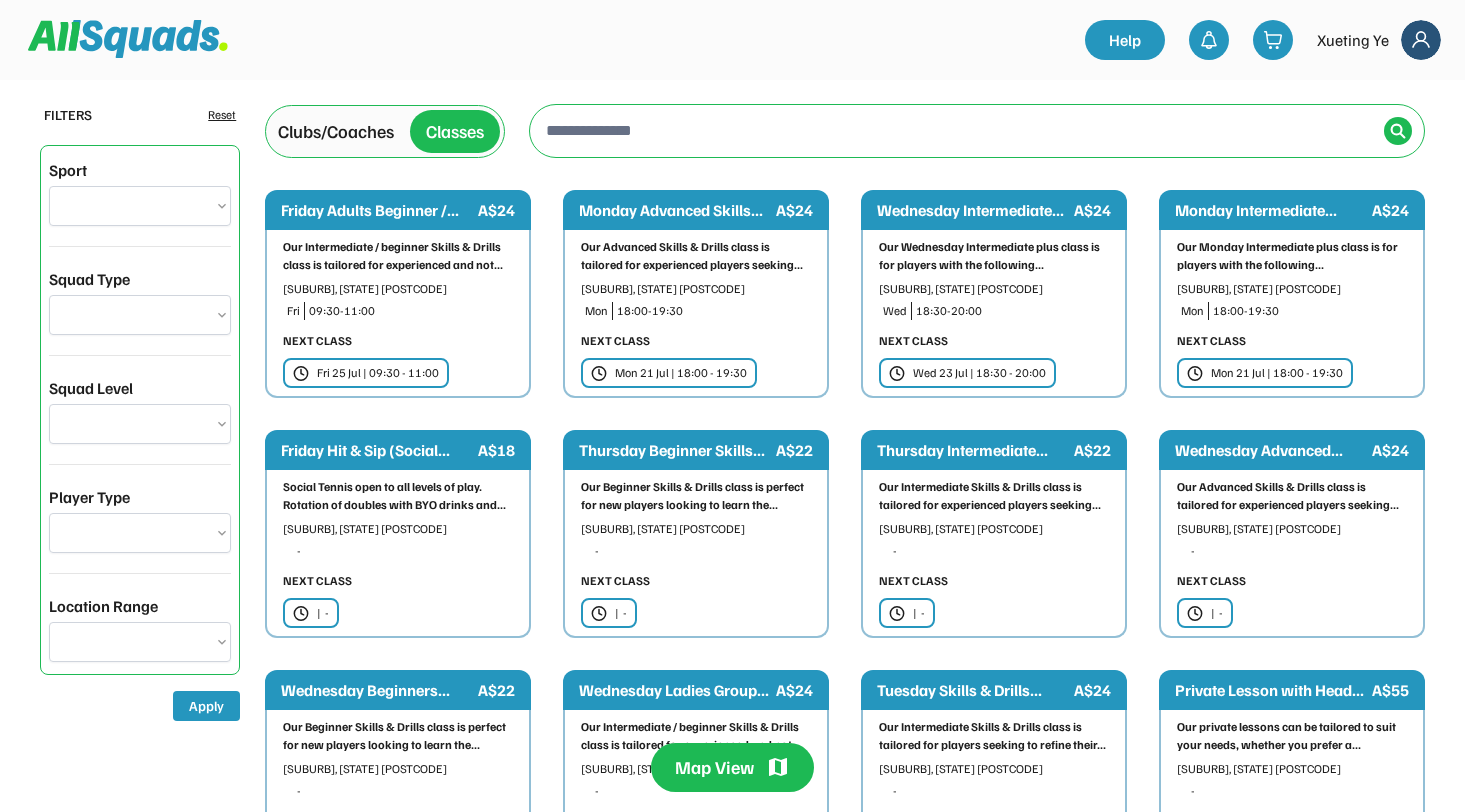 click on "**********" at bounding box center (140, 206) 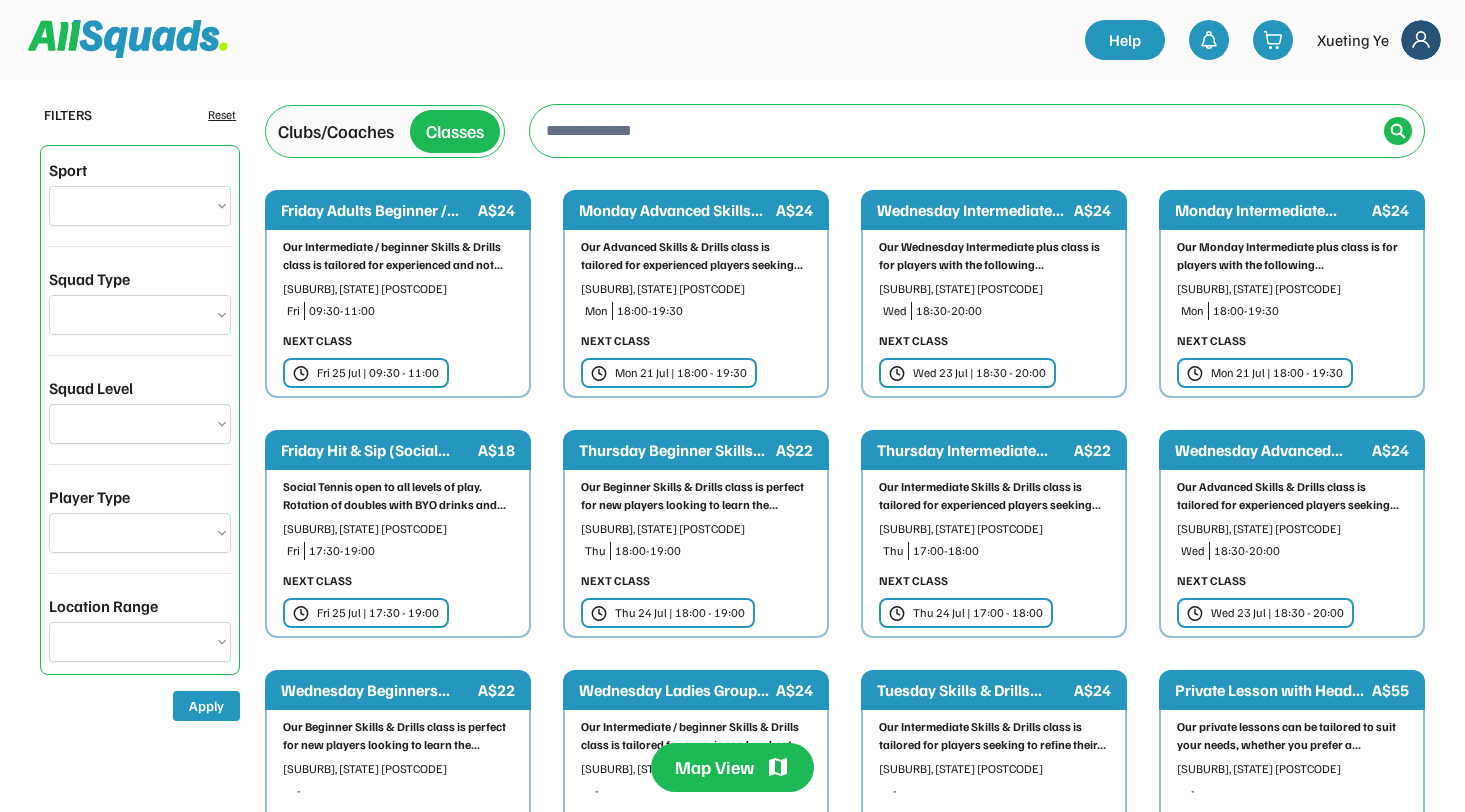 click on "**********" at bounding box center [140, 206] 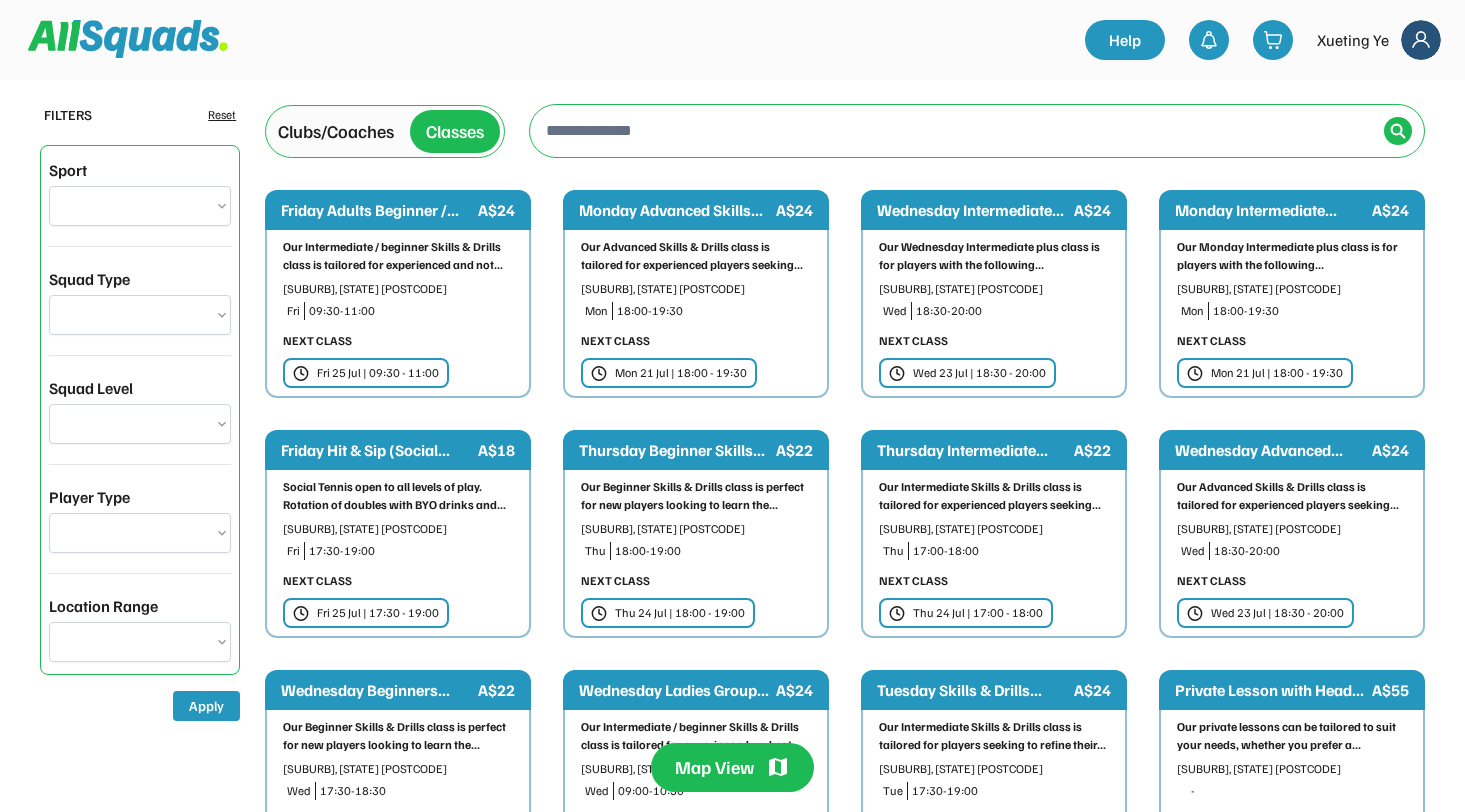 select on "**********" 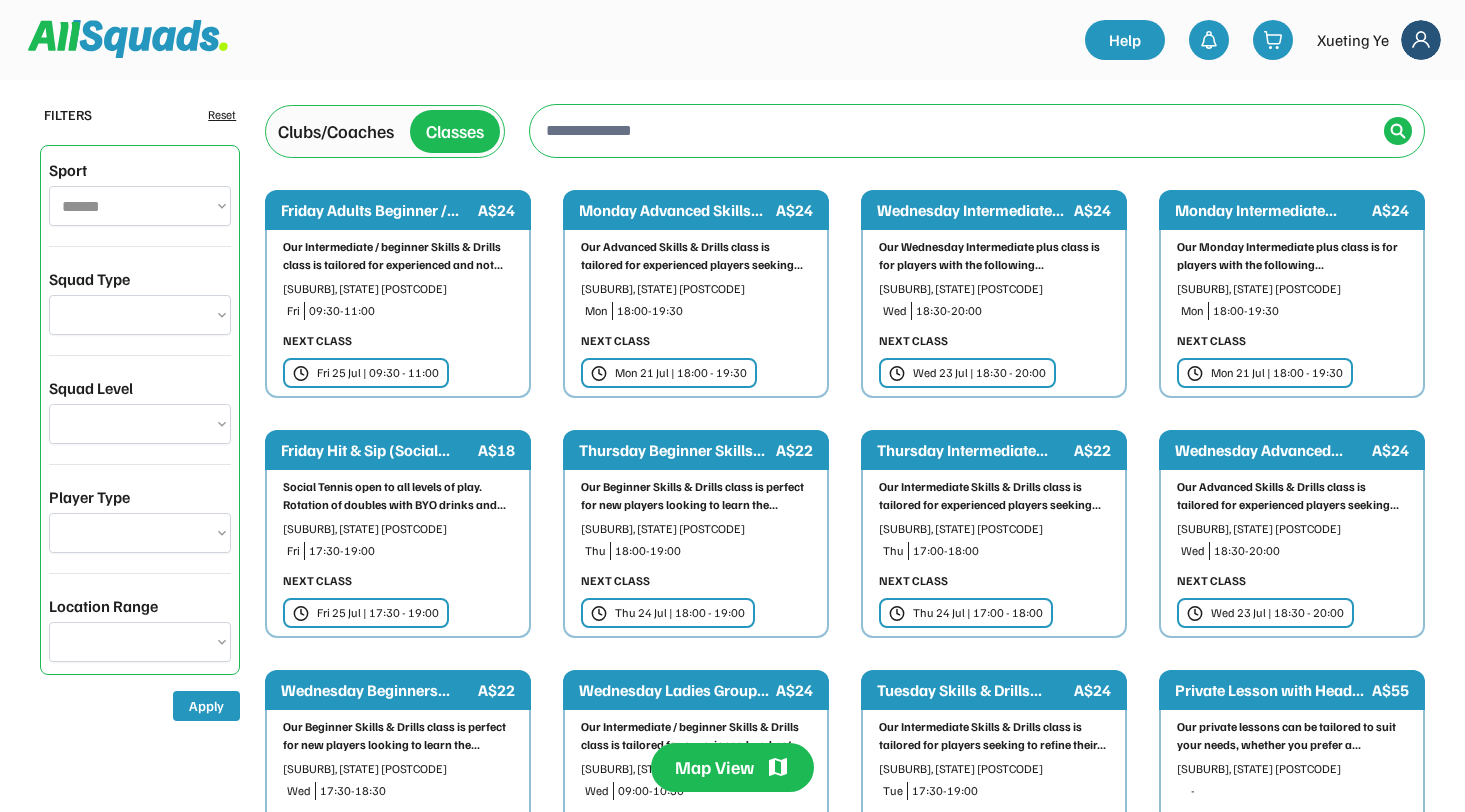 click on "**********" at bounding box center (140, 206) 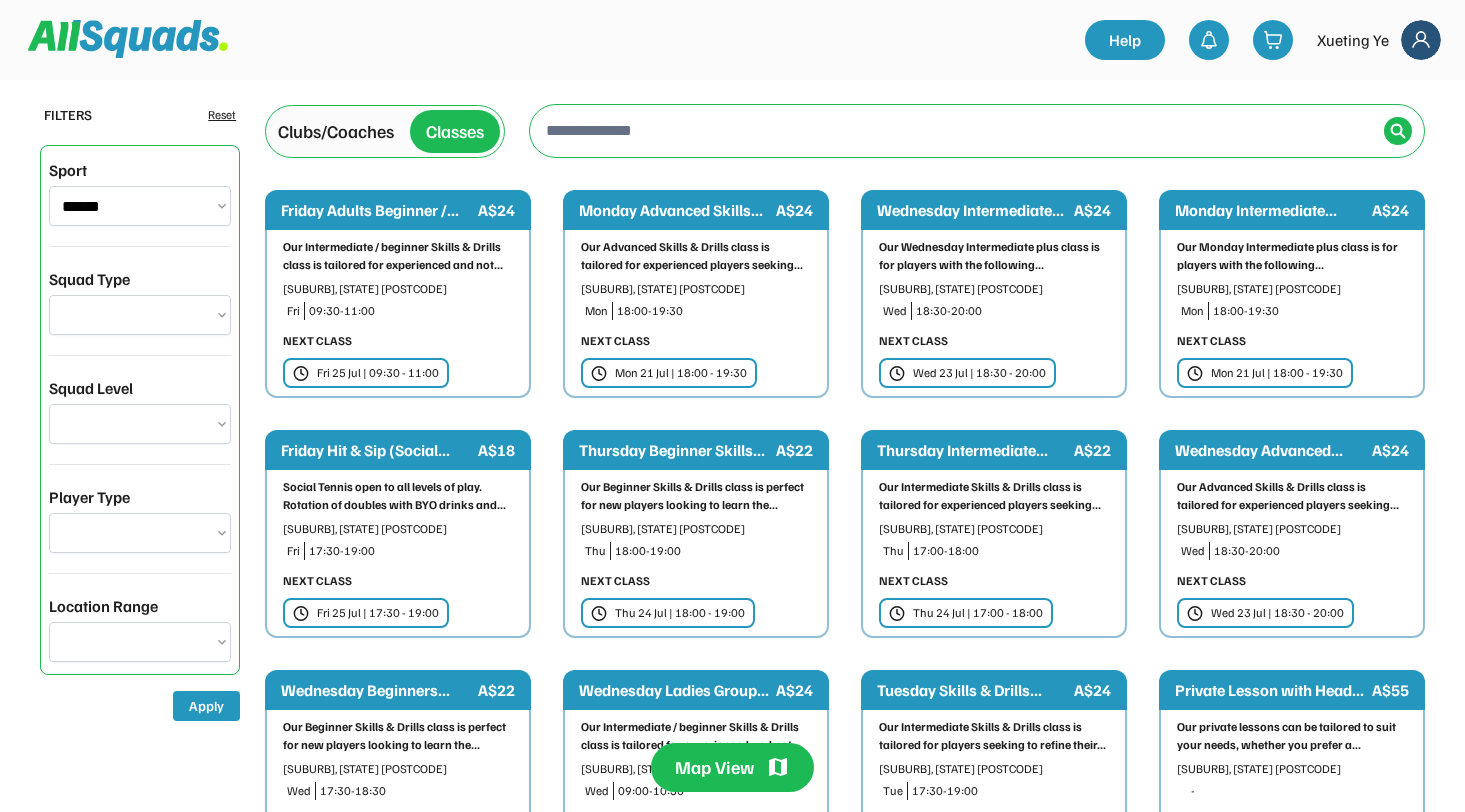 click on "**********" at bounding box center (140, 315) 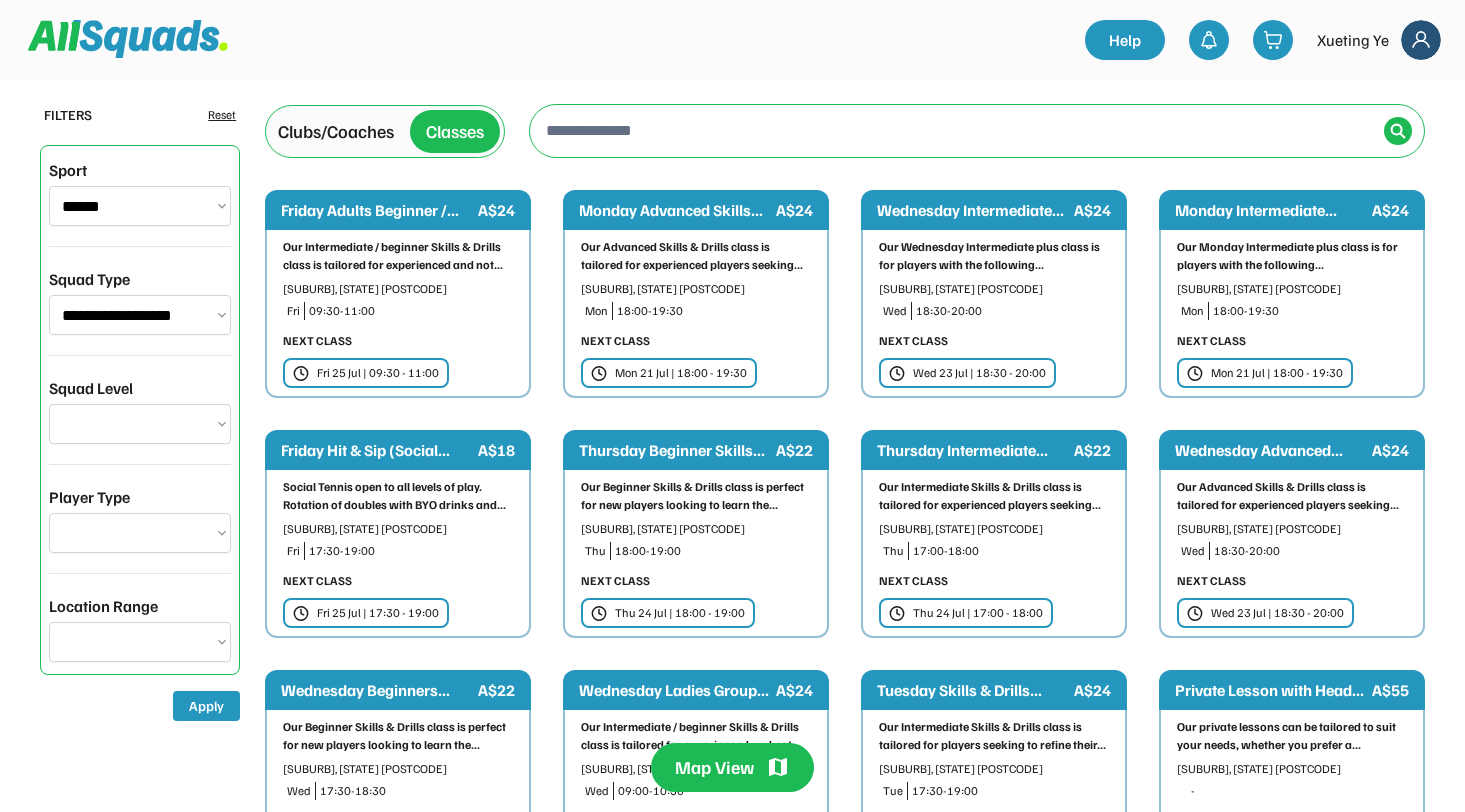 click on "**********" at bounding box center [140, 315] 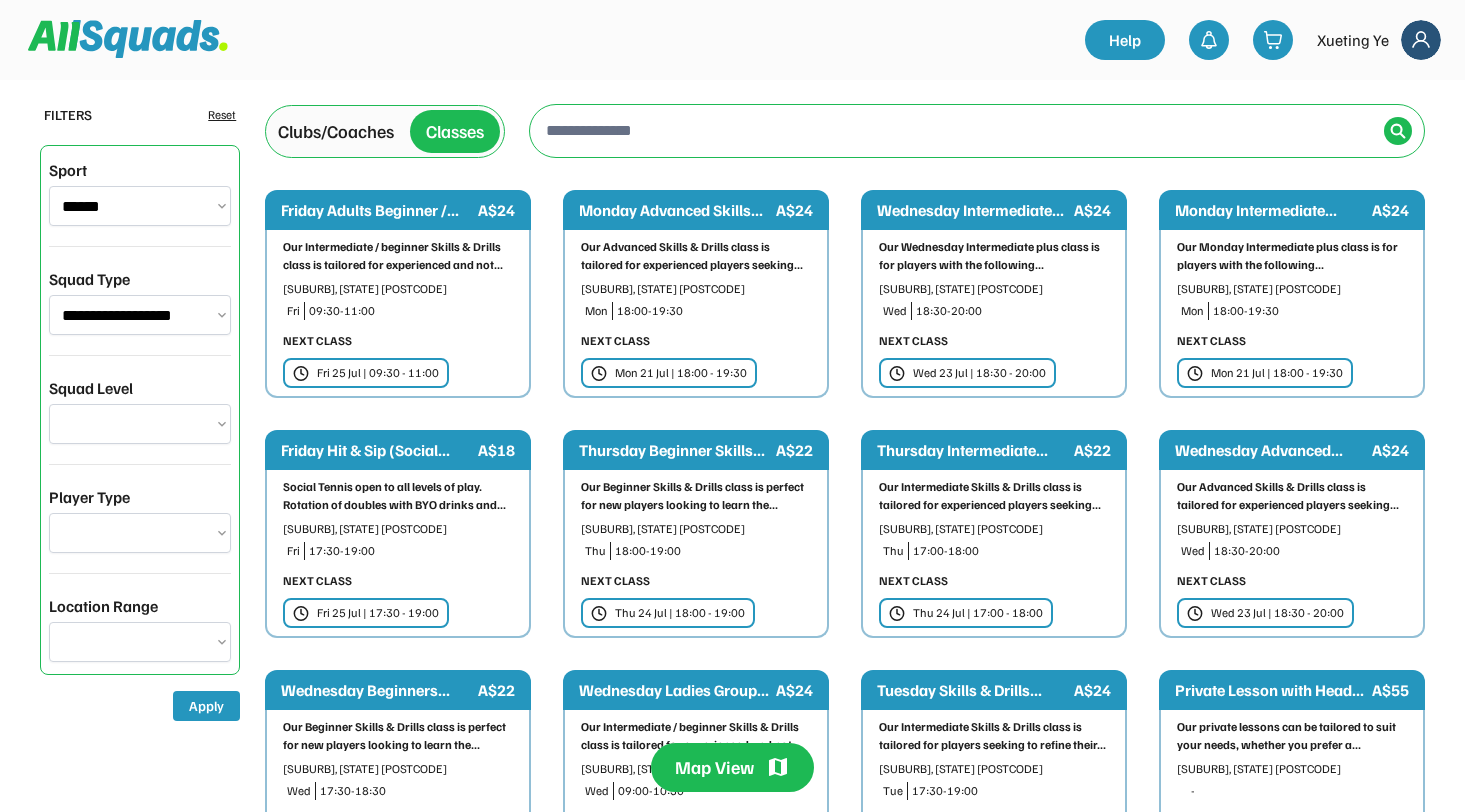 click on "**********" at bounding box center (140, 301) 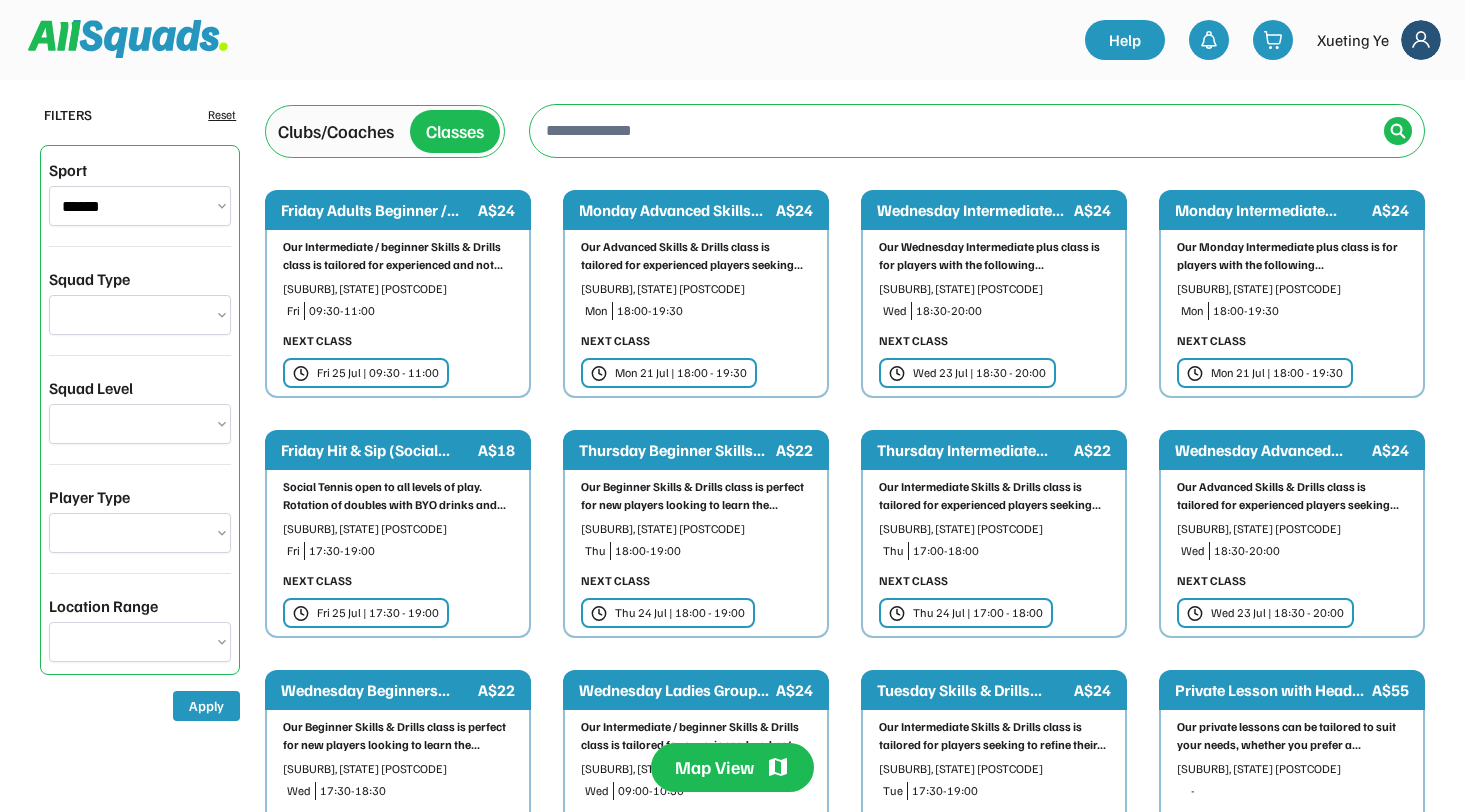 click on "**********" at bounding box center [140, 424] 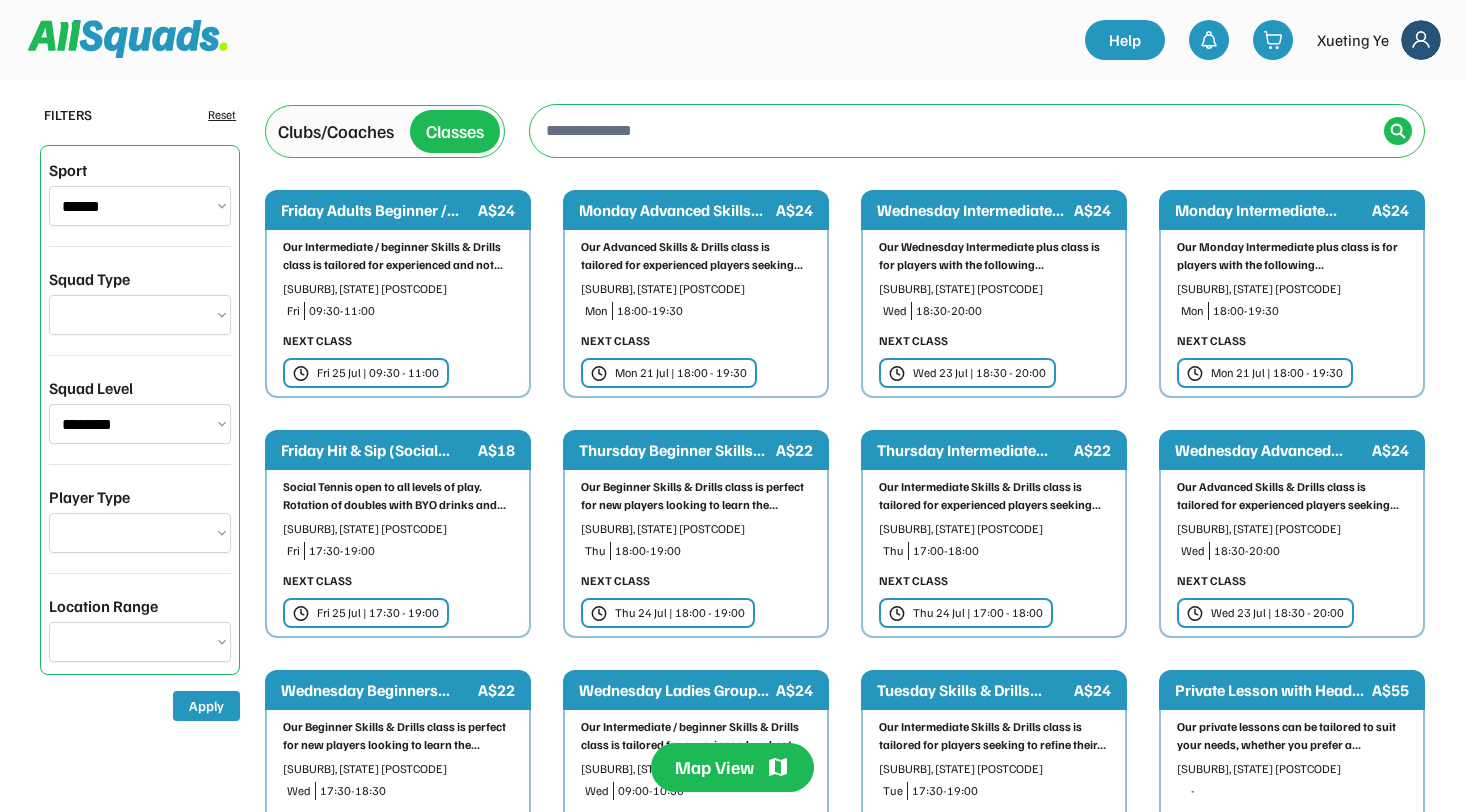 click on "**********" at bounding box center [140, 410] 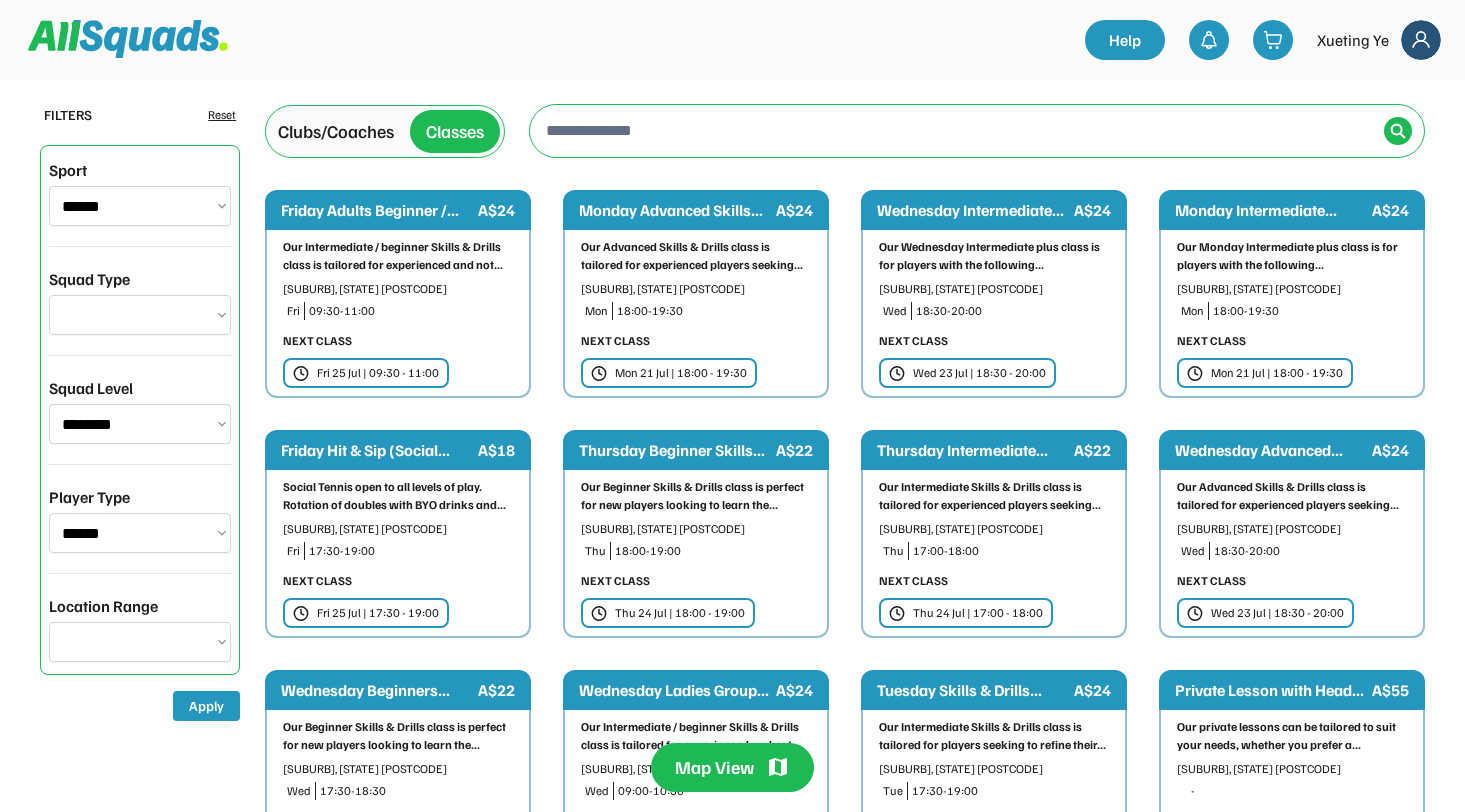 click on "*** *** **** **** **** *****" at bounding box center (140, 642) 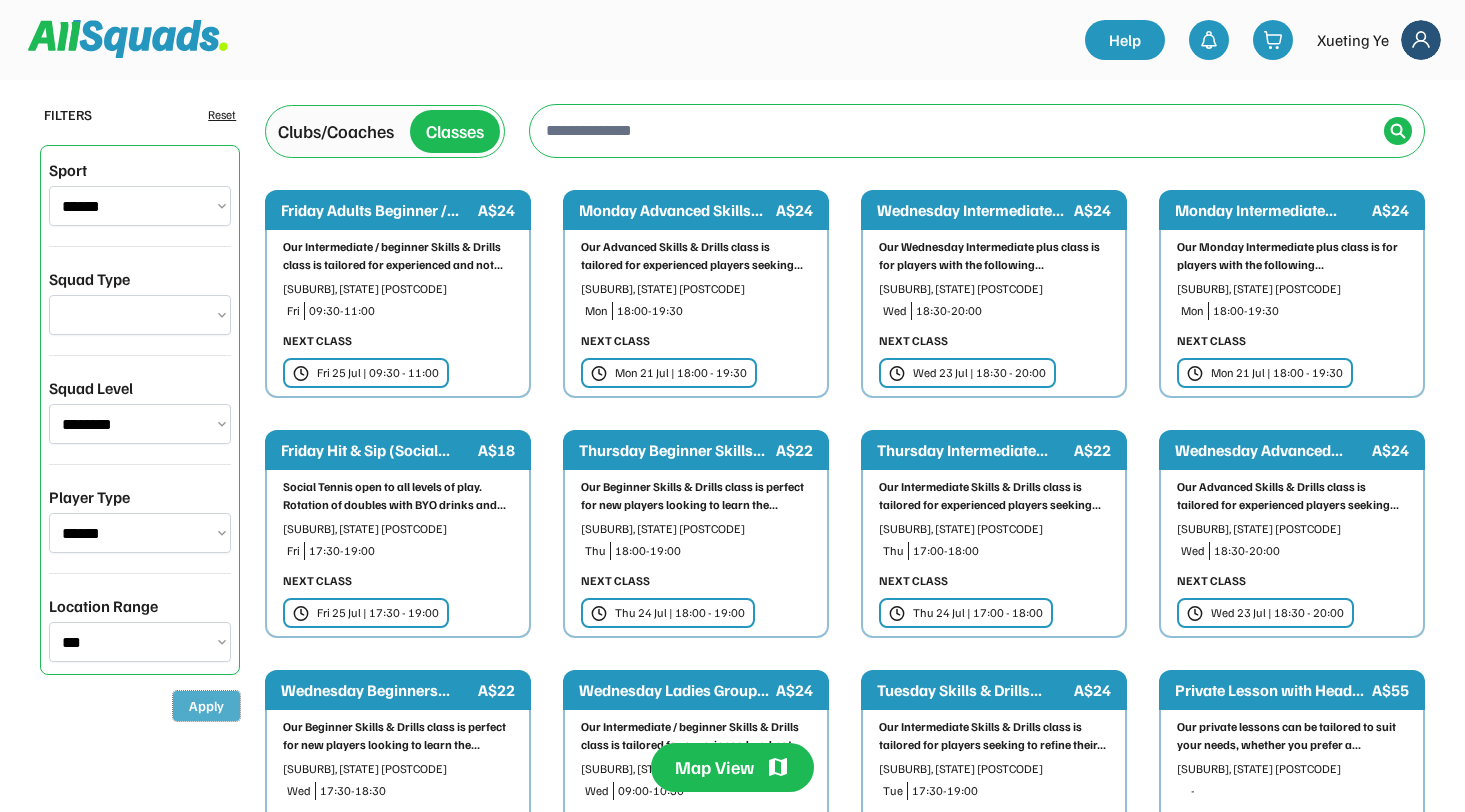 click on "Apply" at bounding box center (206, 706) 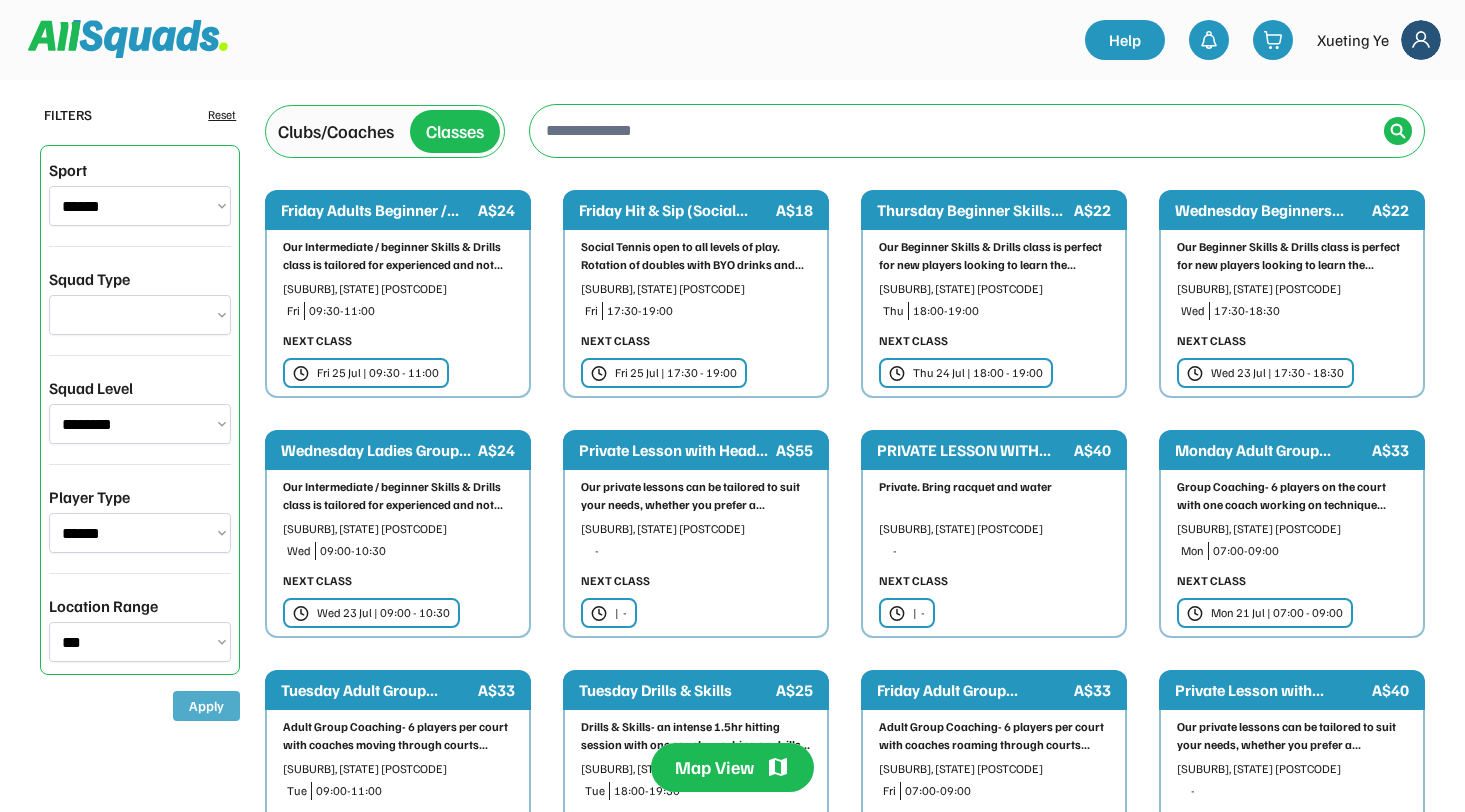 click on "Apply" at bounding box center [206, 706] 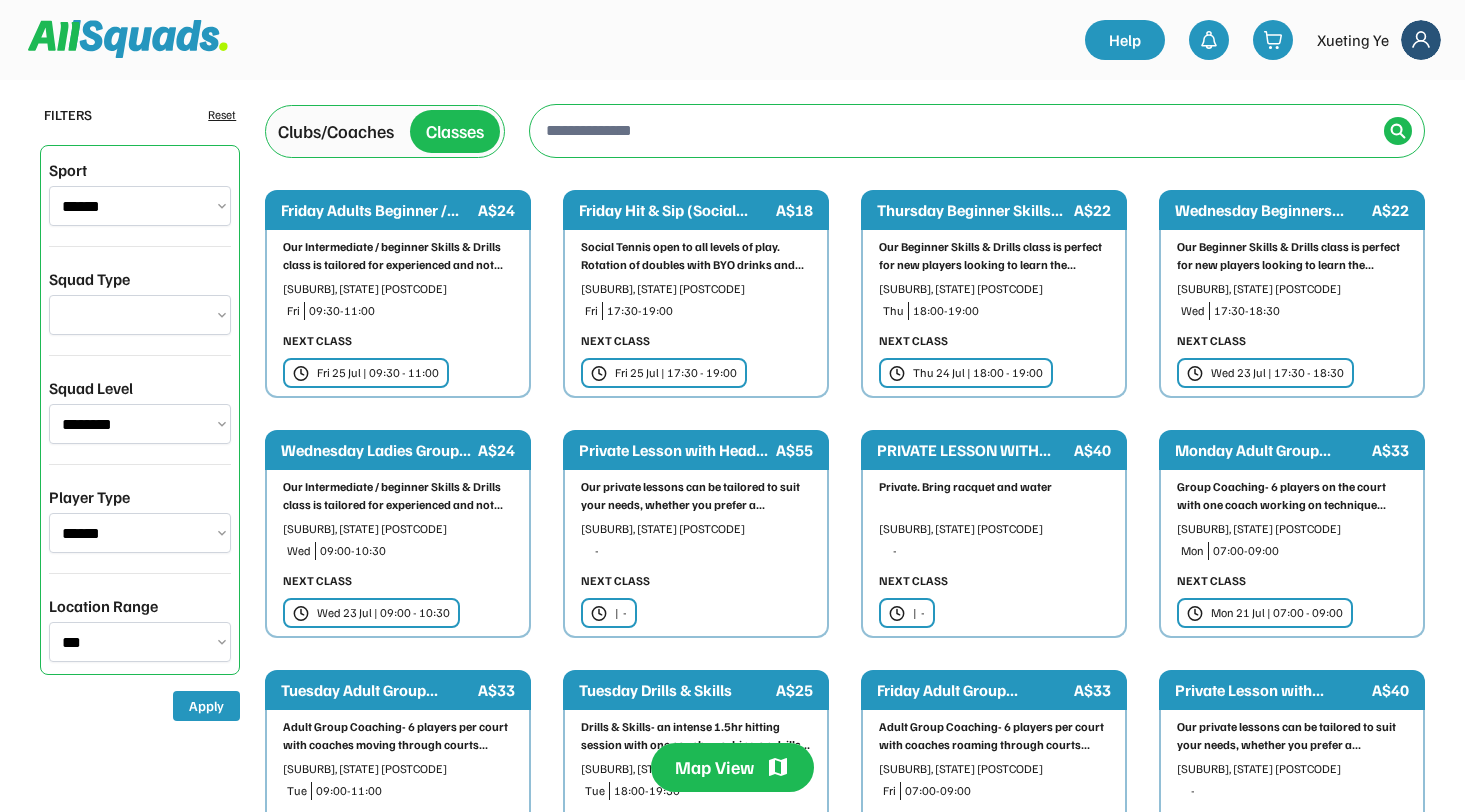 click at bounding box center (959, 130) 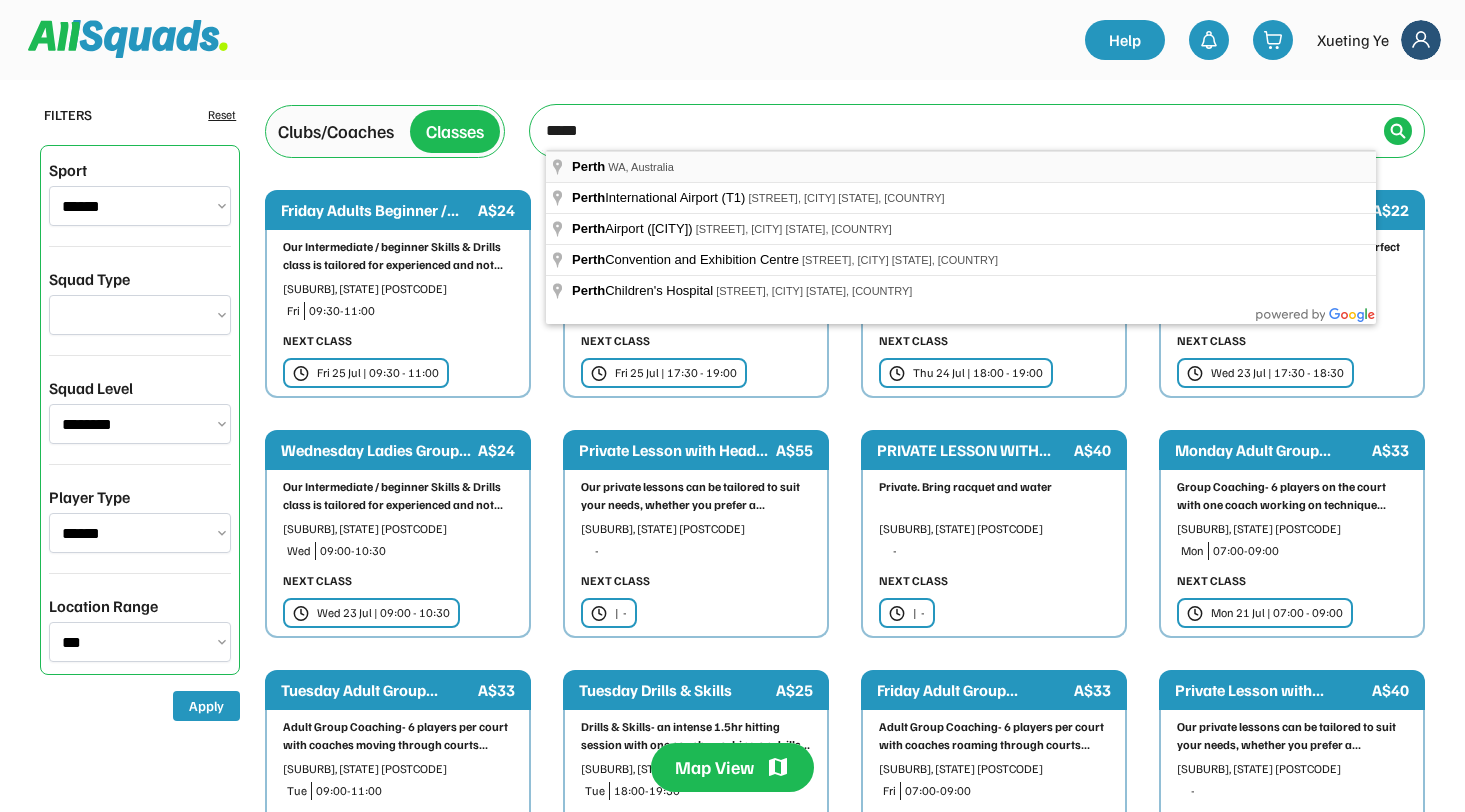 type on "**********" 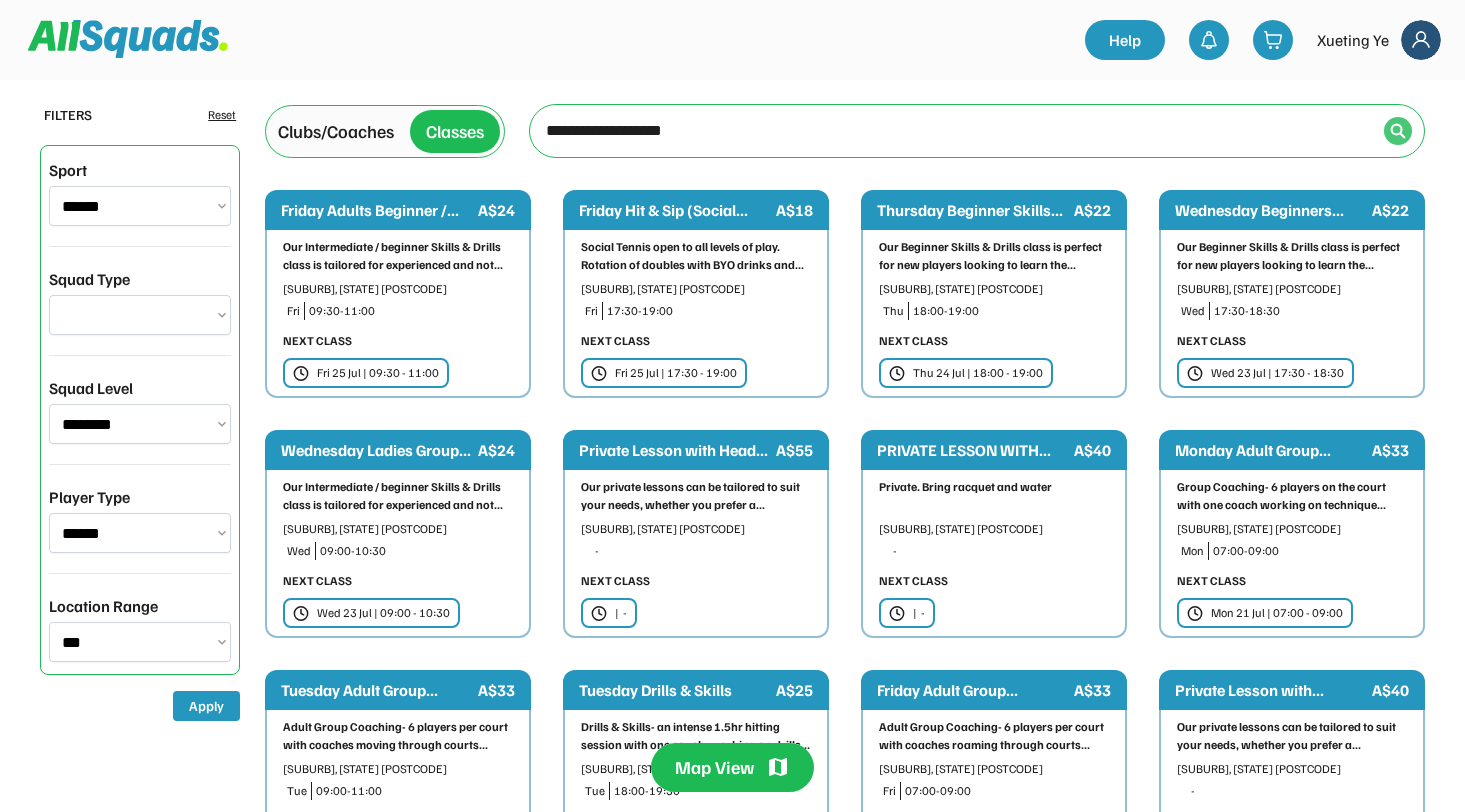 click at bounding box center (1398, 131) 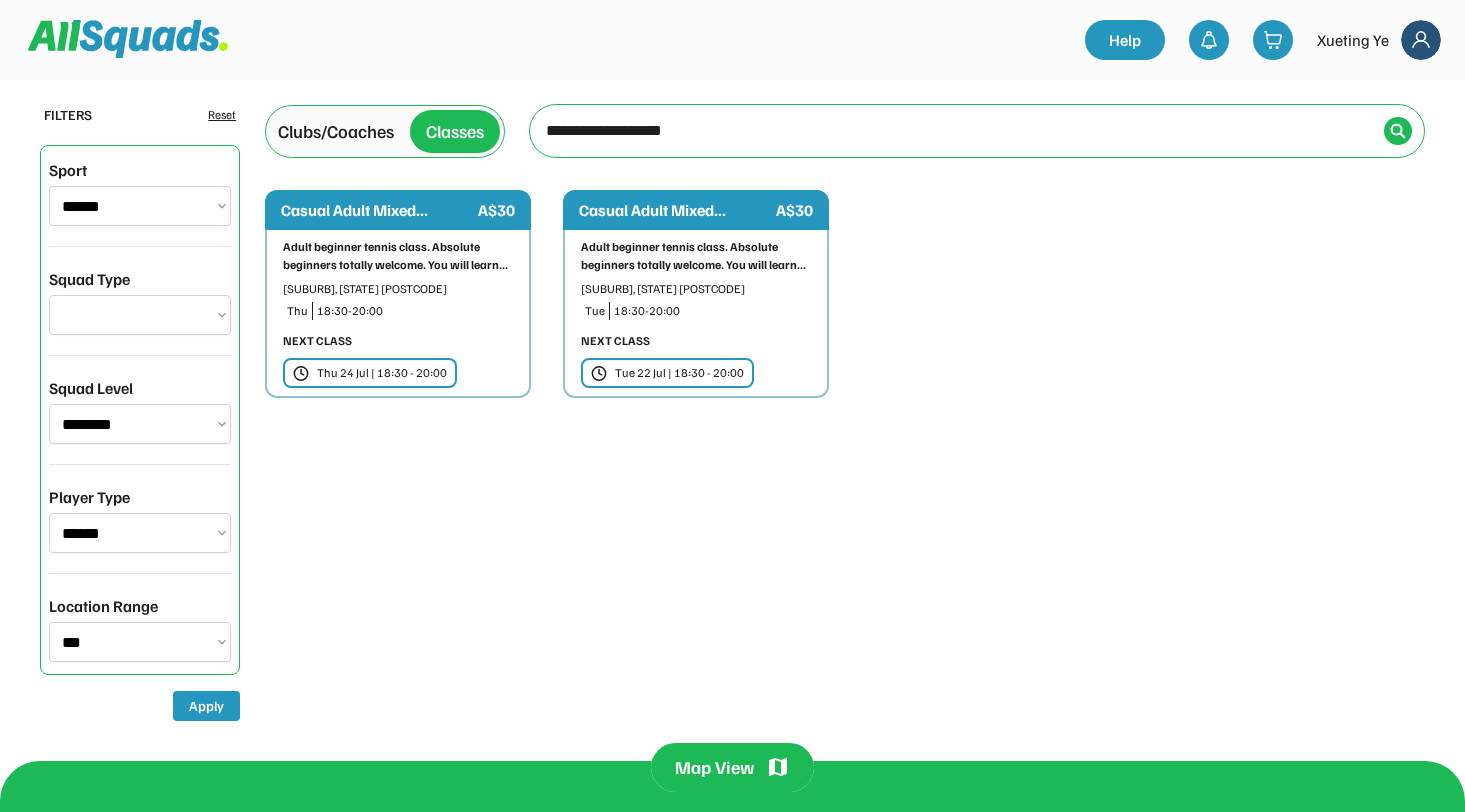 click on "Adult beginner tennis class. Absolute beginners totally welcome. You will learn..." at bounding box center [696, 256] 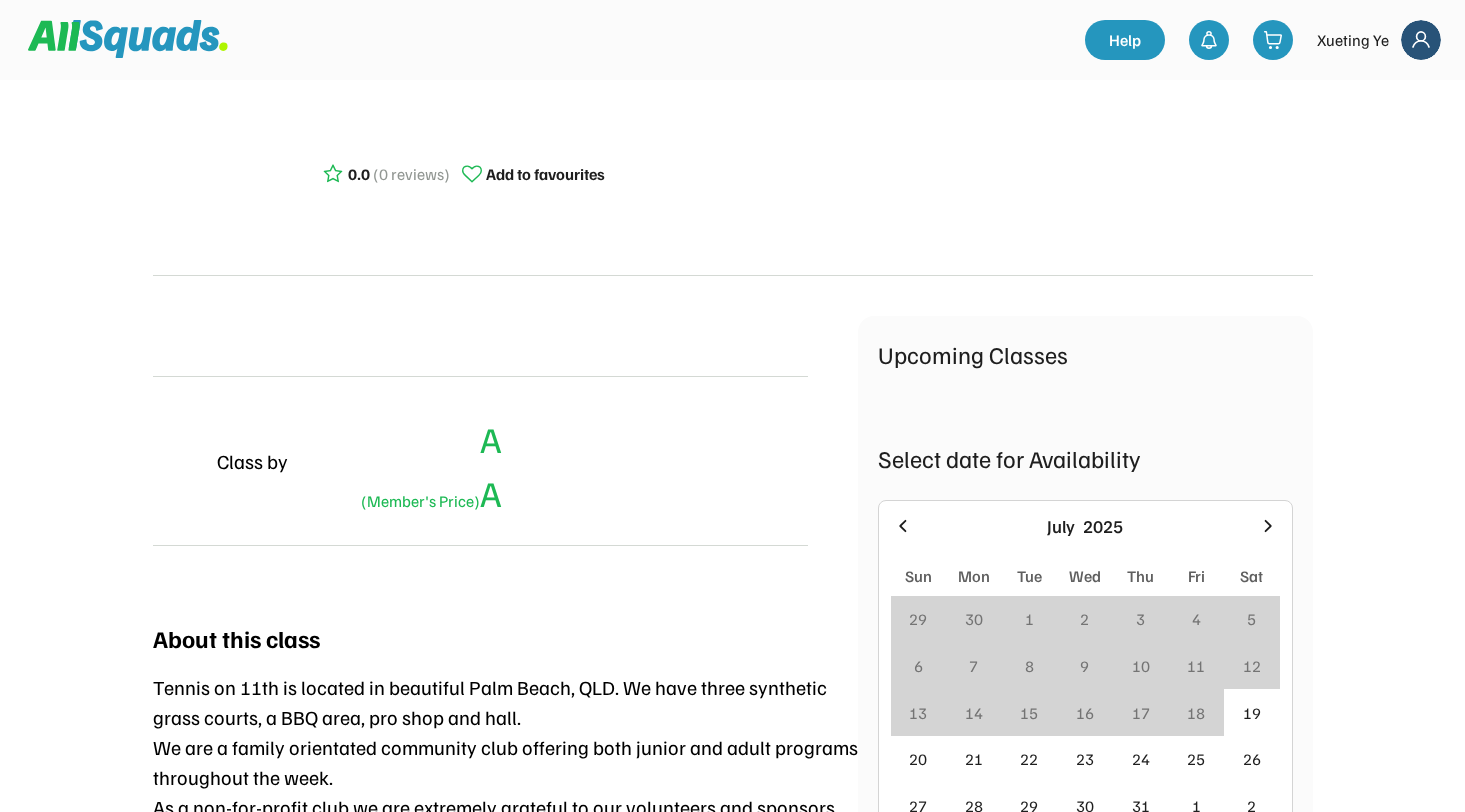 scroll, scrollTop: 0, scrollLeft: 0, axis: both 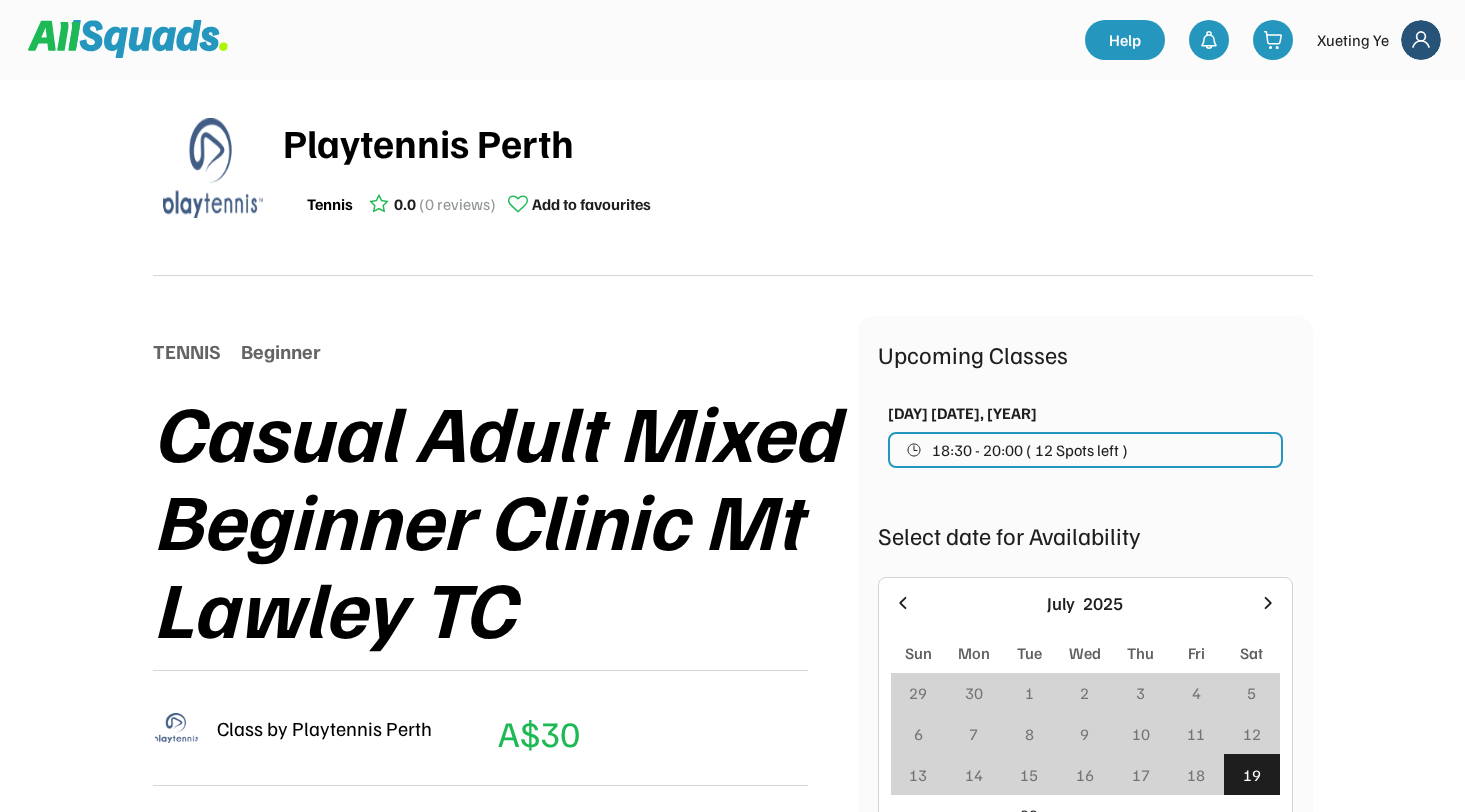 click on "Casual Adult Mixed Beginner Clinic Mt Lawley TC" at bounding box center [505, 518] 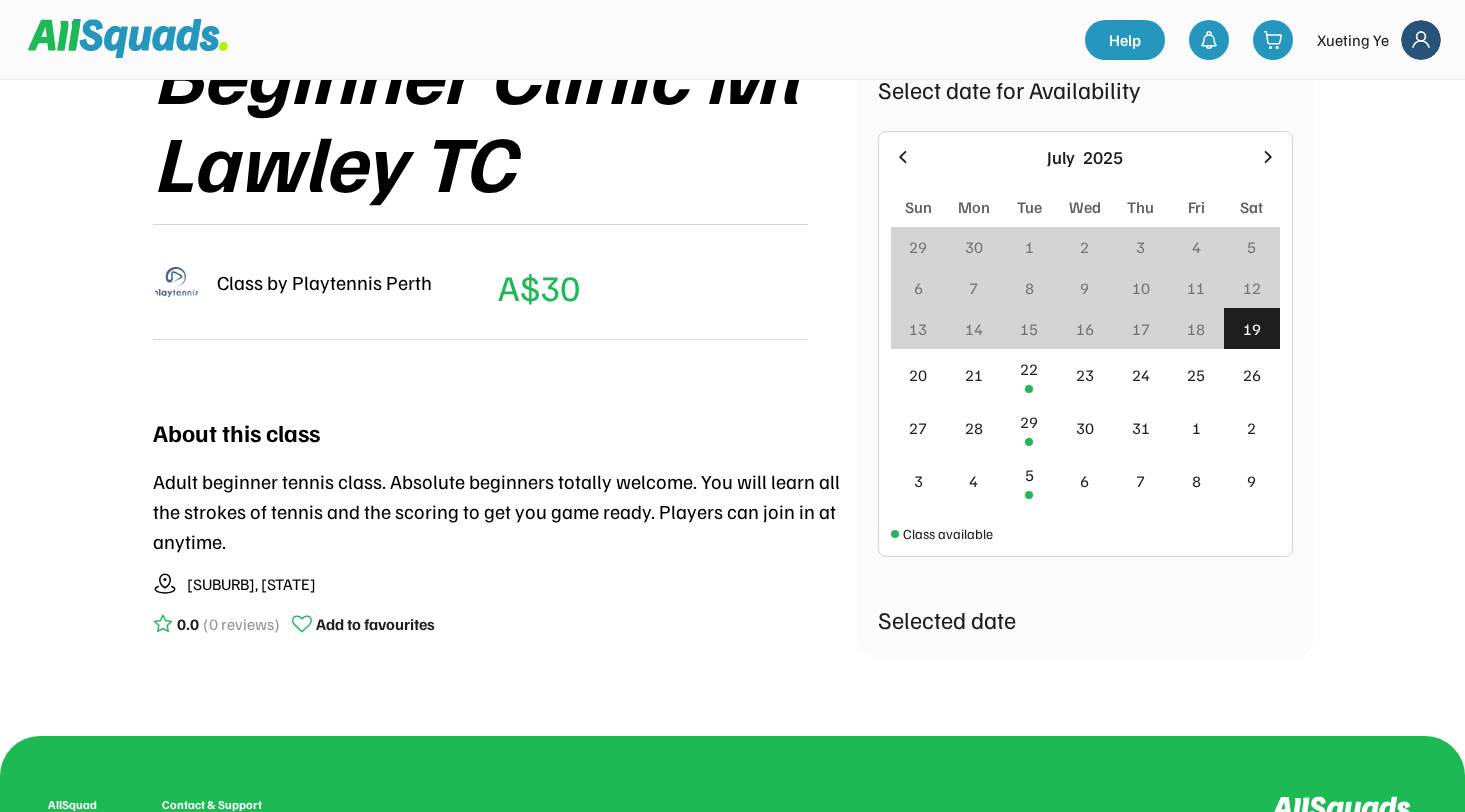scroll, scrollTop: 270, scrollLeft: 0, axis: vertical 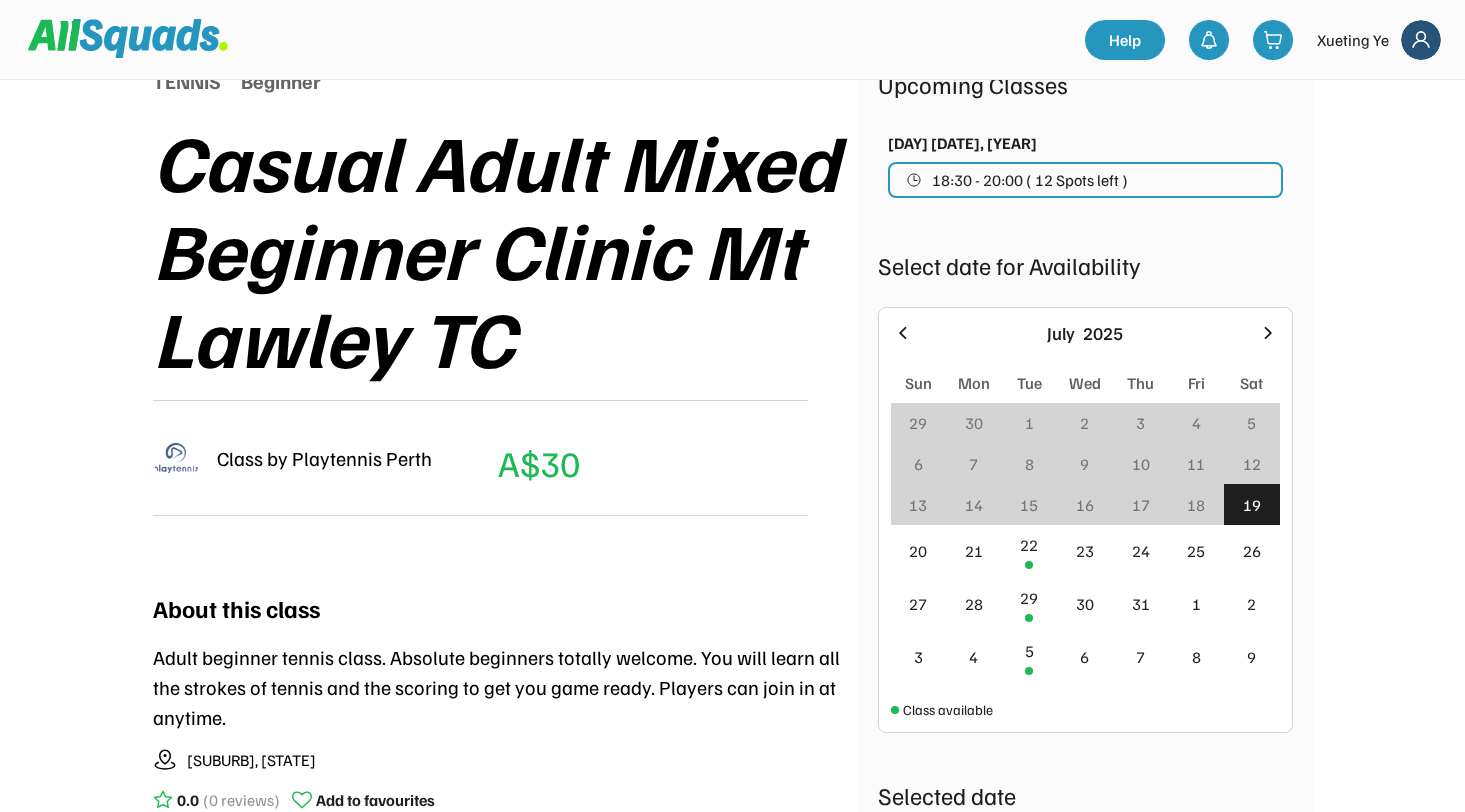 click on "Class by Playtennis Perth" at bounding box center [324, 458] 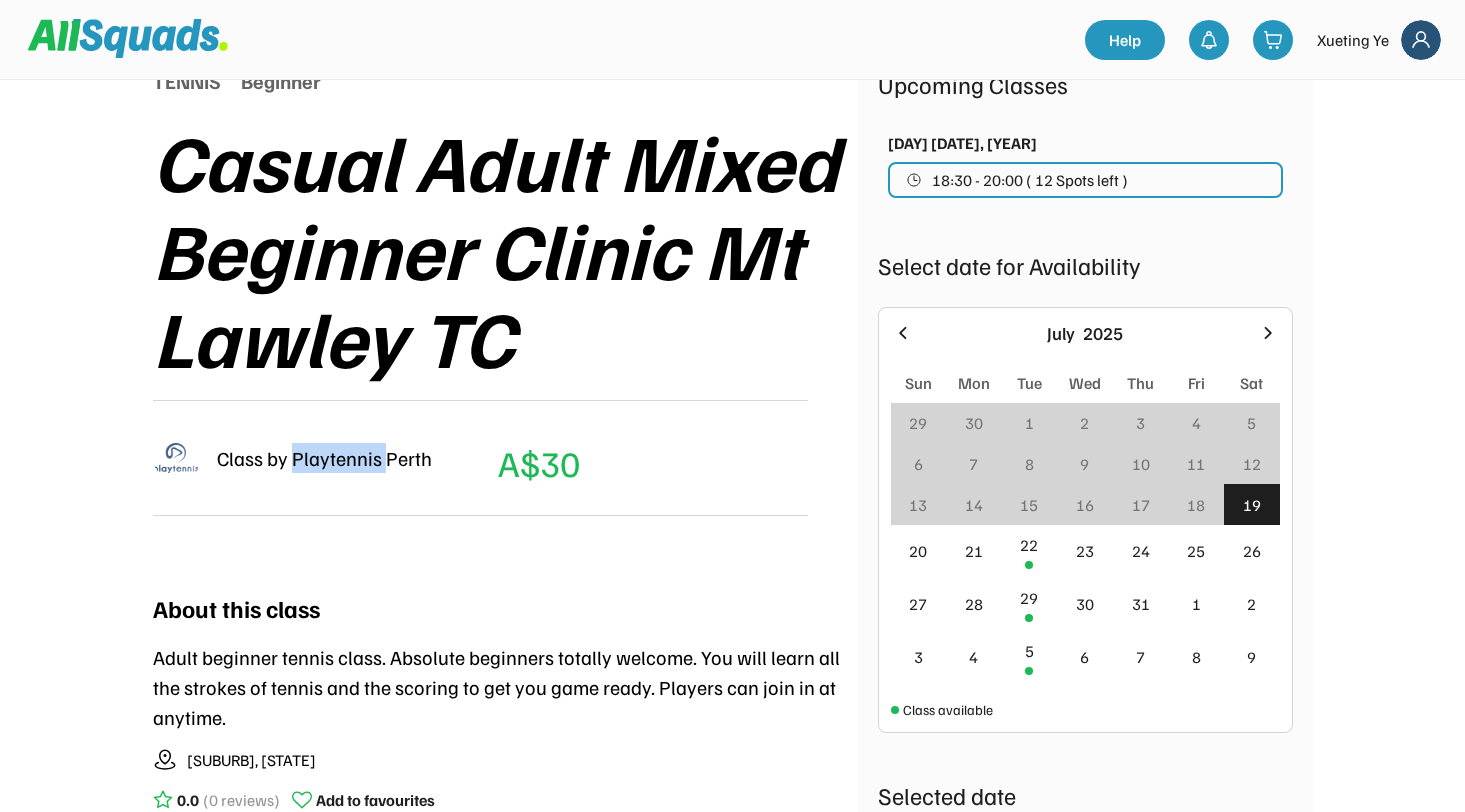 click on "Class by Playtennis Perth" at bounding box center [324, 458] 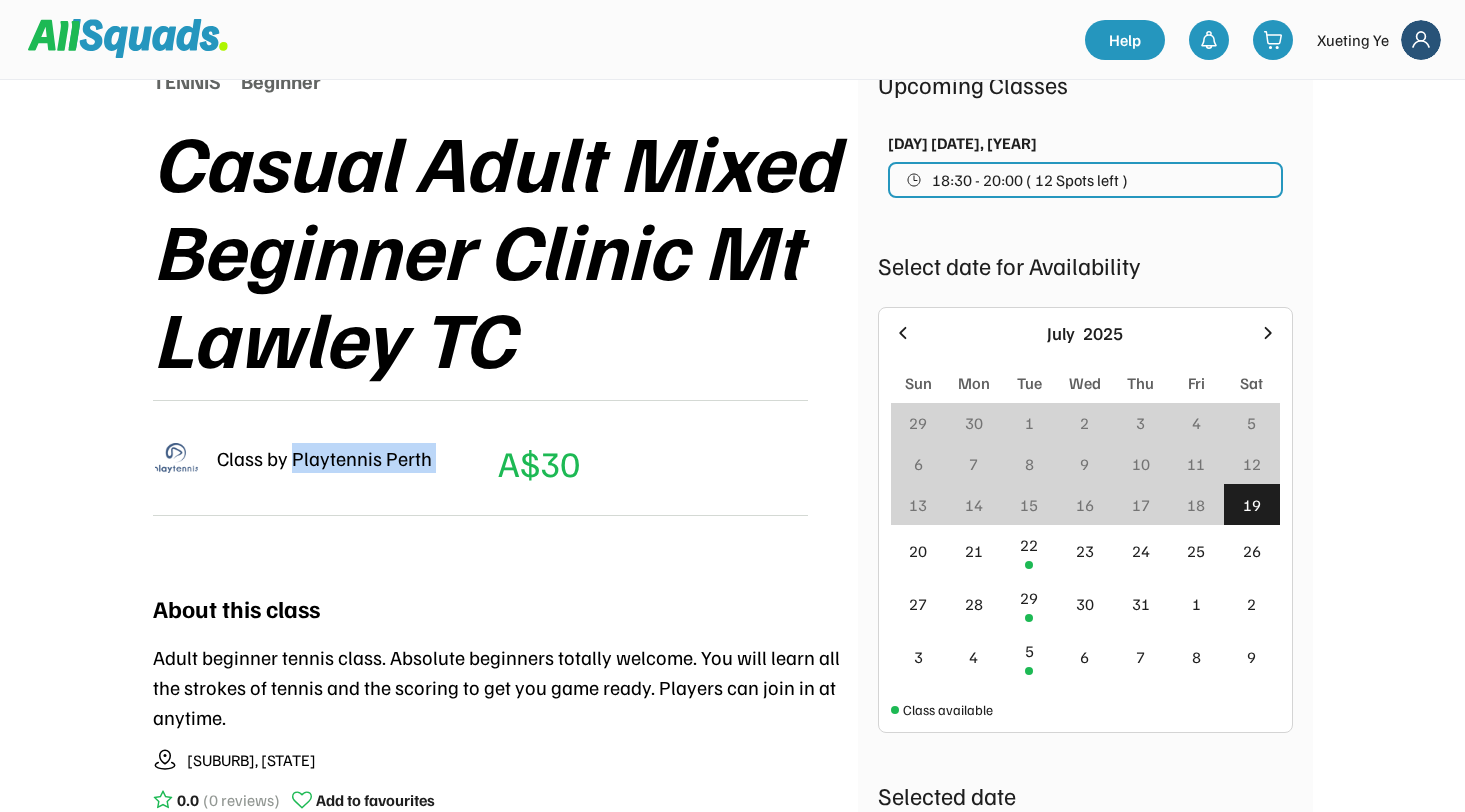 drag, startPoint x: 289, startPoint y: 461, endPoint x: 437, endPoint y: 464, distance: 148.0304 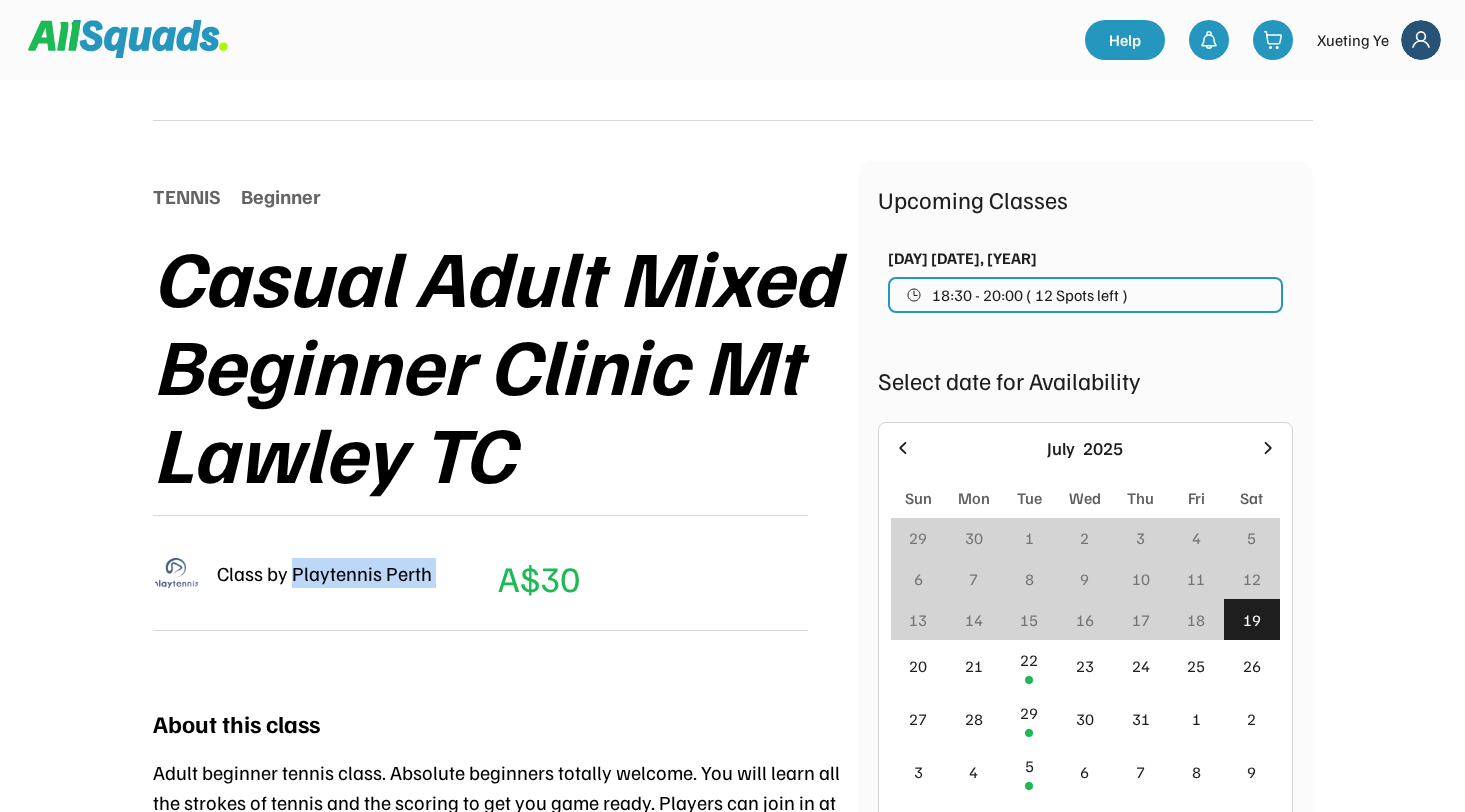 scroll, scrollTop: 0, scrollLeft: 0, axis: both 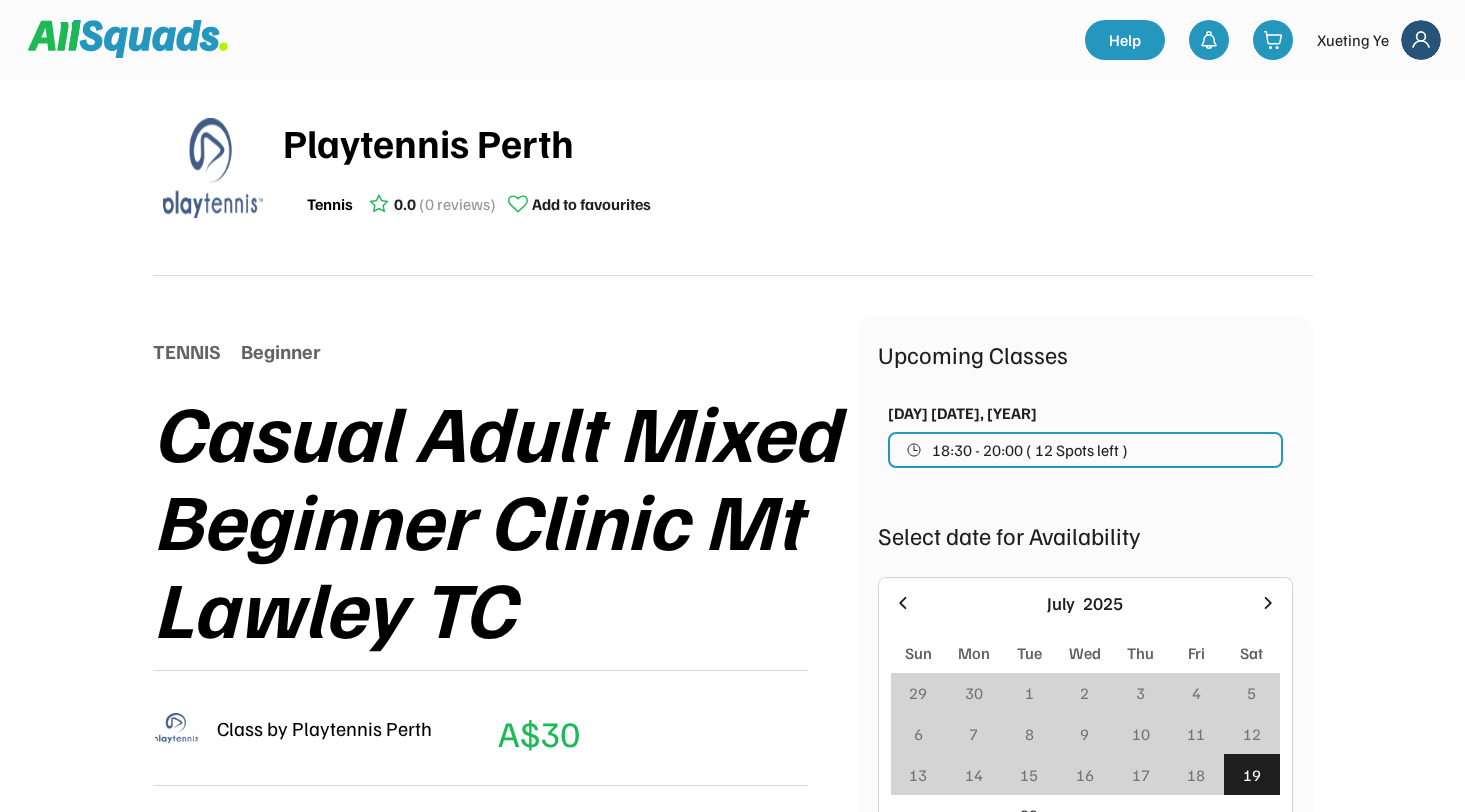 click on "Playtennis Perth Tennis 0.0 (0 reviews) Add to favourites" at bounding box center (733, 178) 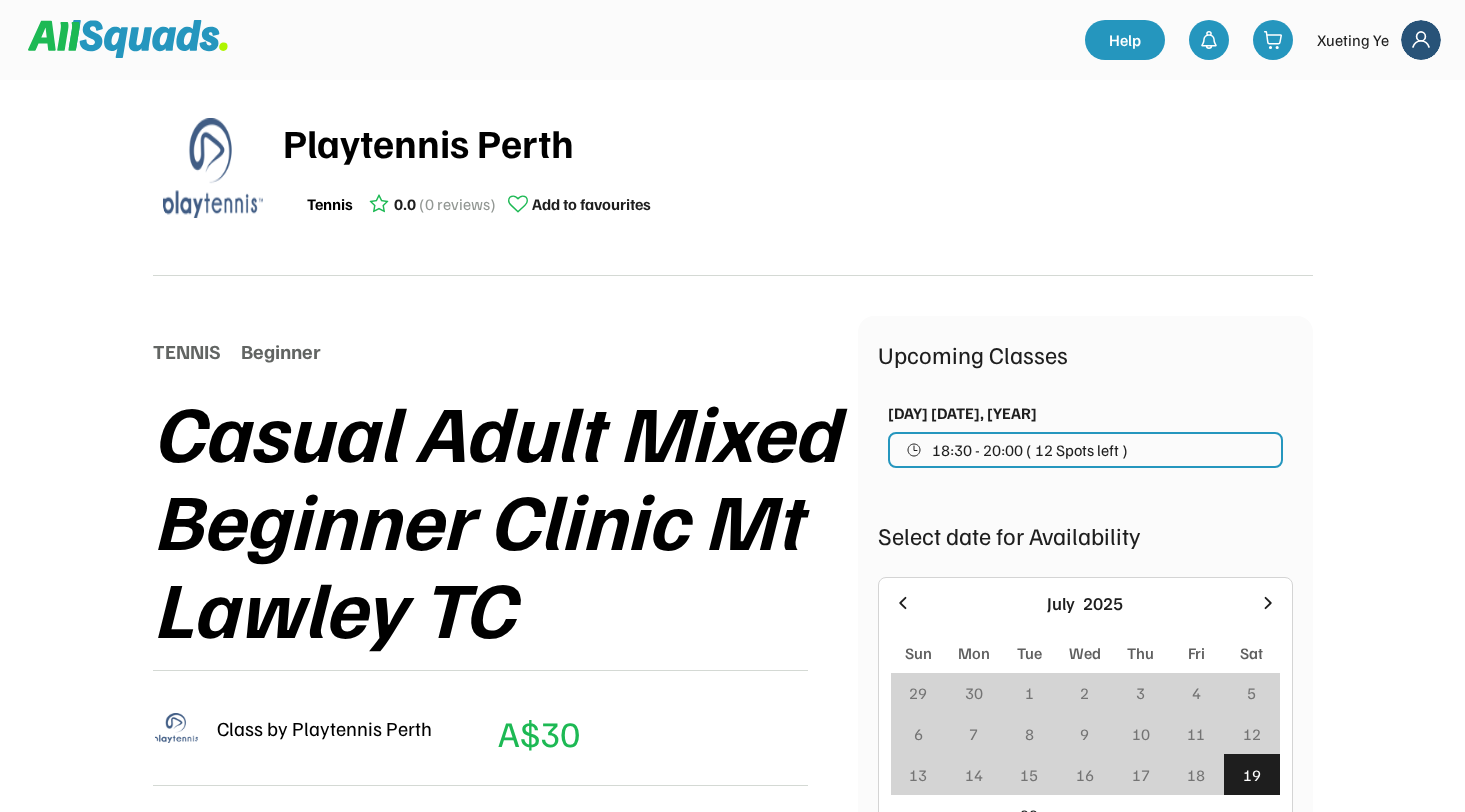 click at bounding box center (128, 39) 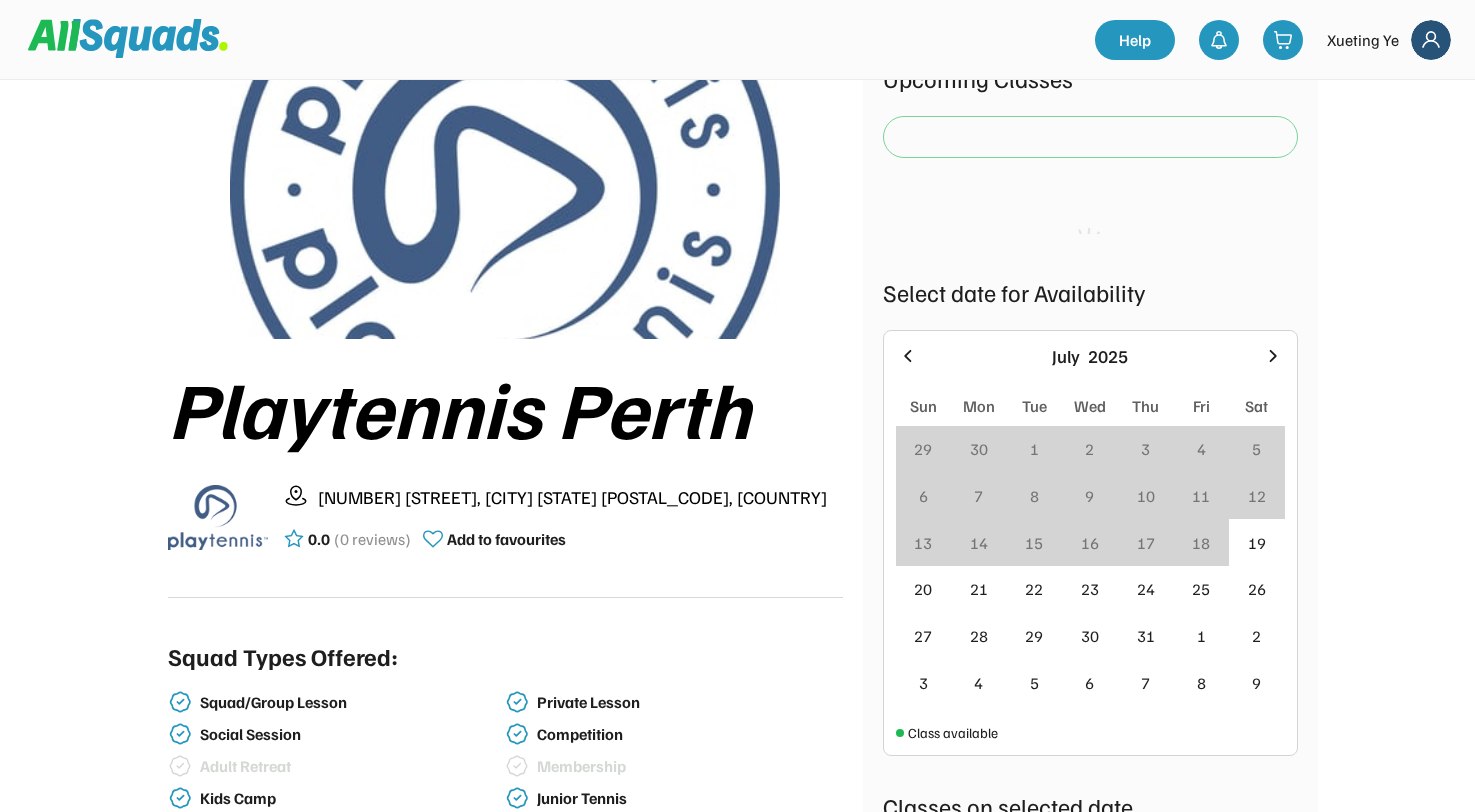 scroll, scrollTop: 500, scrollLeft: 0, axis: vertical 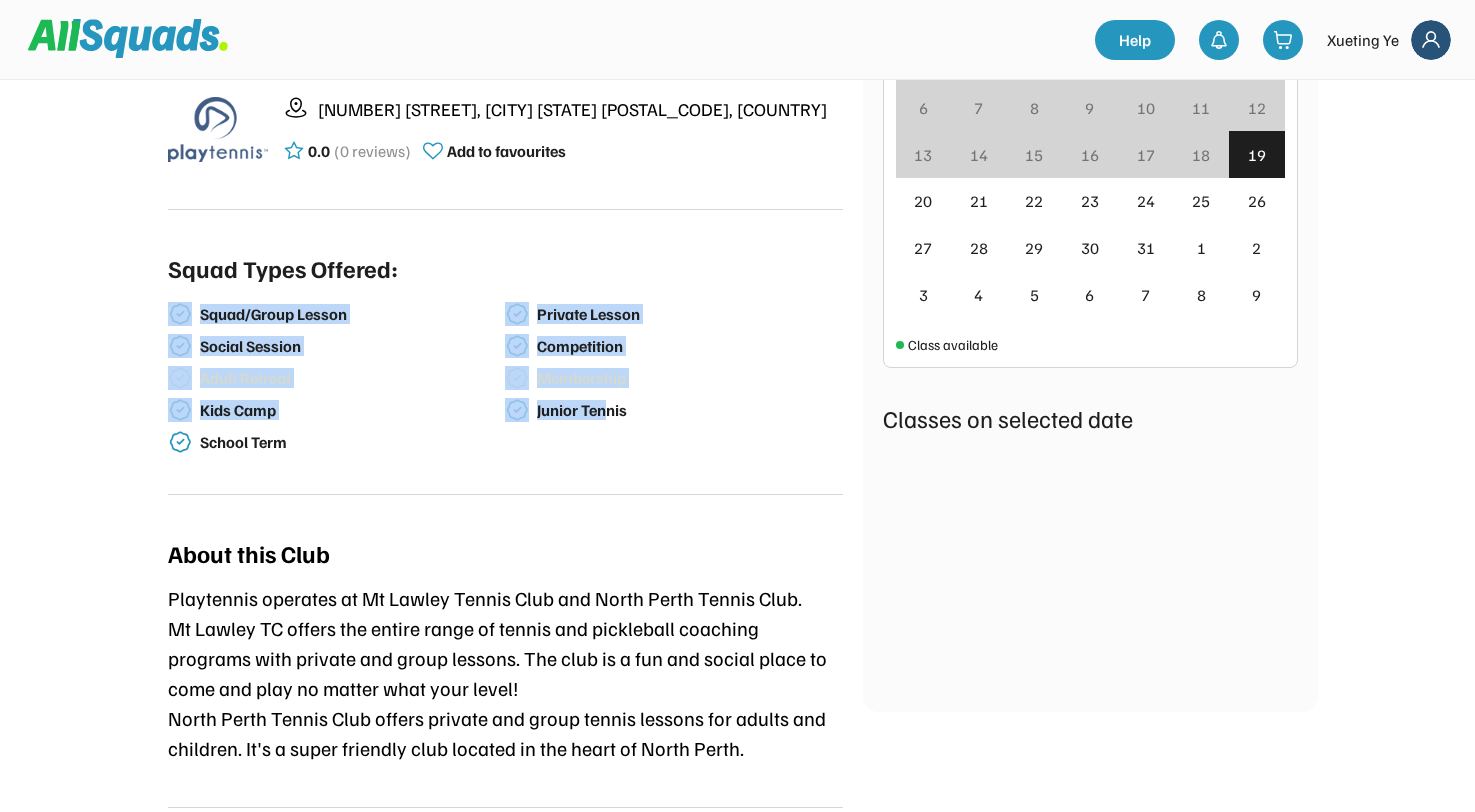 drag, startPoint x: 196, startPoint y: 330, endPoint x: 722, endPoint y: 509, distance: 555.62305 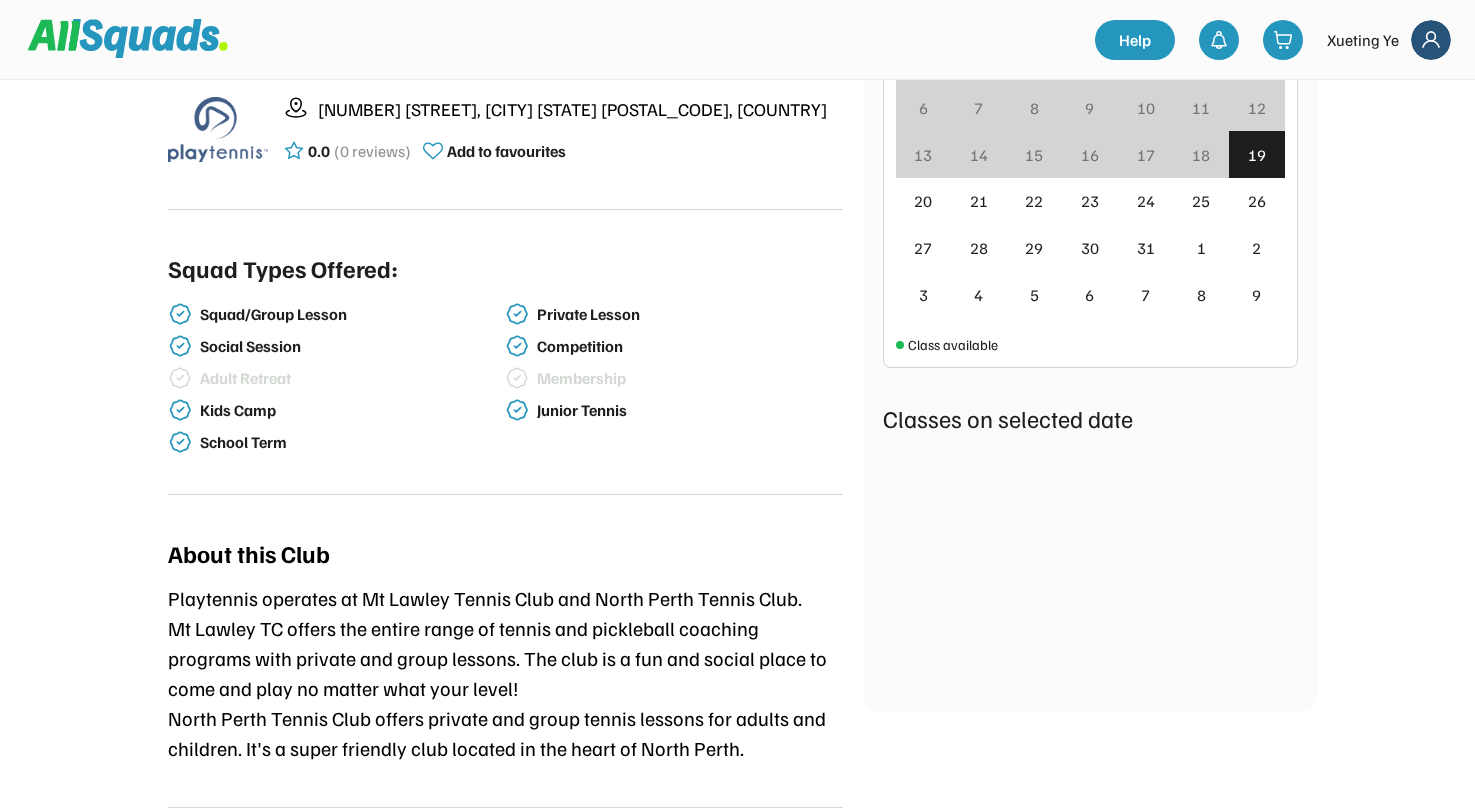 click on "Playtennis Perth 240 Central Ave, Inglewood WA 6052, Australia 0.0 (0 reviews) Add to favourites Squad Types Offered: Squad/Group Lesson  Private Lesson  Social Session Competition Adult Retreat Membership Kids Camp Junior Tennis School Term About this Club Playtennis operates at Mt Lawley Tennis Club and North Perth Tennis Club.
Mt Lawley TC offers the entire range of tennis and pickleball coaching programs with private and group lessons. The club is a fun and social place to come and play no matter what your level! North Perth Tennis Club offers private and group tennis lessons for adults and children. It's a super friendly club located in the heart of North Perth. Qualifications/Accreditations Club Professional Coach Level 2" at bounding box center (505, 304) 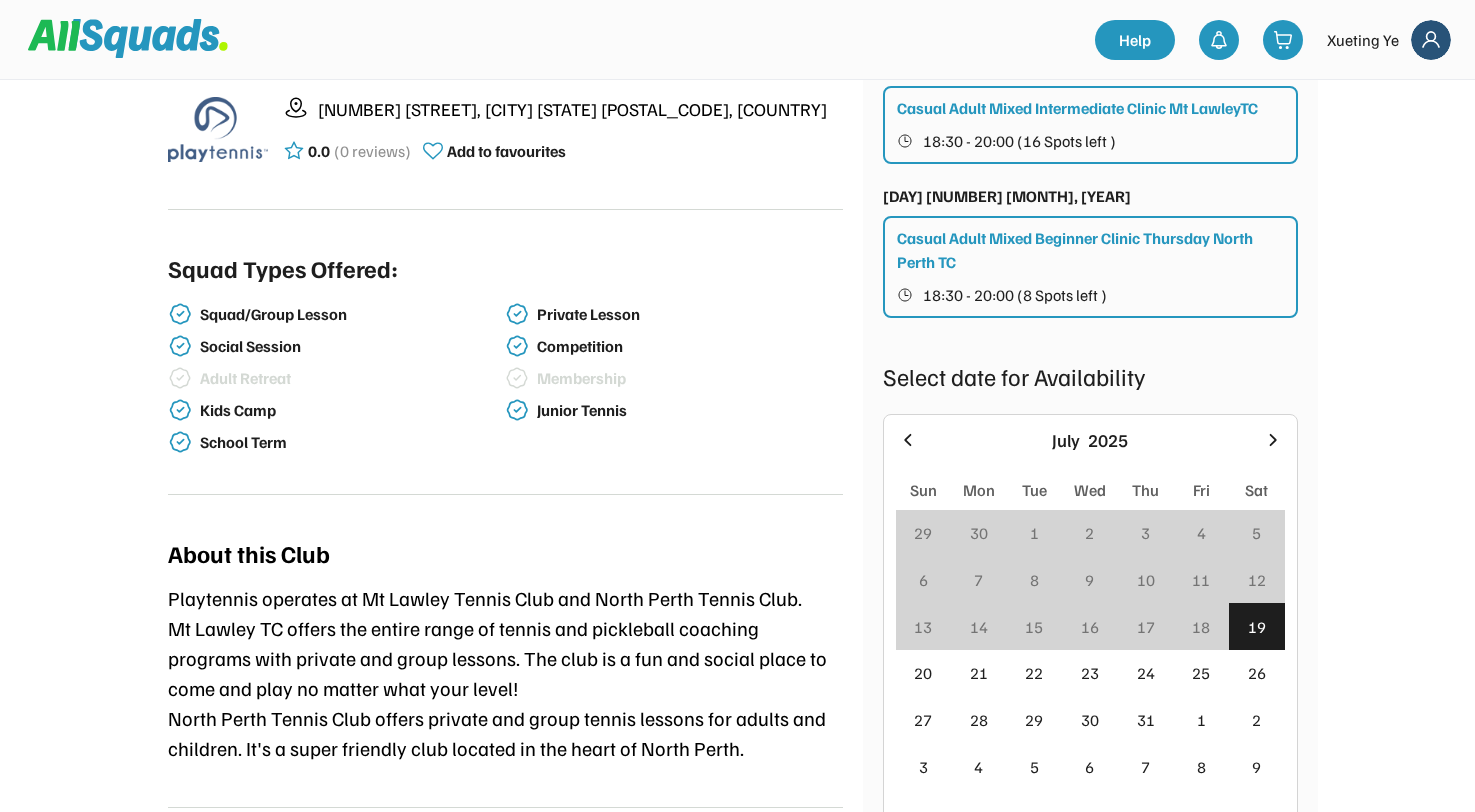 click at bounding box center [517, 378] 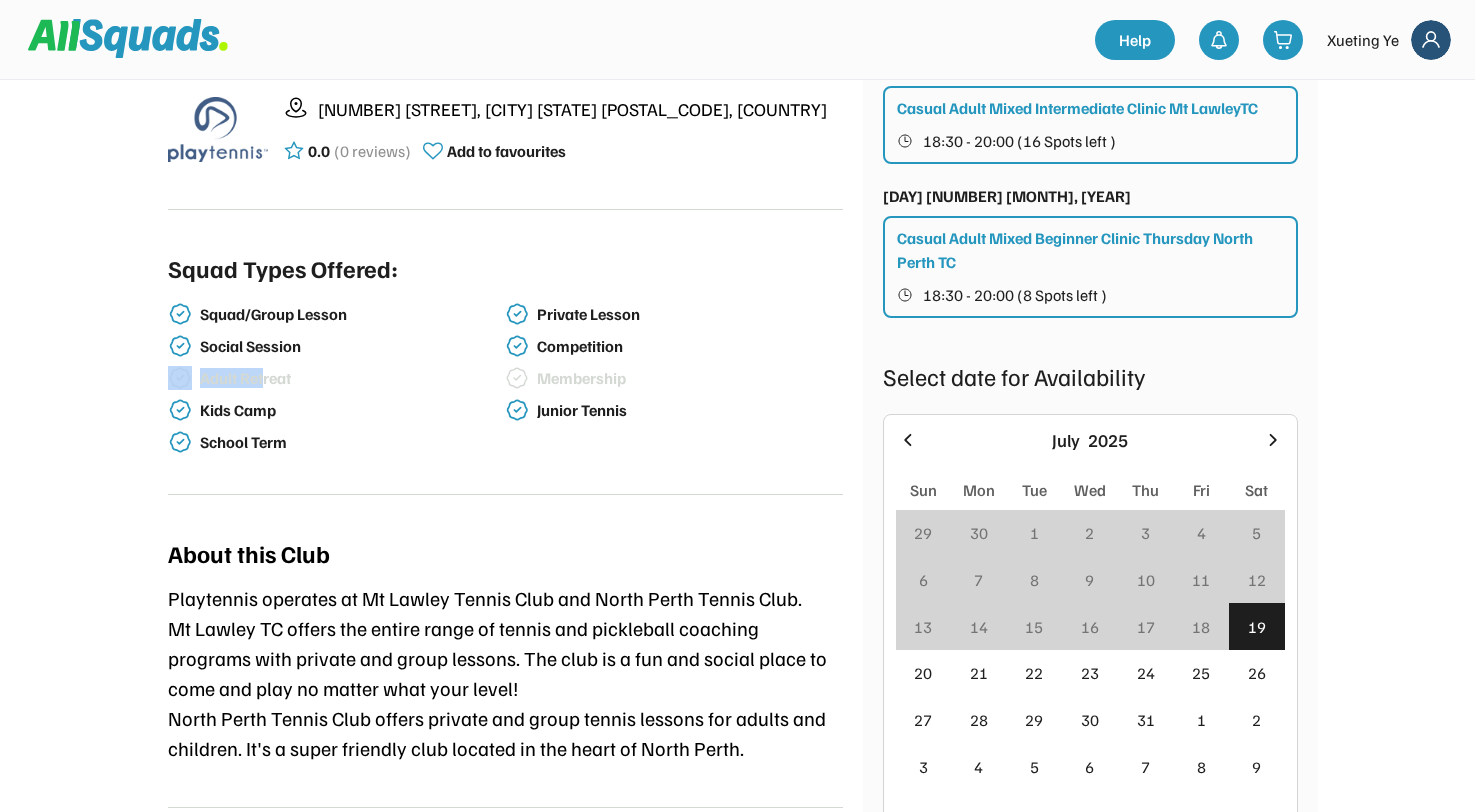 drag, startPoint x: 262, startPoint y: 385, endPoint x: 130, endPoint y: 396, distance: 132.45753 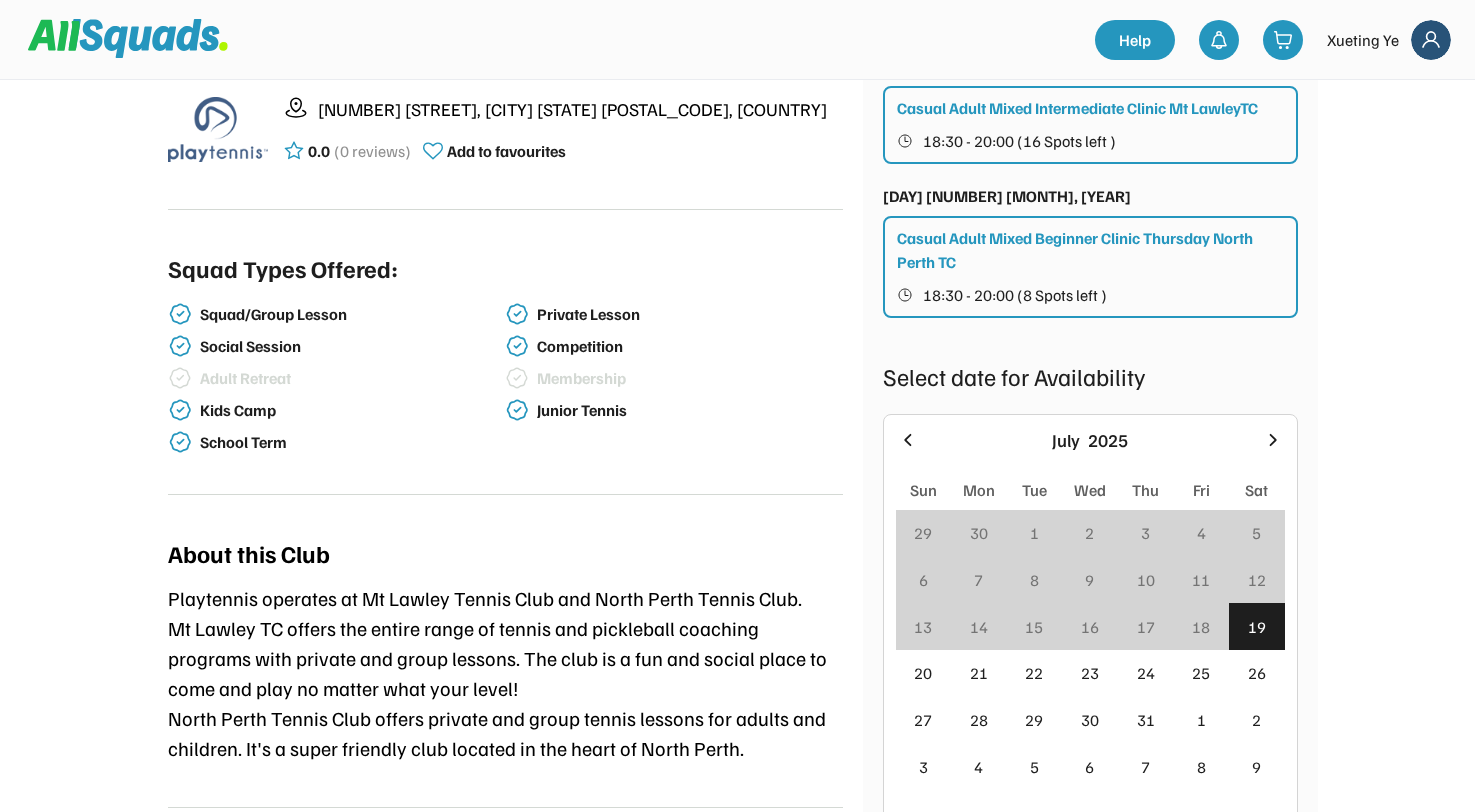 click on "School Term" at bounding box center (351, 442) 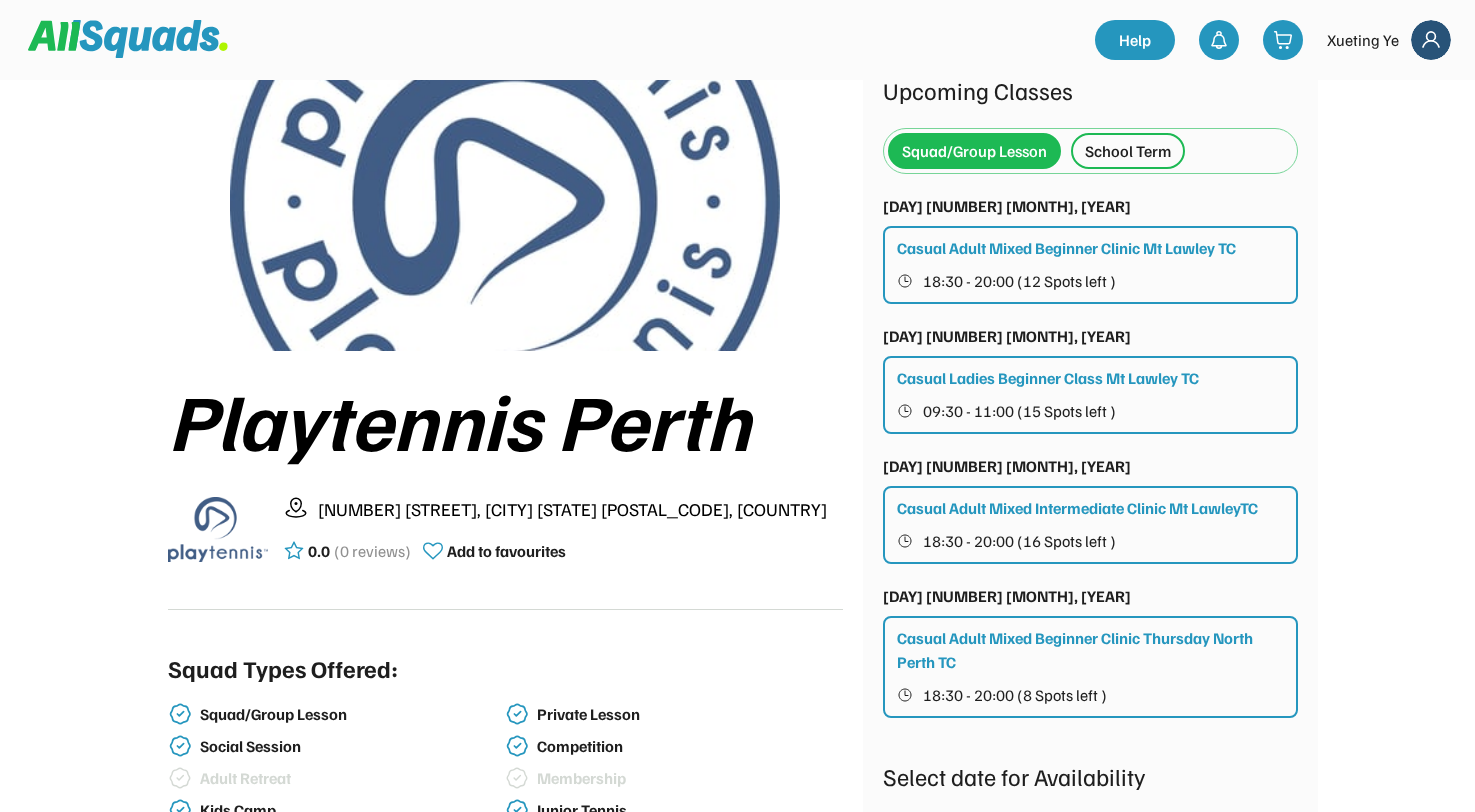 scroll, scrollTop: 0, scrollLeft: 0, axis: both 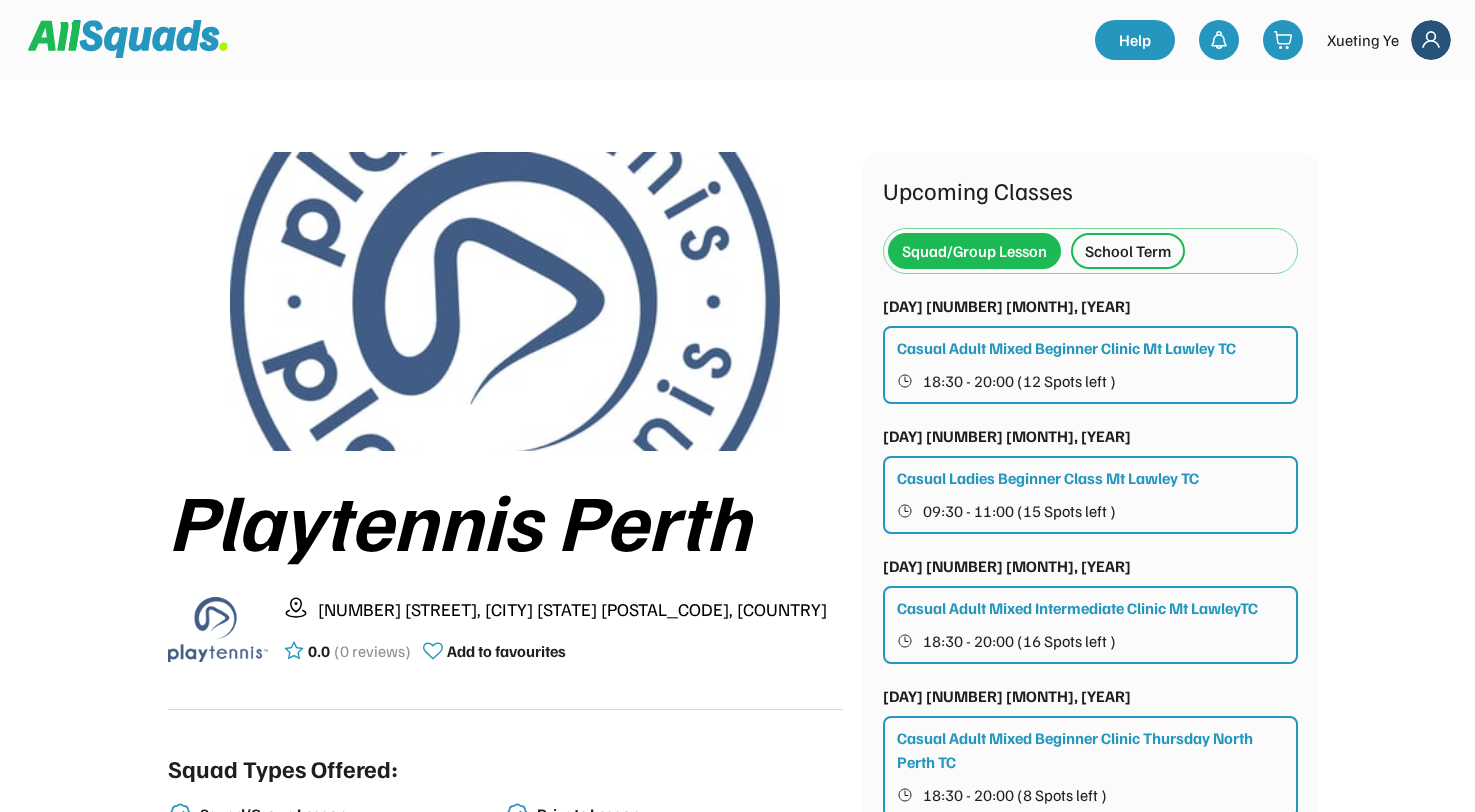 click on "School Term" at bounding box center (1128, 251) 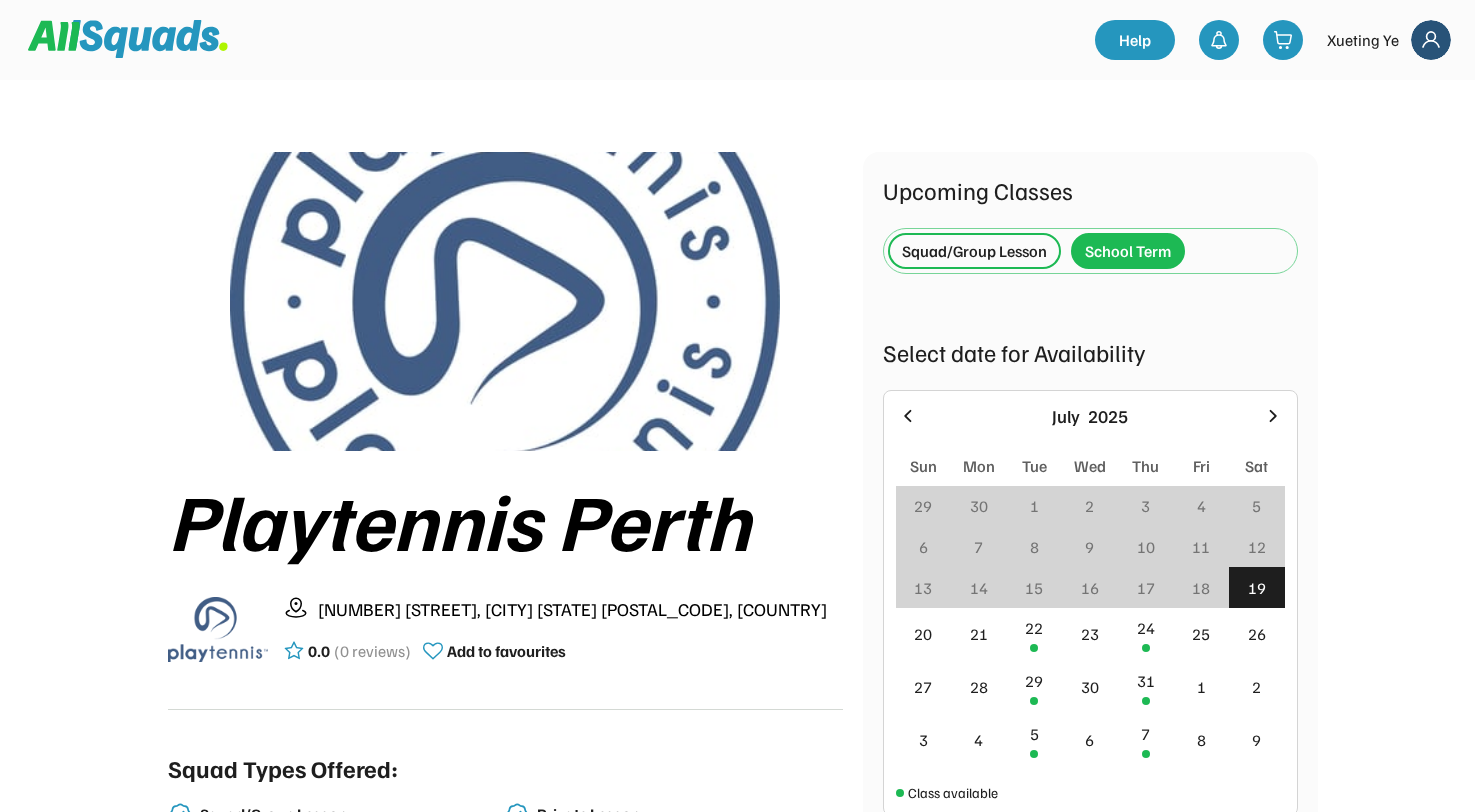 click on "Squad/Group Lesson" at bounding box center [974, 251] 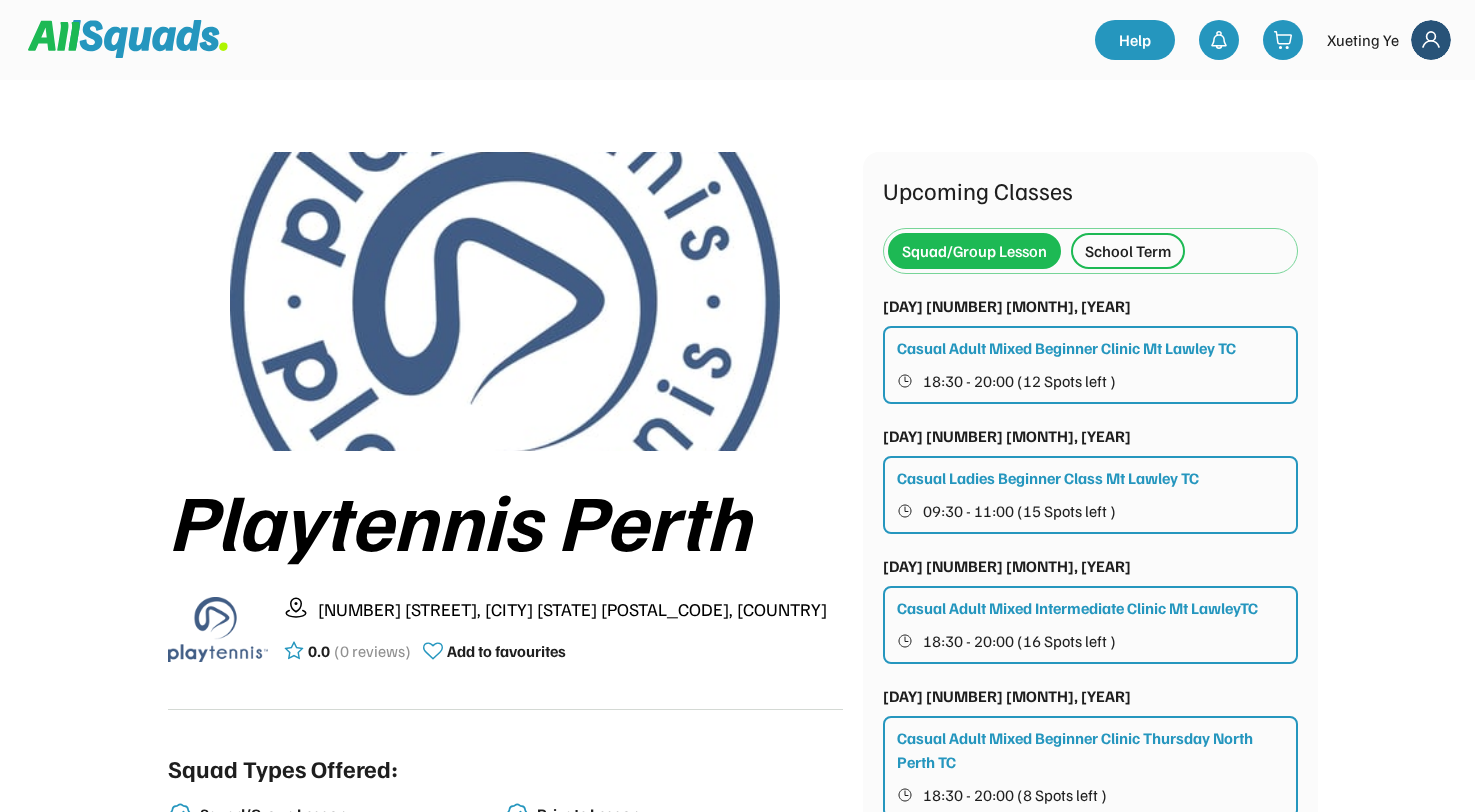 click on "18:30 - 20:00  (12 Spots left )" at bounding box center (1091, 381) 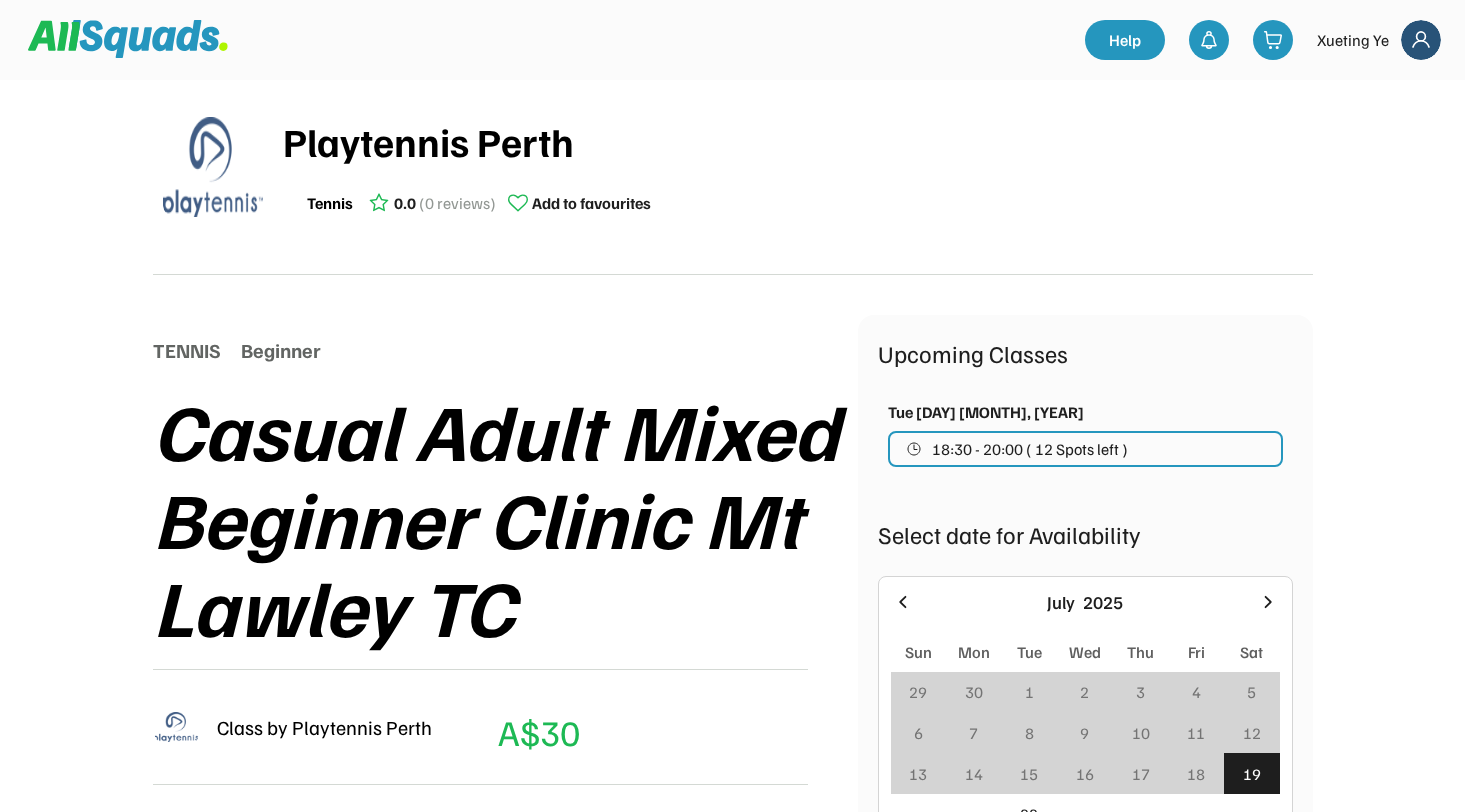 scroll, scrollTop: 0, scrollLeft: 0, axis: both 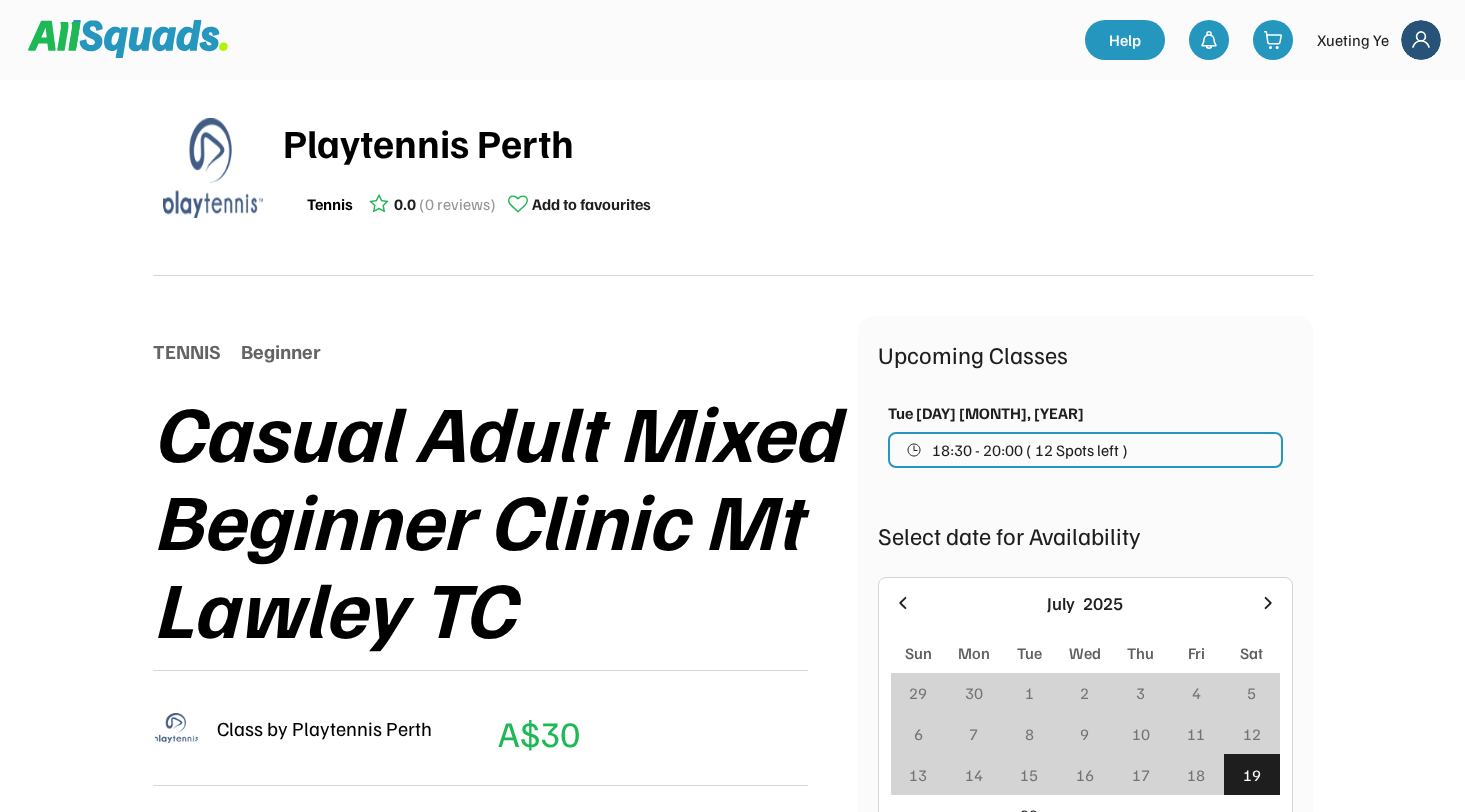 click at bounding box center (1421, 40) 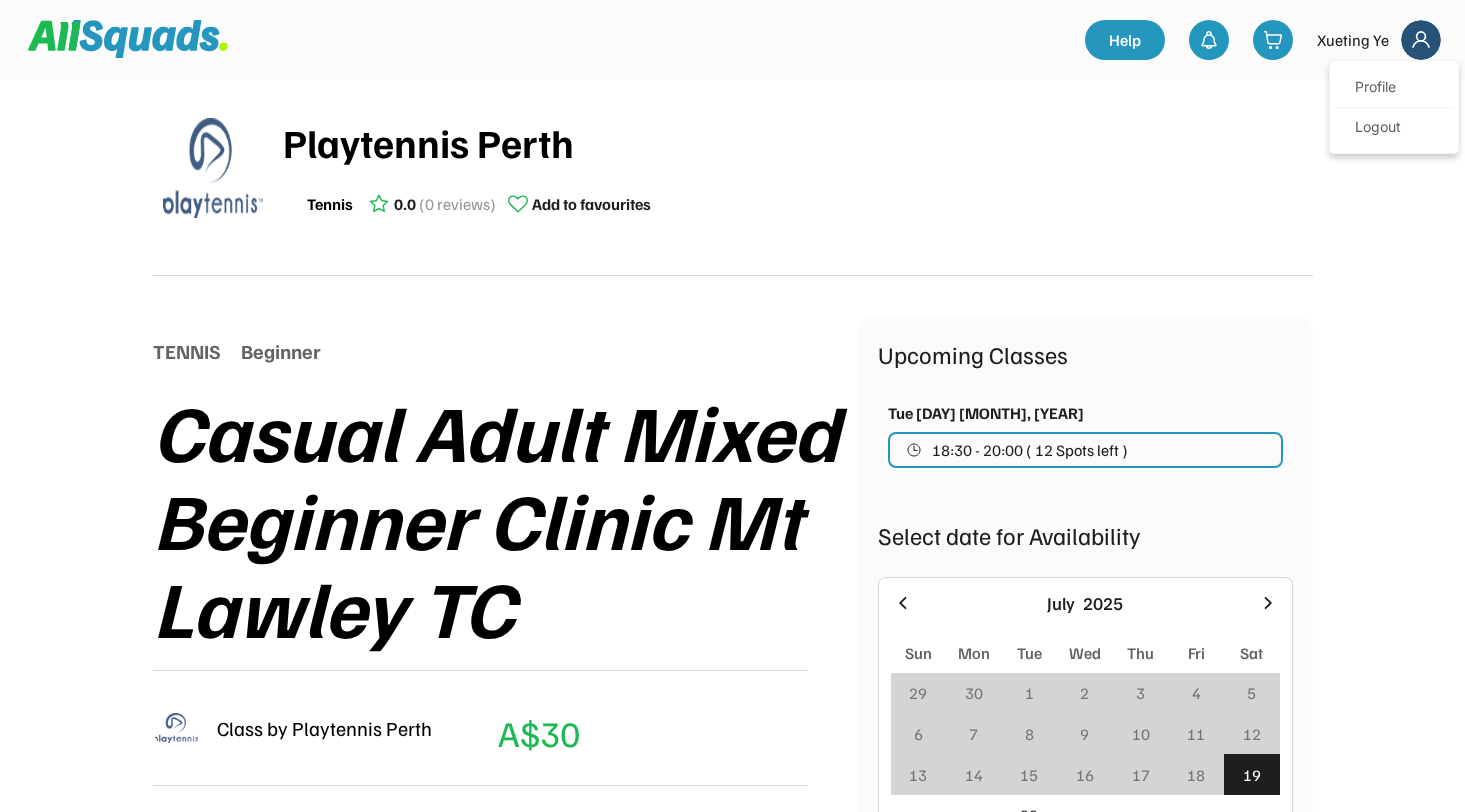 click on "Upcoming Classes Tue [DAY] [MONTH], [YEAR] 18:30 - 20:00 ( 12 Spots left ) Select date for Availability July [YEAR] Sun Mon Tue Wed Thu Fri Sat 29 30 1 2 3 4 5 6 7 8 9 10 11 12 13 14 15 16 17 18 19 20 21 22 23 24 25 26 27 28 29 30 31 1 2 3 4 5 6 7 8 9 Class available Selected date - Add to waitlist" at bounding box center [1085, 709] 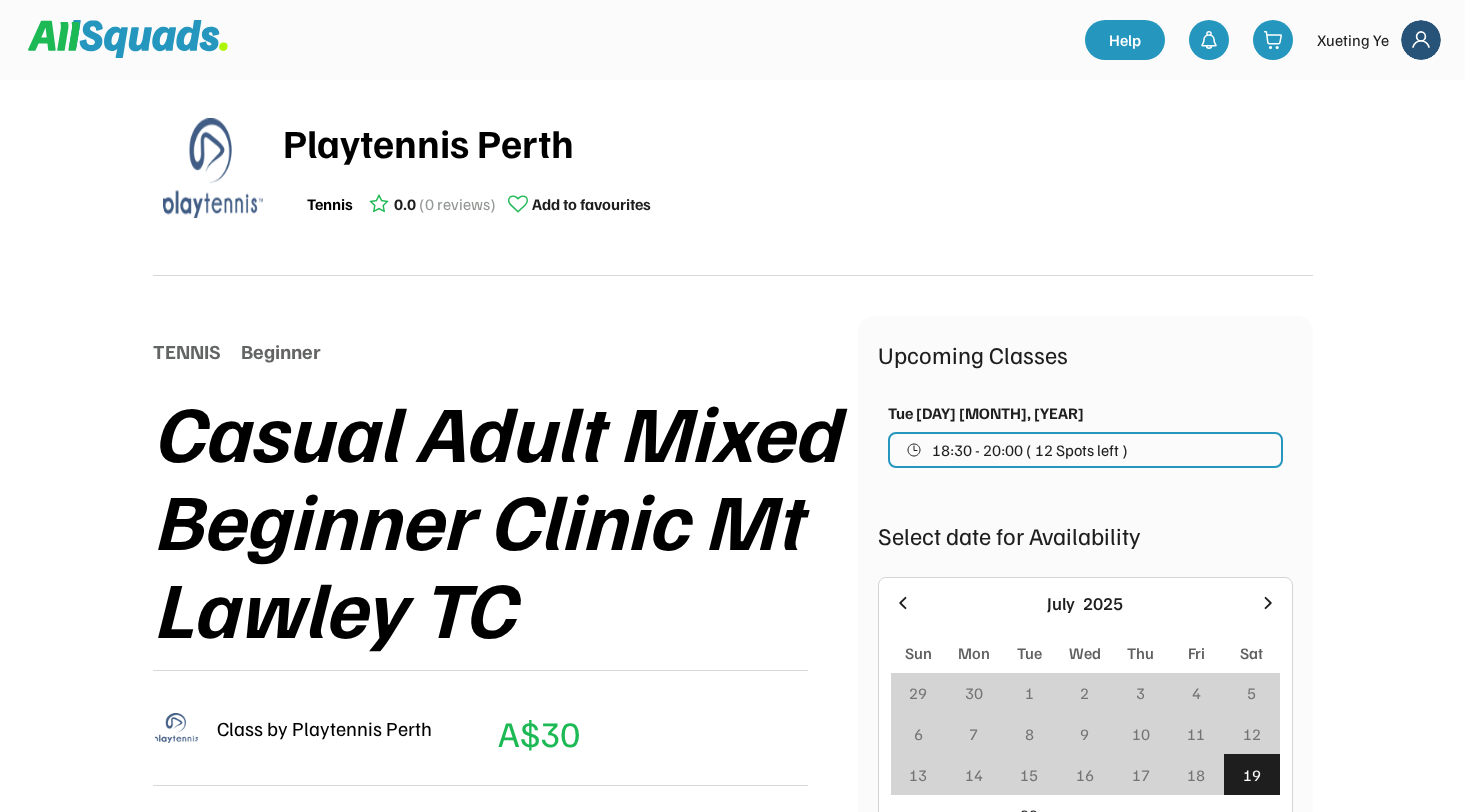 click on "Class by Playtennis Perth A$30   (Member's Price)   A" at bounding box center (480, 728) 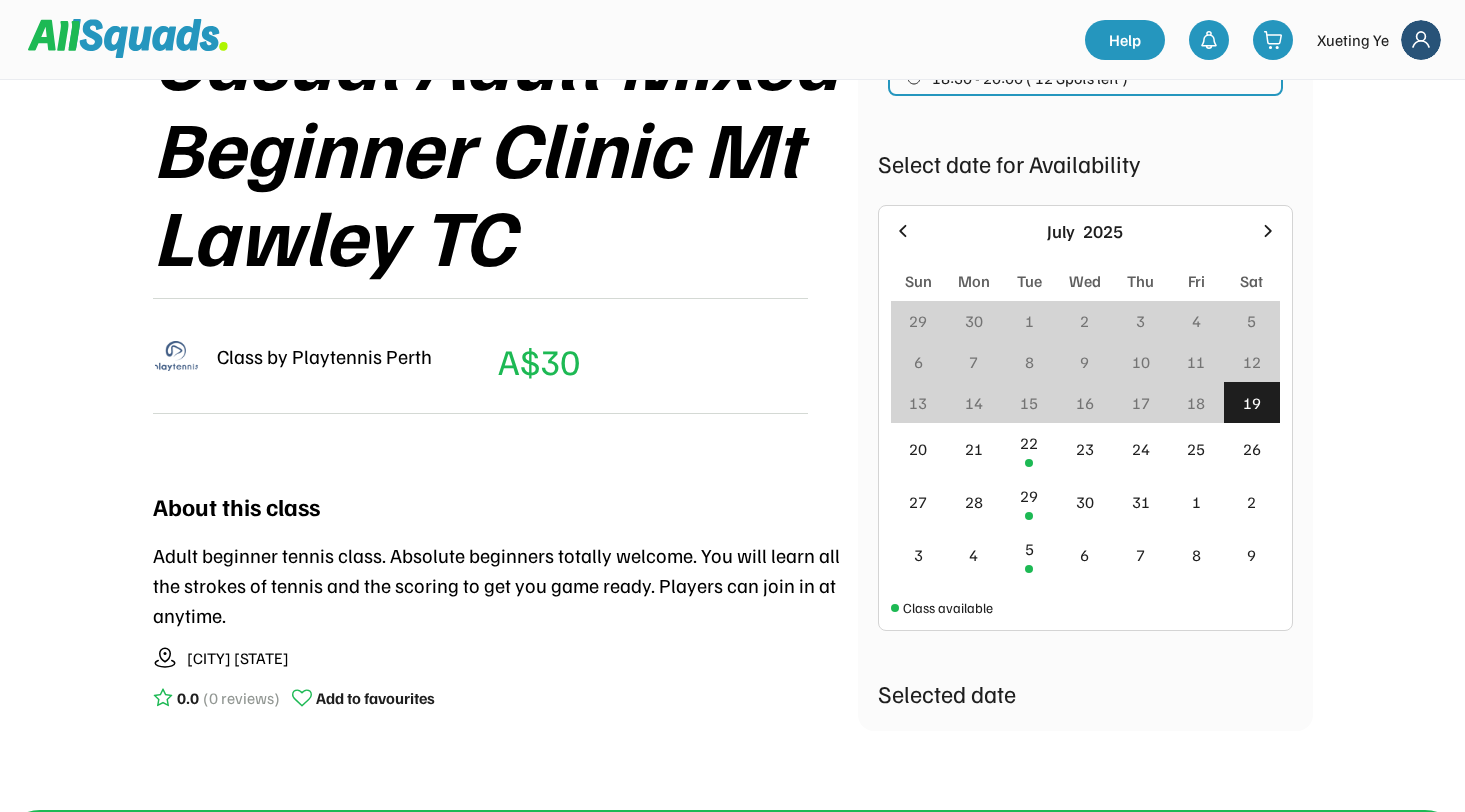 scroll, scrollTop: 370, scrollLeft: 0, axis: vertical 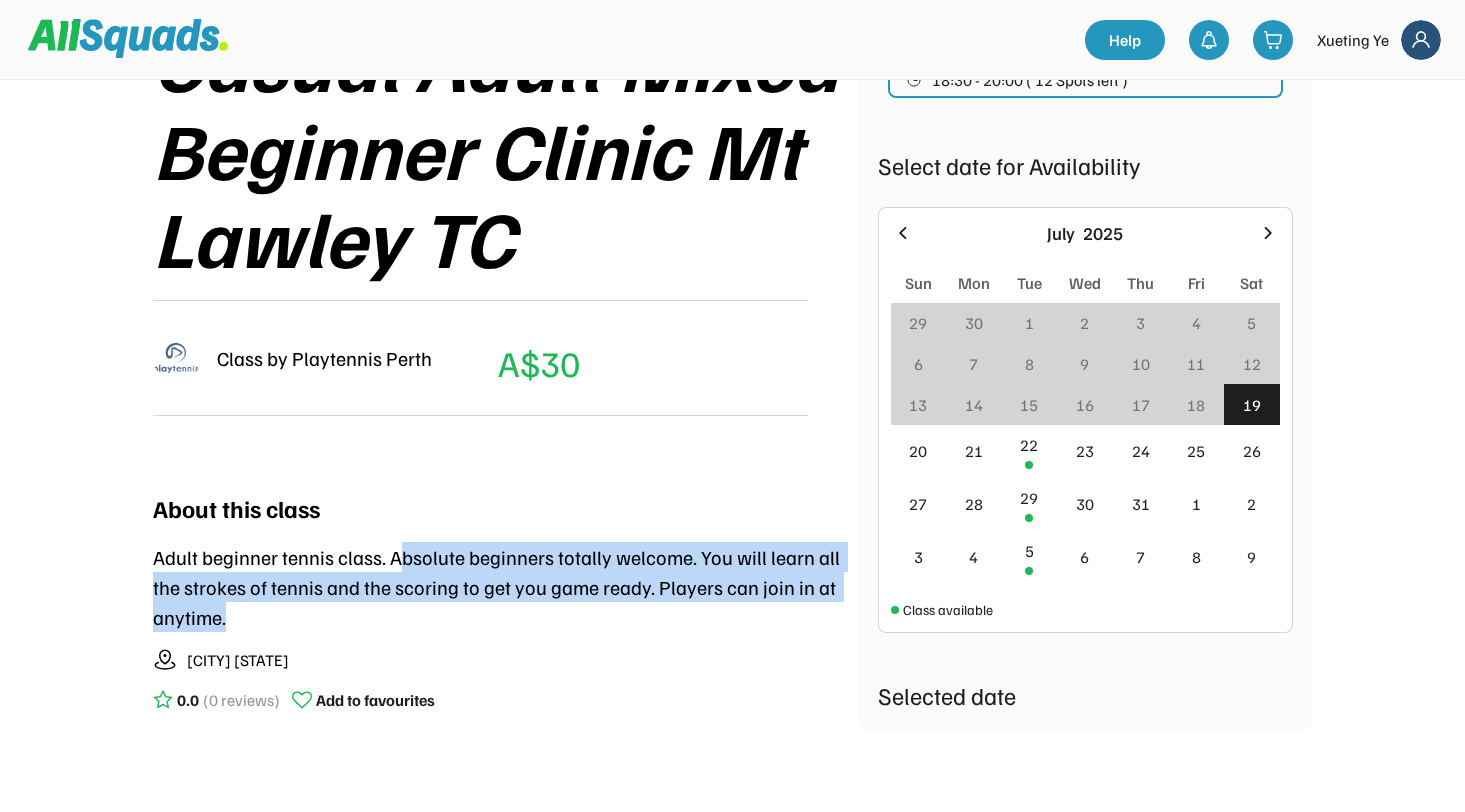drag, startPoint x: 410, startPoint y: 570, endPoint x: 601, endPoint y: 643, distance: 204.47493 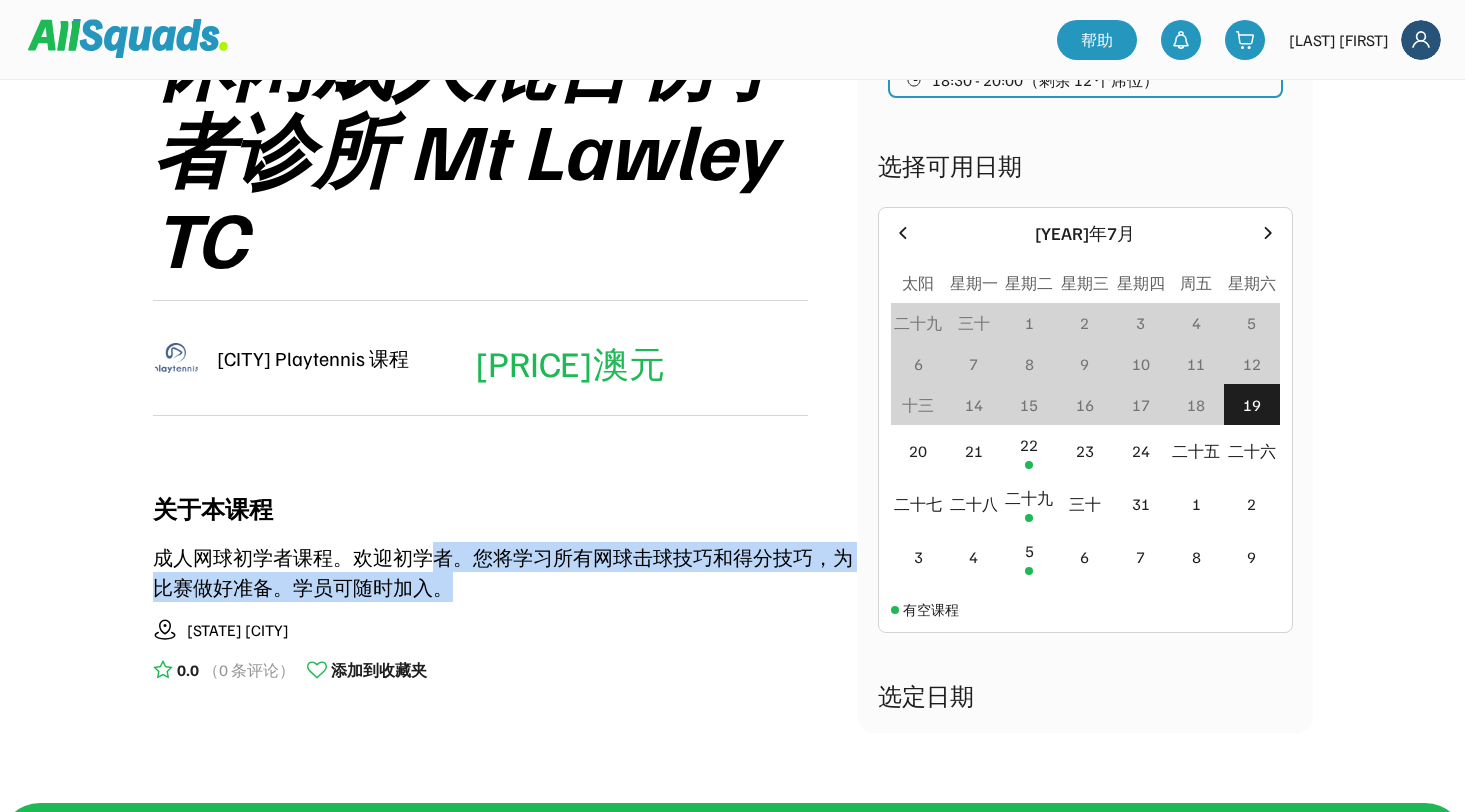 drag, startPoint x: 434, startPoint y: 560, endPoint x: 576, endPoint y: 656, distance: 171.40594 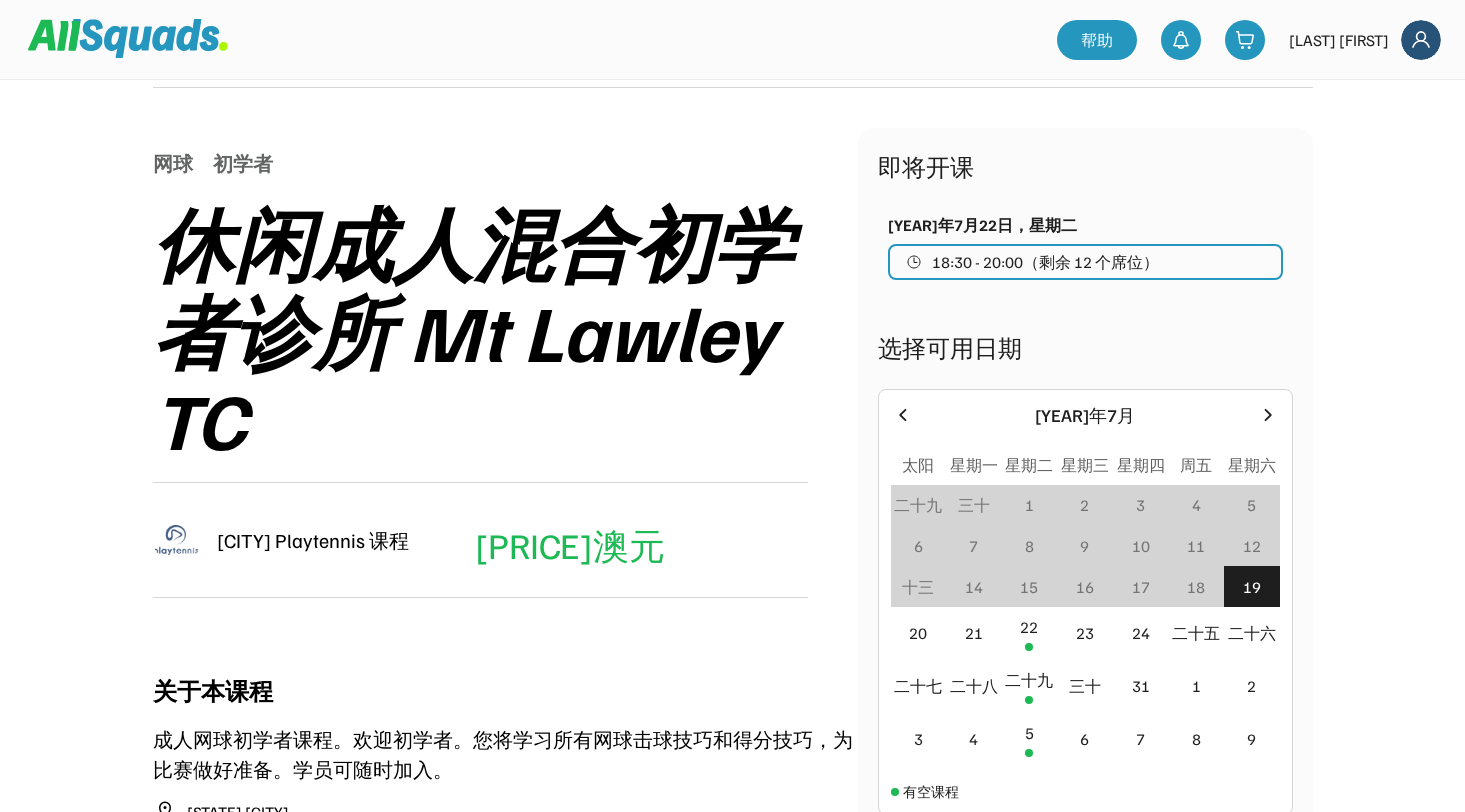 scroll, scrollTop: 0, scrollLeft: 0, axis: both 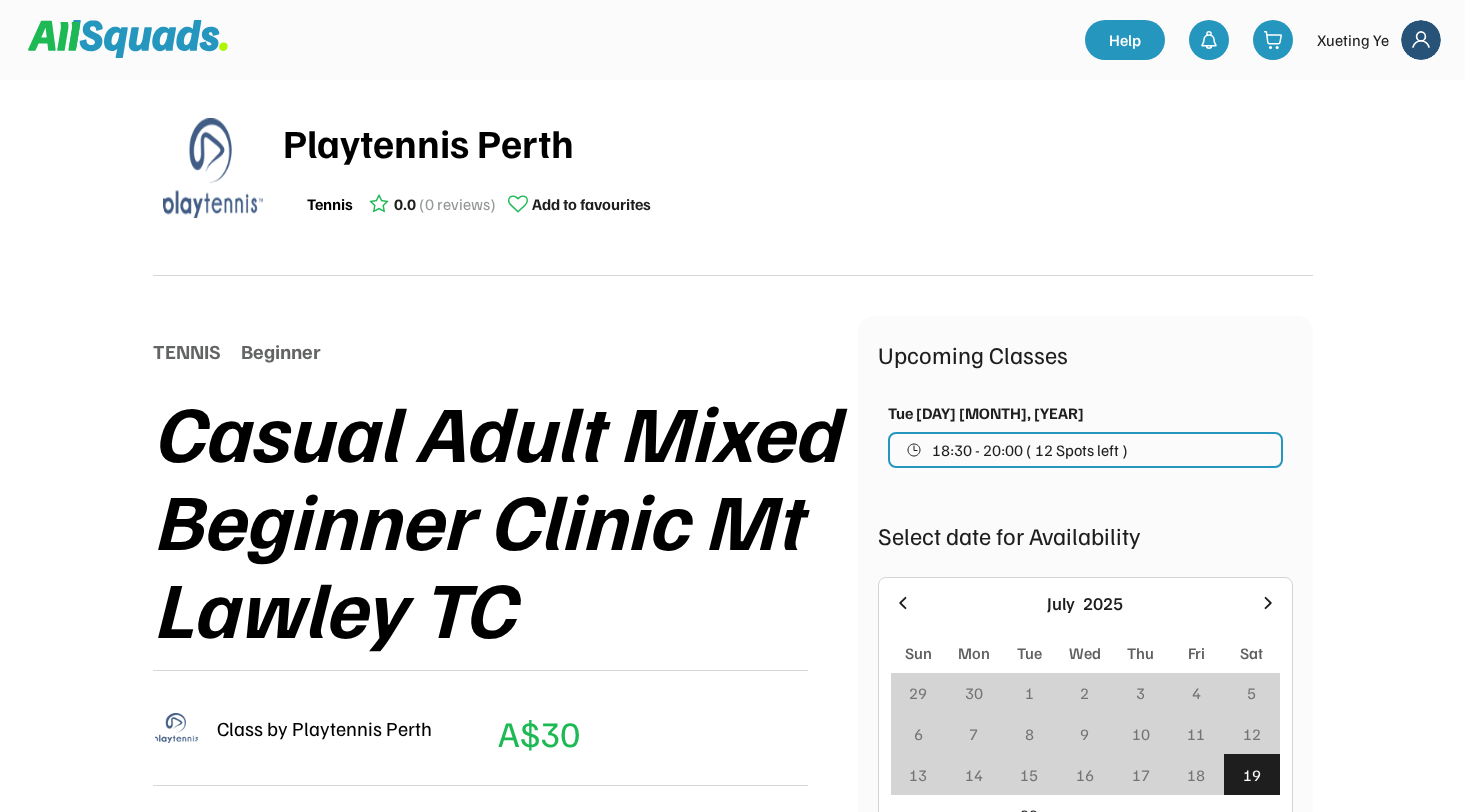 click on "Tennis 0.0 (0 reviews) Add to favourites" at bounding box center [798, 204] 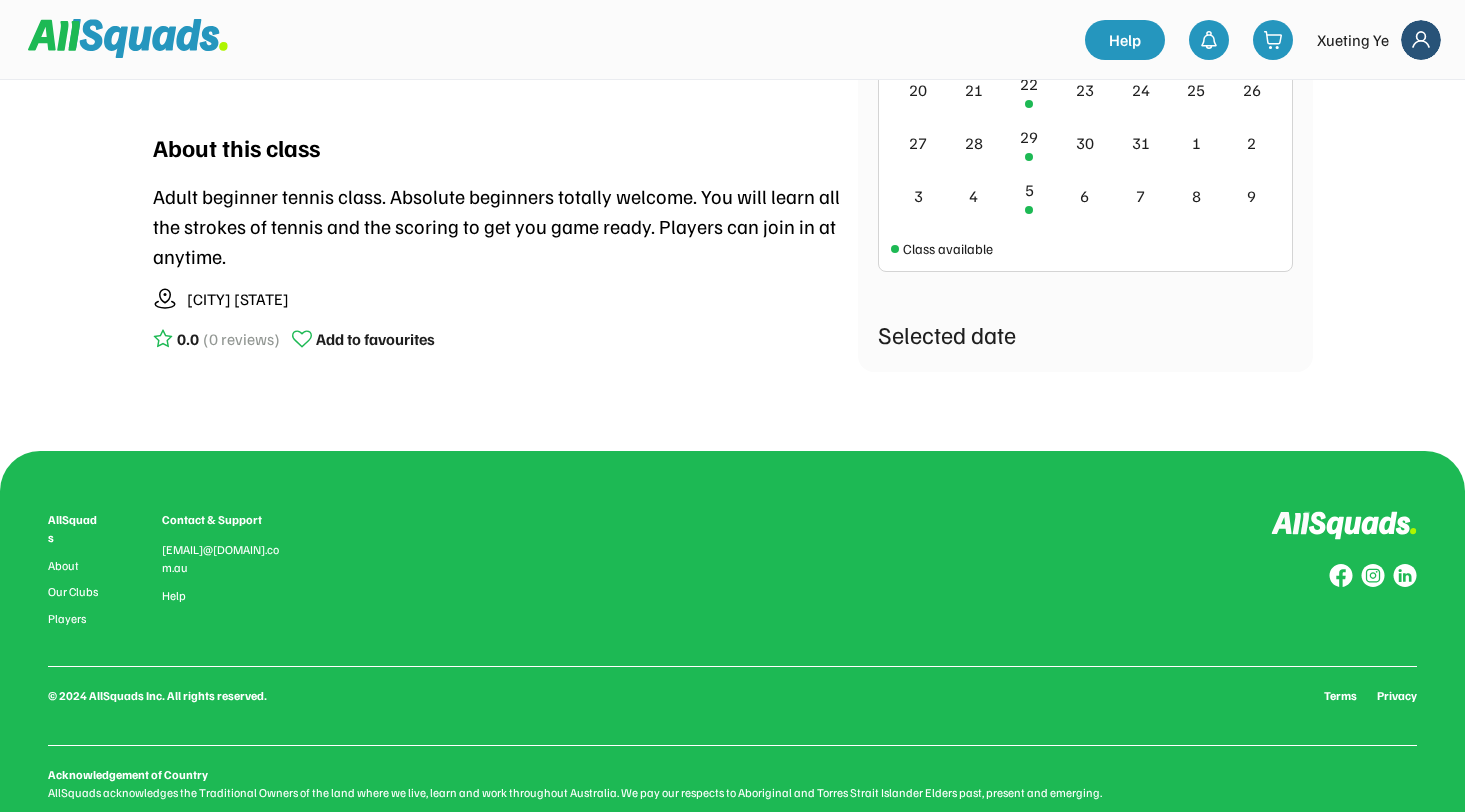 scroll, scrollTop: 270, scrollLeft: 0, axis: vertical 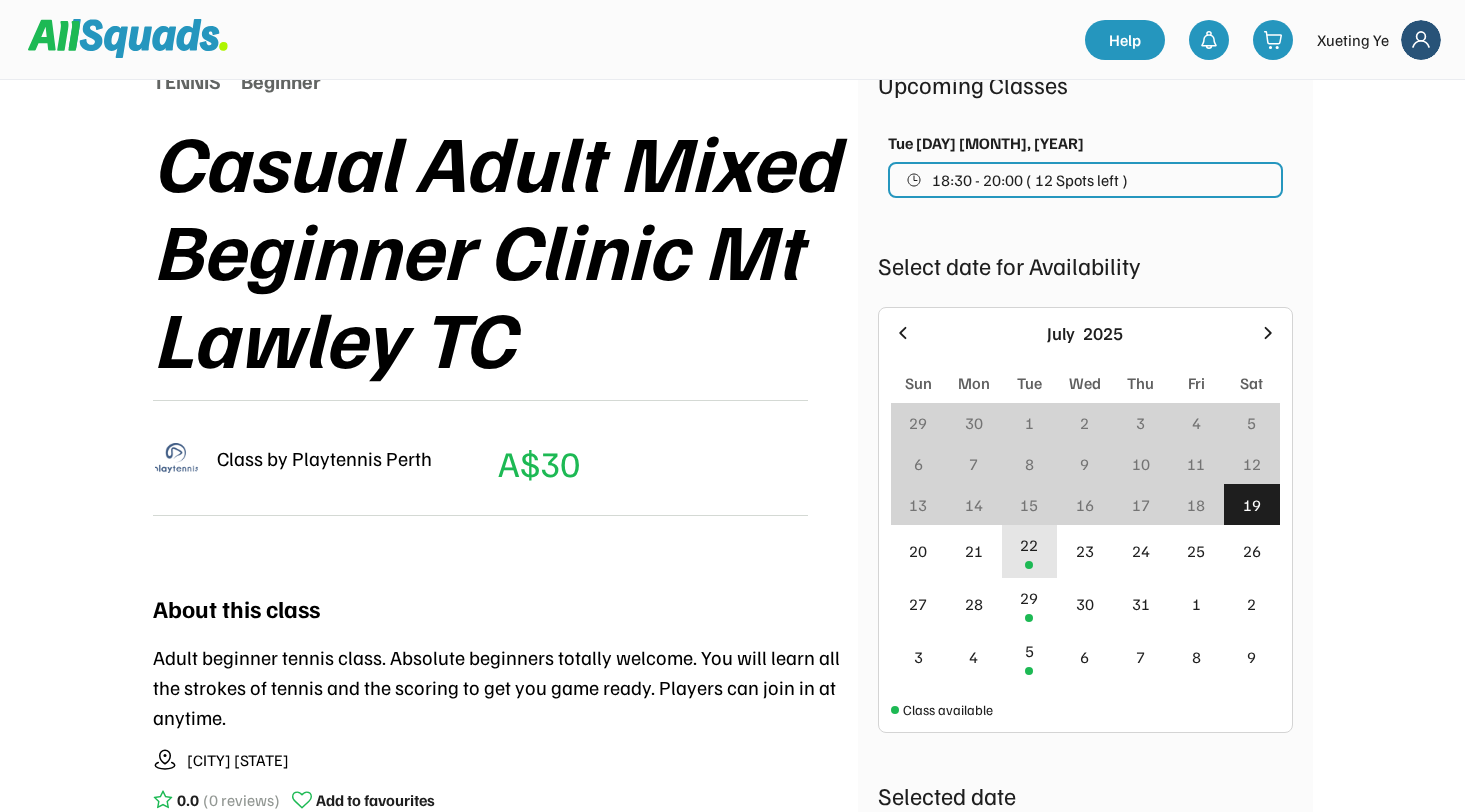 click on "22" at bounding box center (1030, 551) 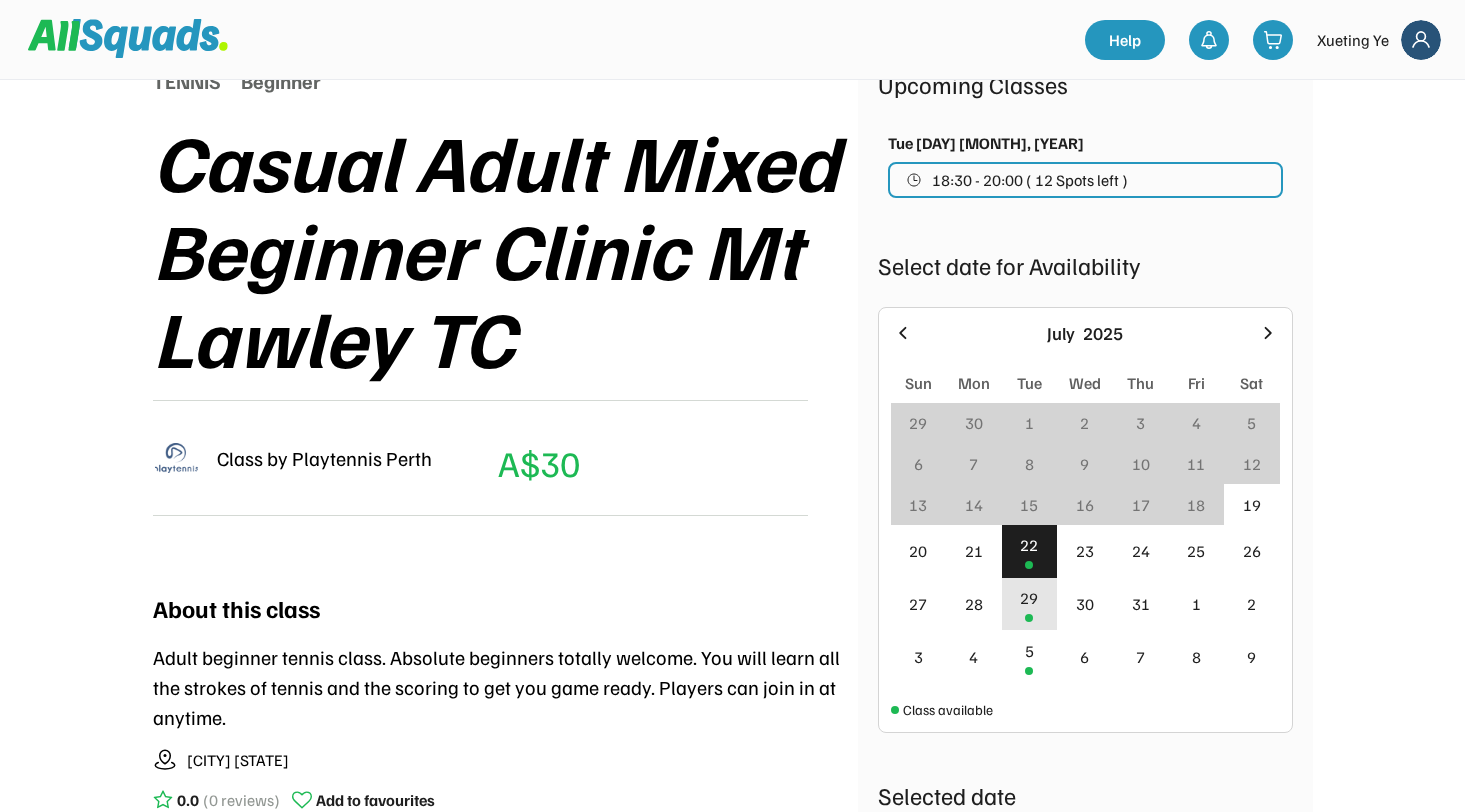 click on "29" at bounding box center (1030, 604) 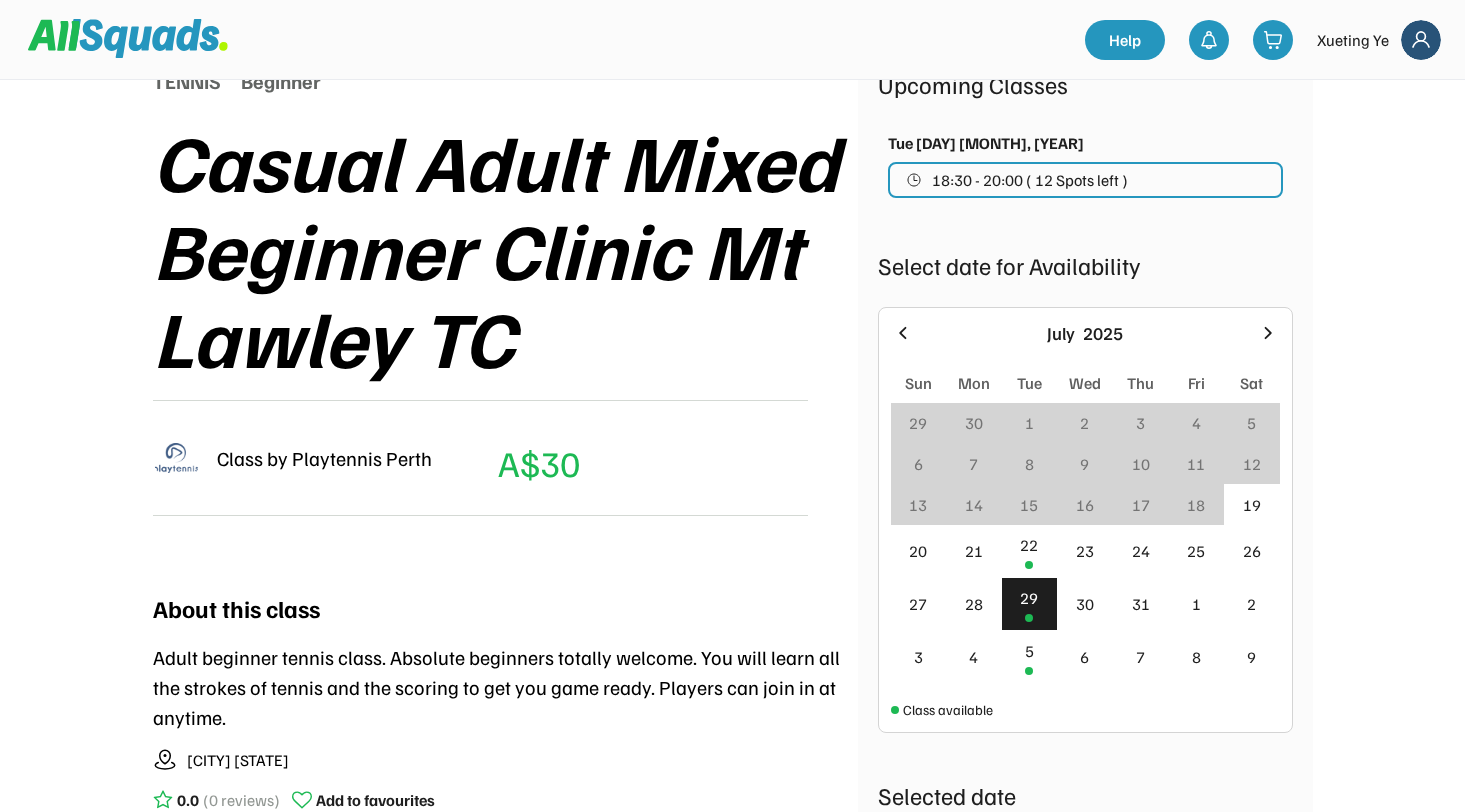 click on "Tue 22 July, 2025 18:30 - 20:00  ( 12 Spots left )" at bounding box center [1085, 164] 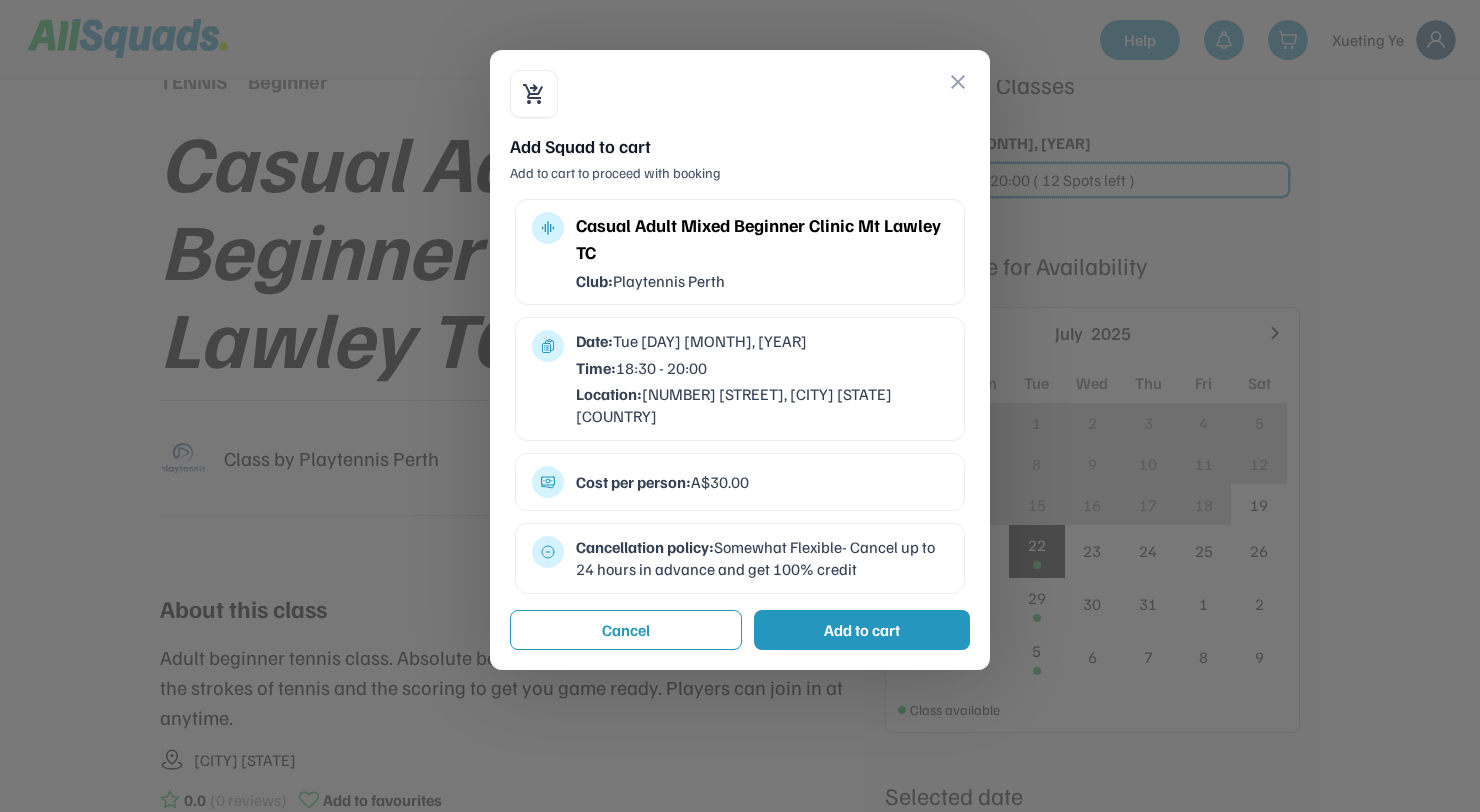 type 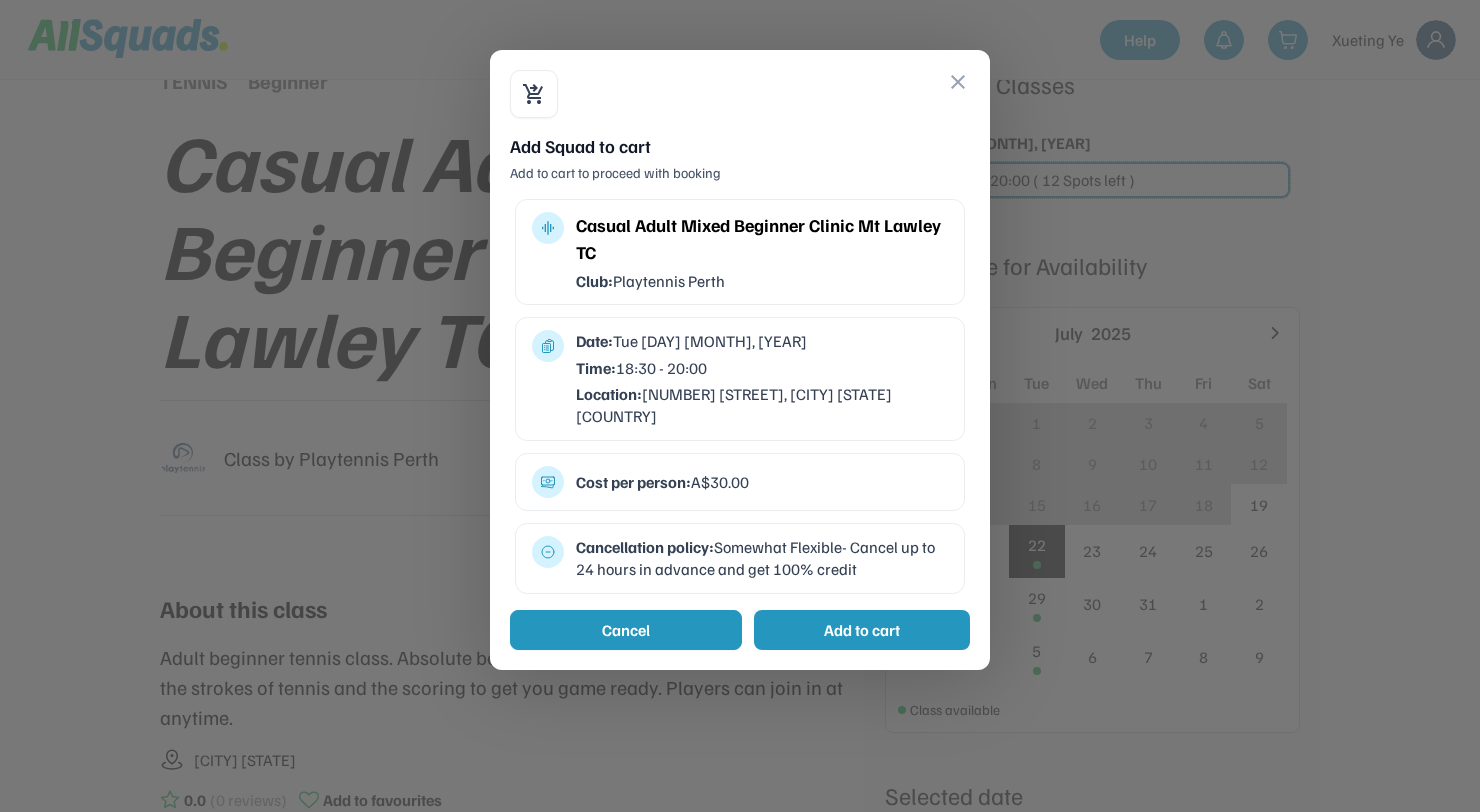 click on "Cancel" at bounding box center [626, 630] 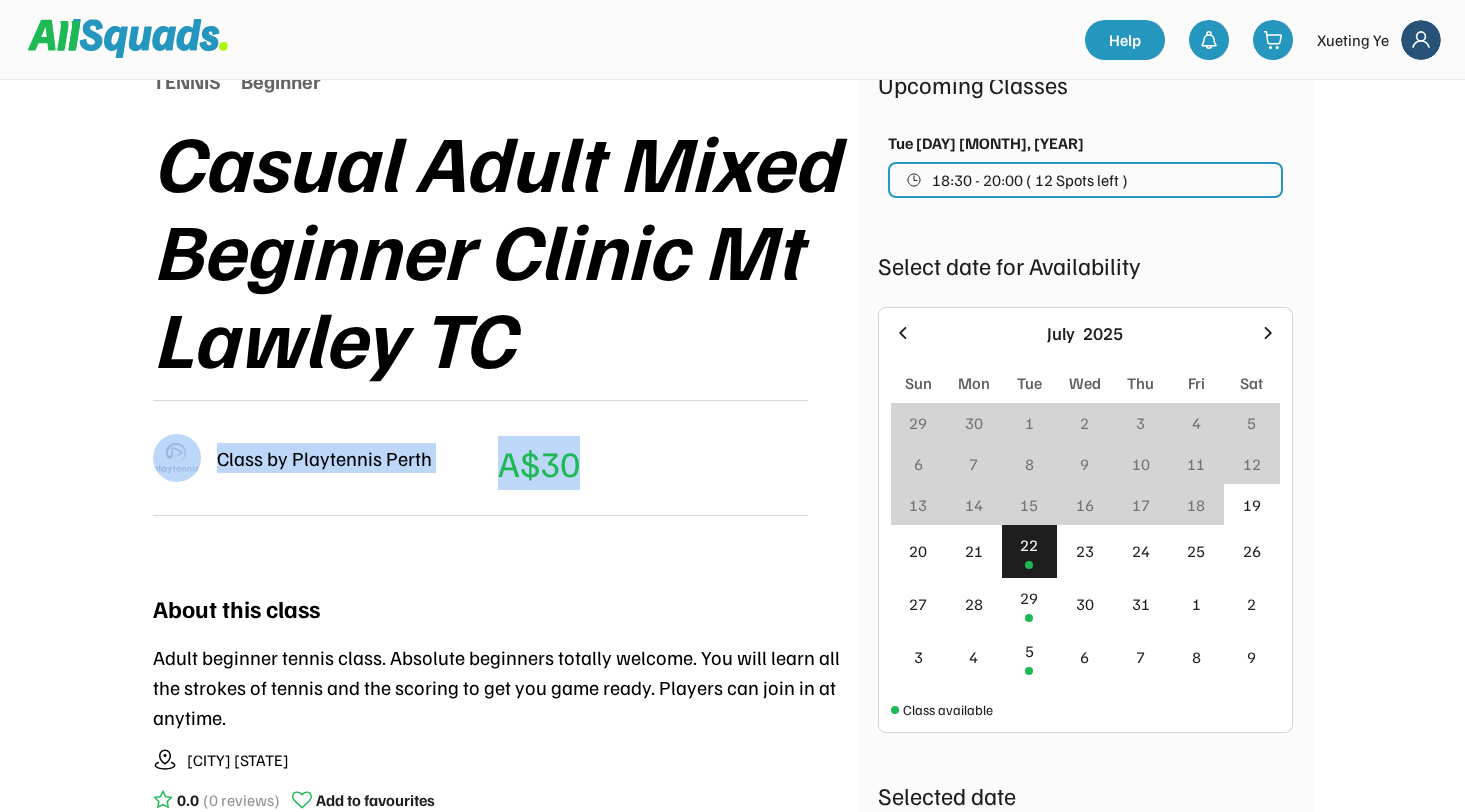 drag, startPoint x: 716, startPoint y: 447, endPoint x: 155, endPoint y: 454, distance: 561.04364 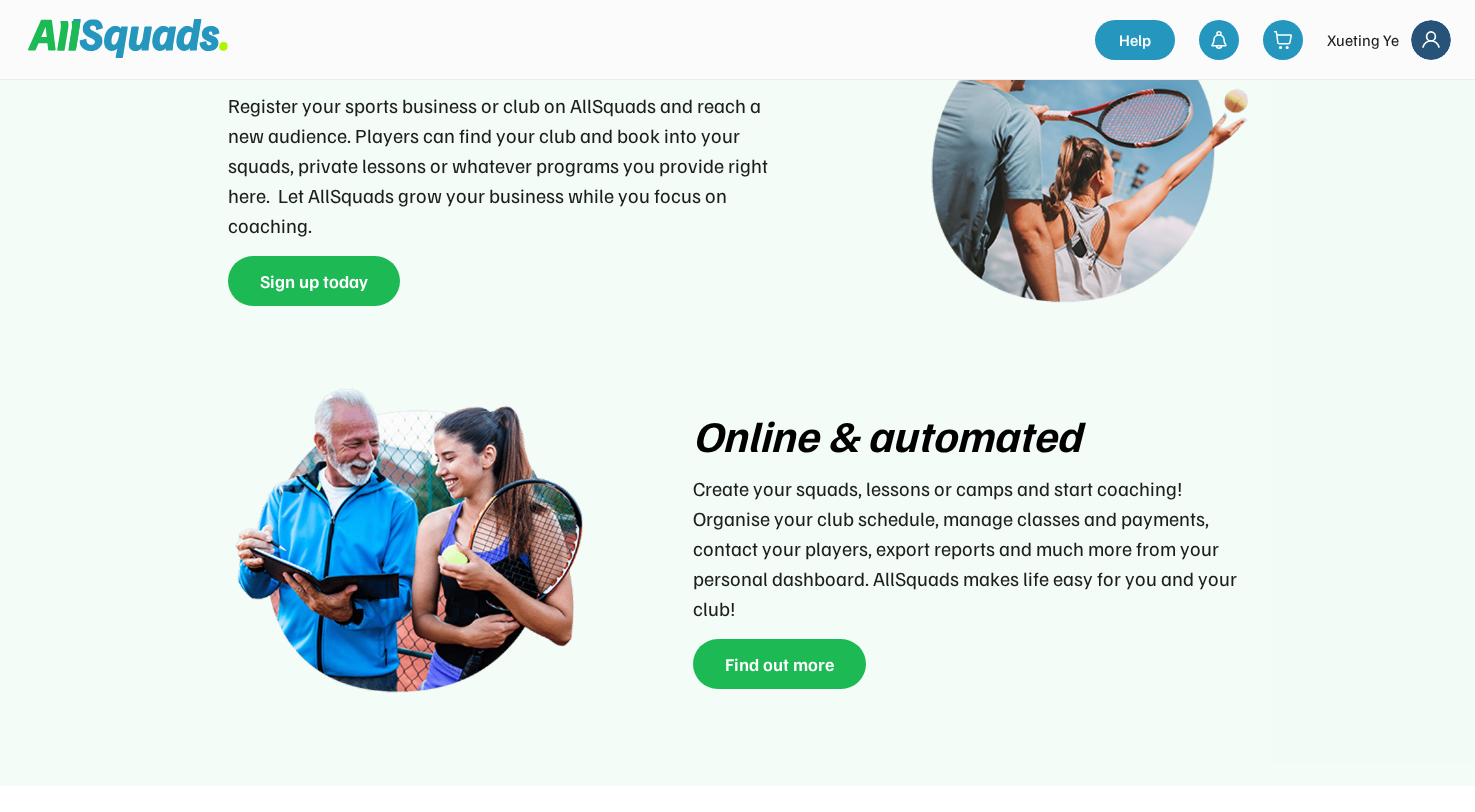 scroll, scrollTop: 2800, scrollLeft: 0, axis: vertical 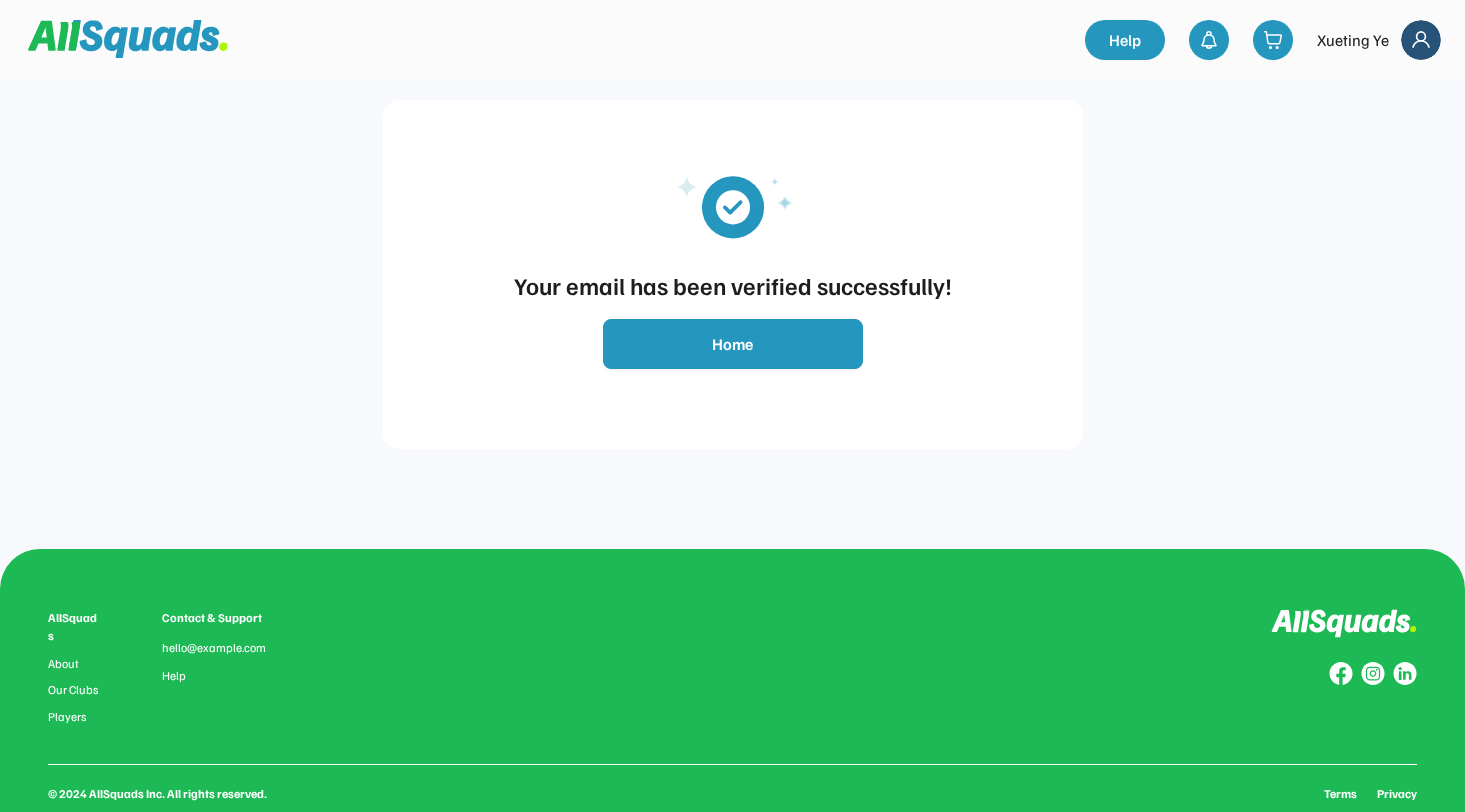 click on "Home" at bounding box center [733, 344] 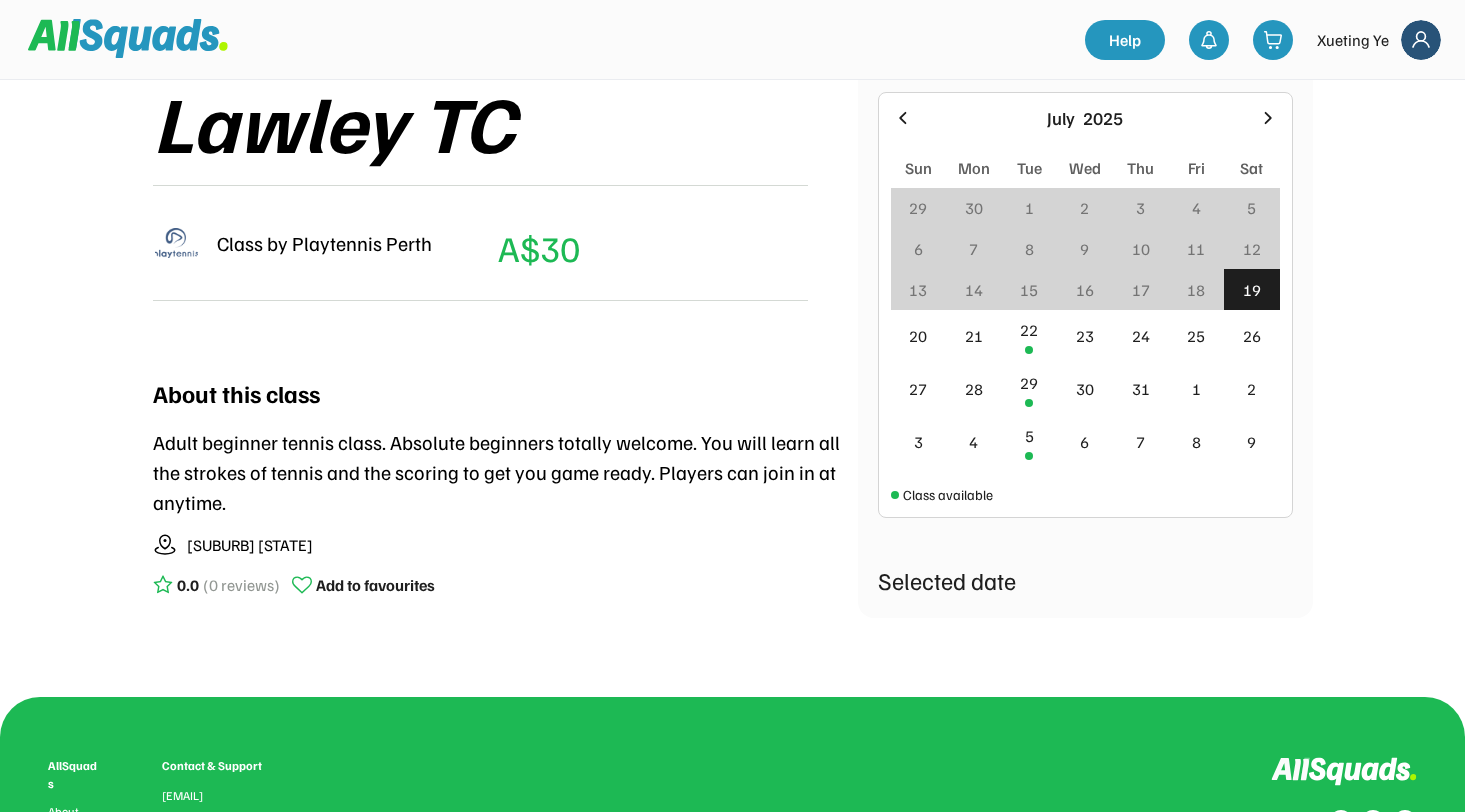 scroll, scrollTop: 430, scrollLeft: 0, axis: vertical 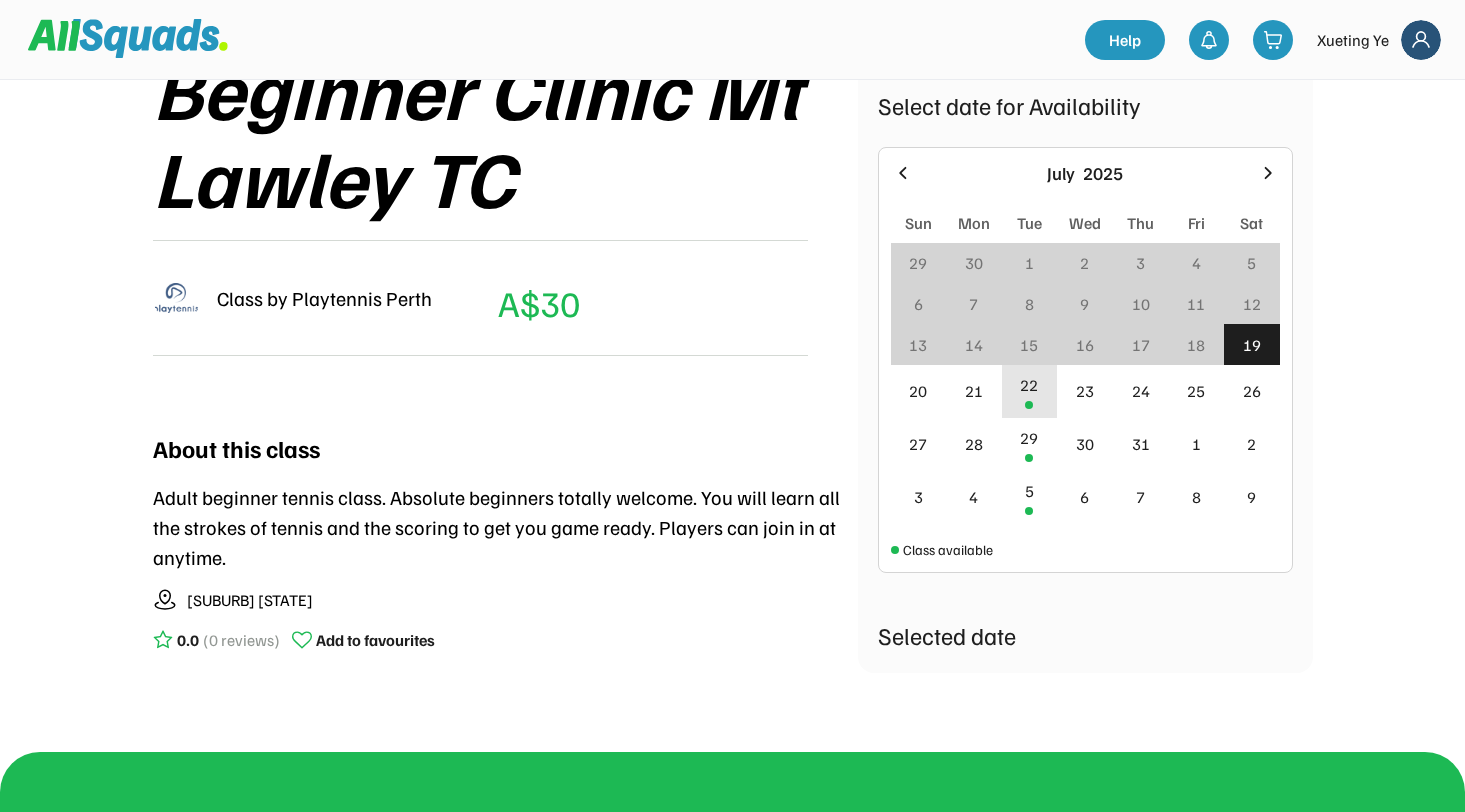 click on "22" at bounding box center [1030, 391] 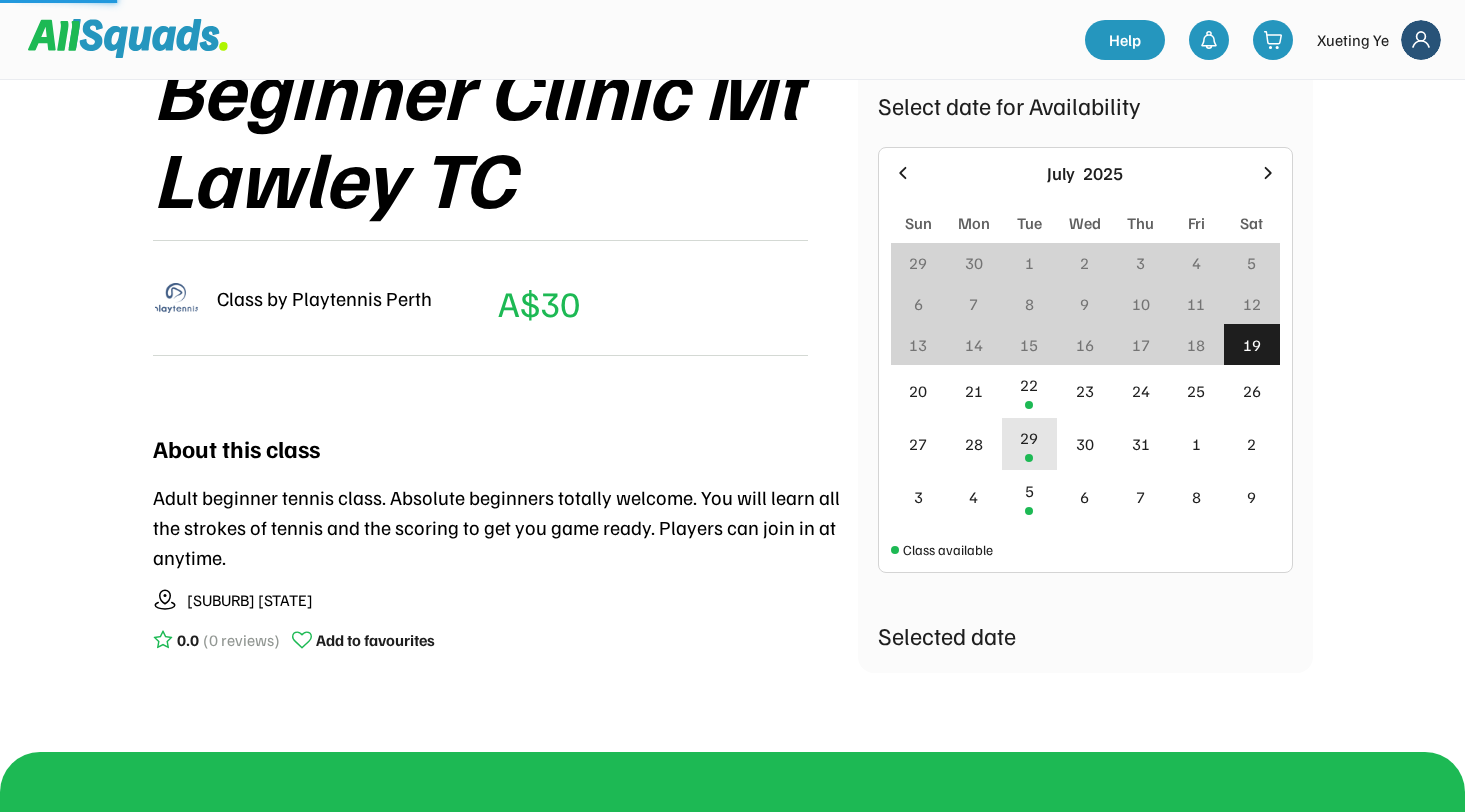 click on "29" at bounding box center [1029, 438] 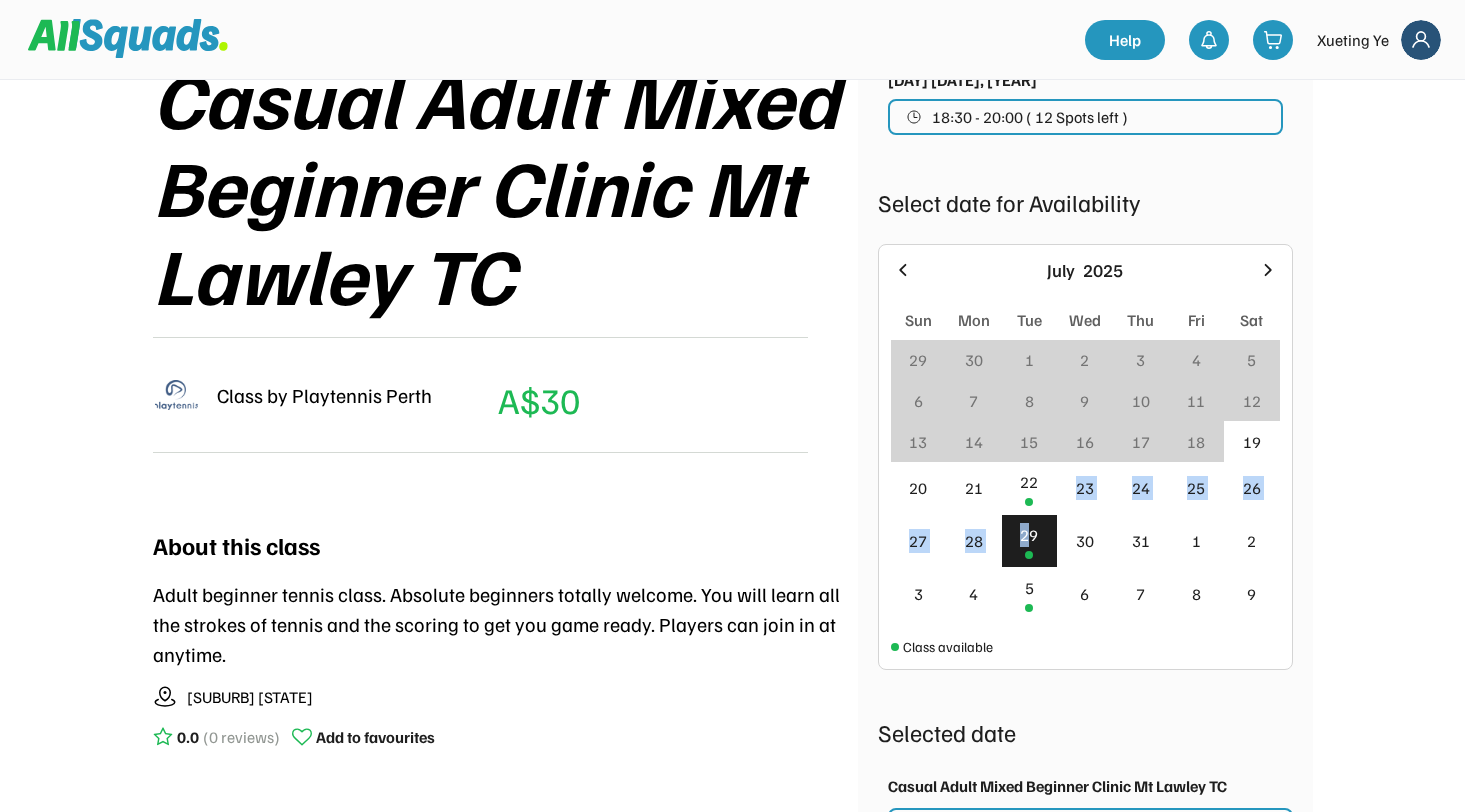 click on "29 30 1 2 3 4 5 6 7 8 9 10 11 12 13 14 15 16 17 18 19 20 21 22 23 24 25 26 27 28 29 30 31 1 2 3 4 5 6 7 8 9" at bounding box center (1085, 480) 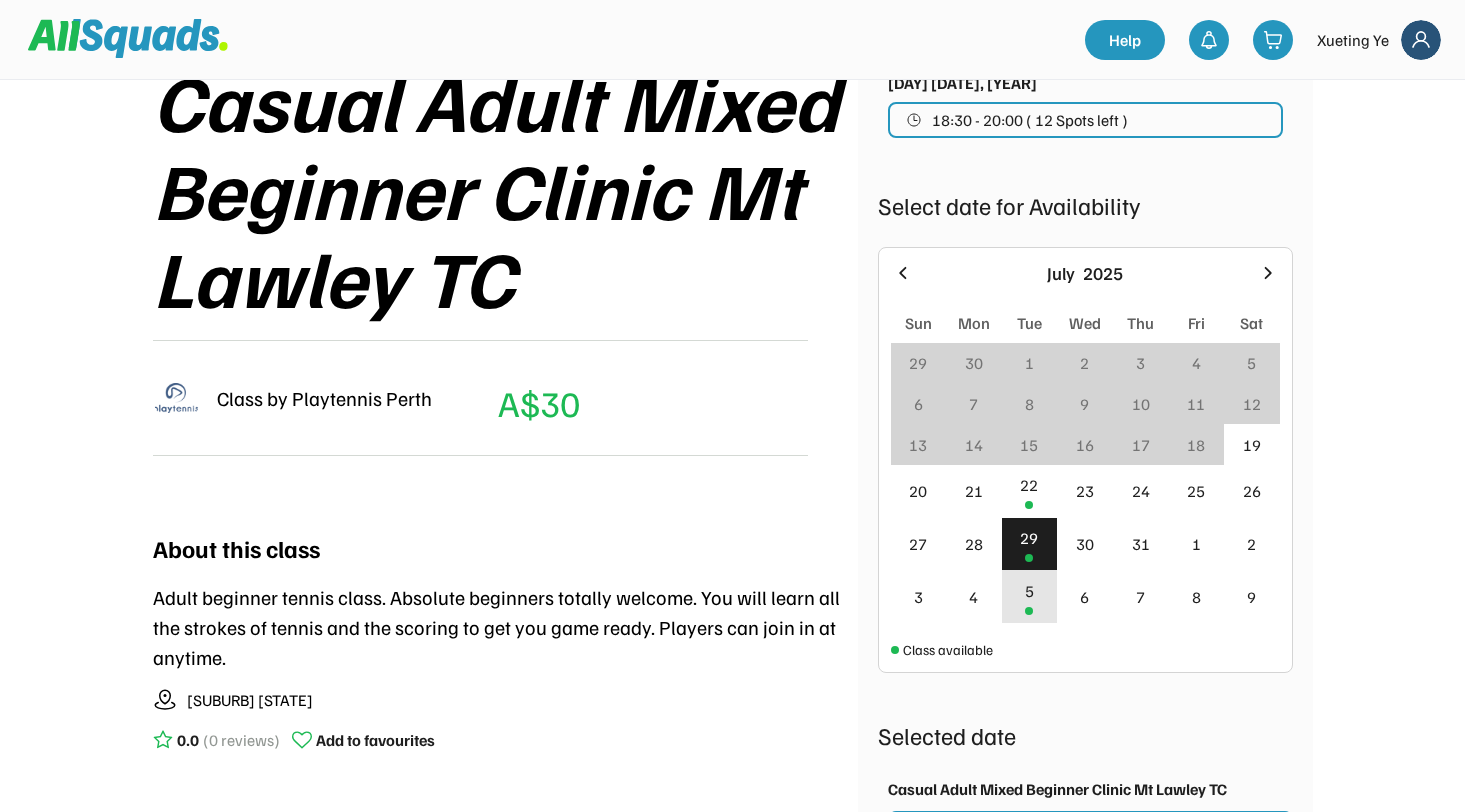 click on "5" at bounding box center (1030, 596) 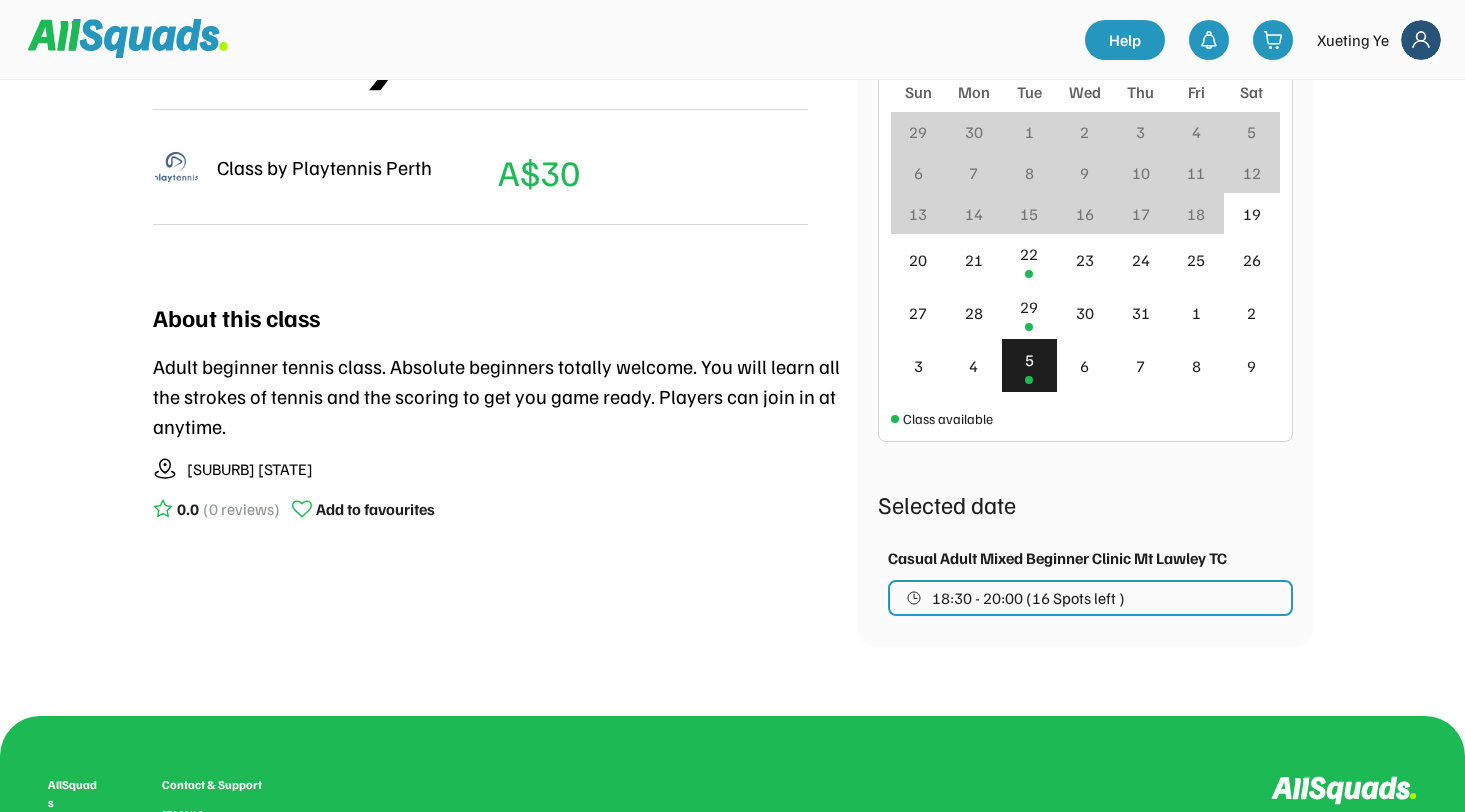 scroll, scrollTop: 530, scrollLeft: 0, axis: vertical 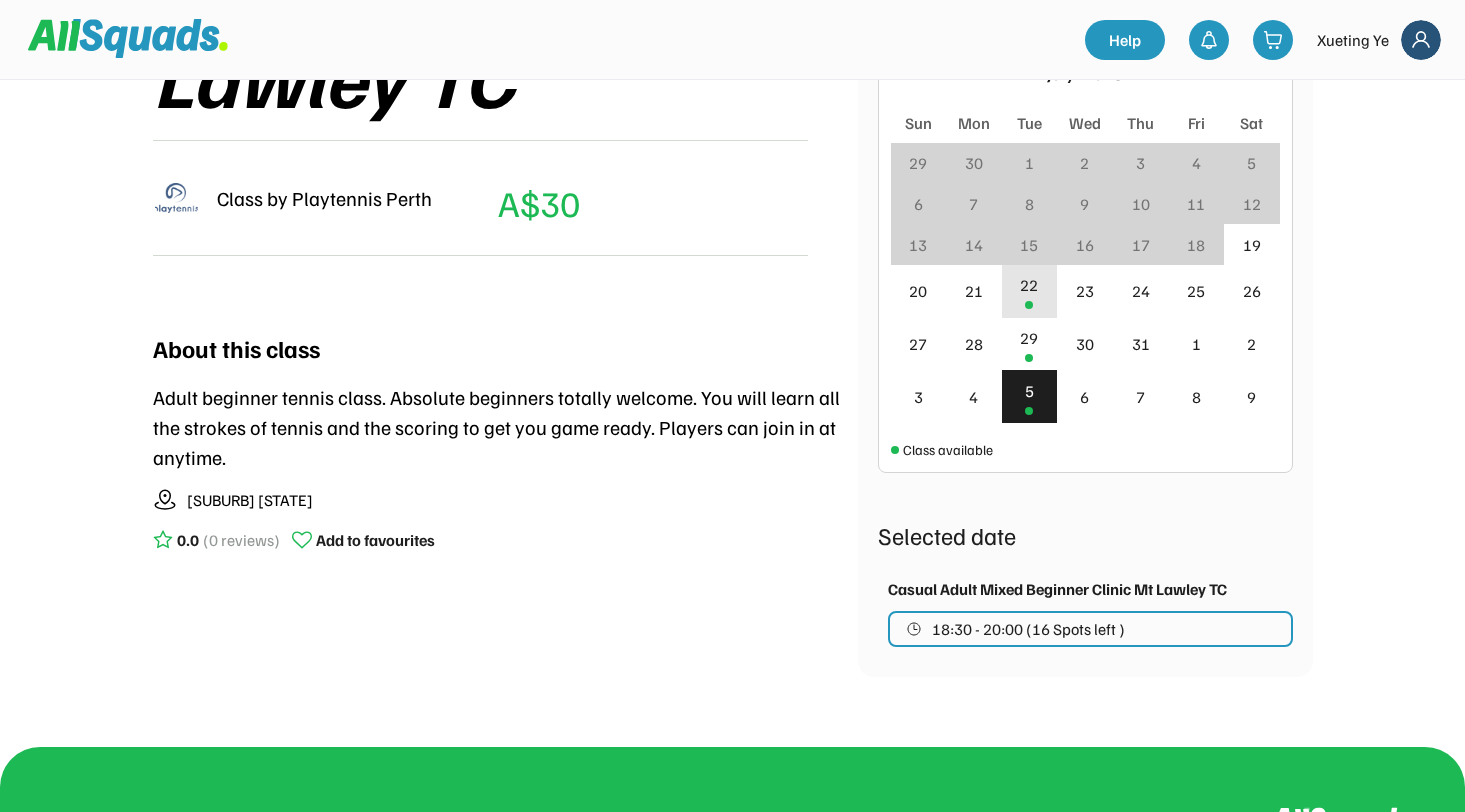 click on "22" at bounding box center (1030, 291) 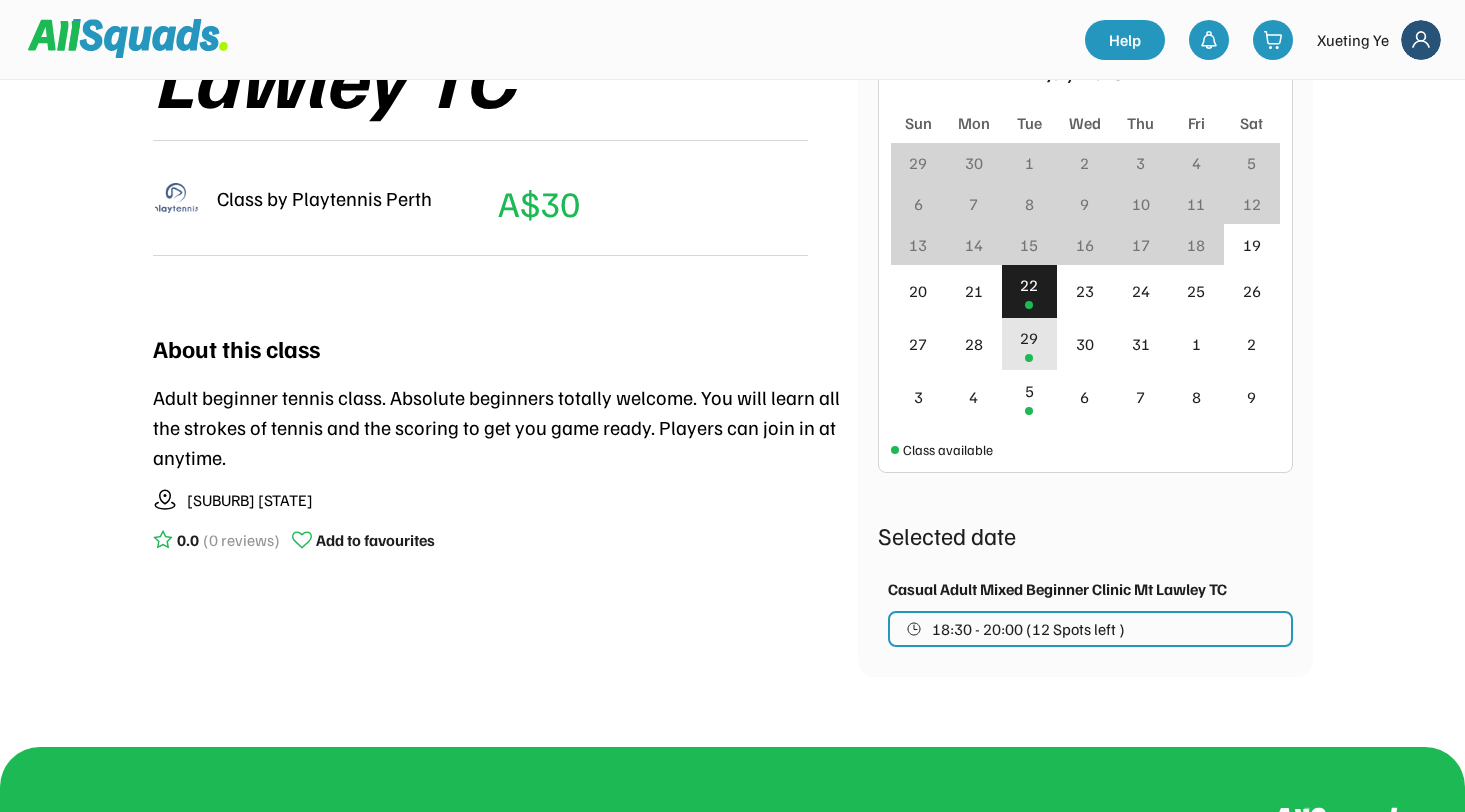 click on "29" at bounding box center (1029, 338) 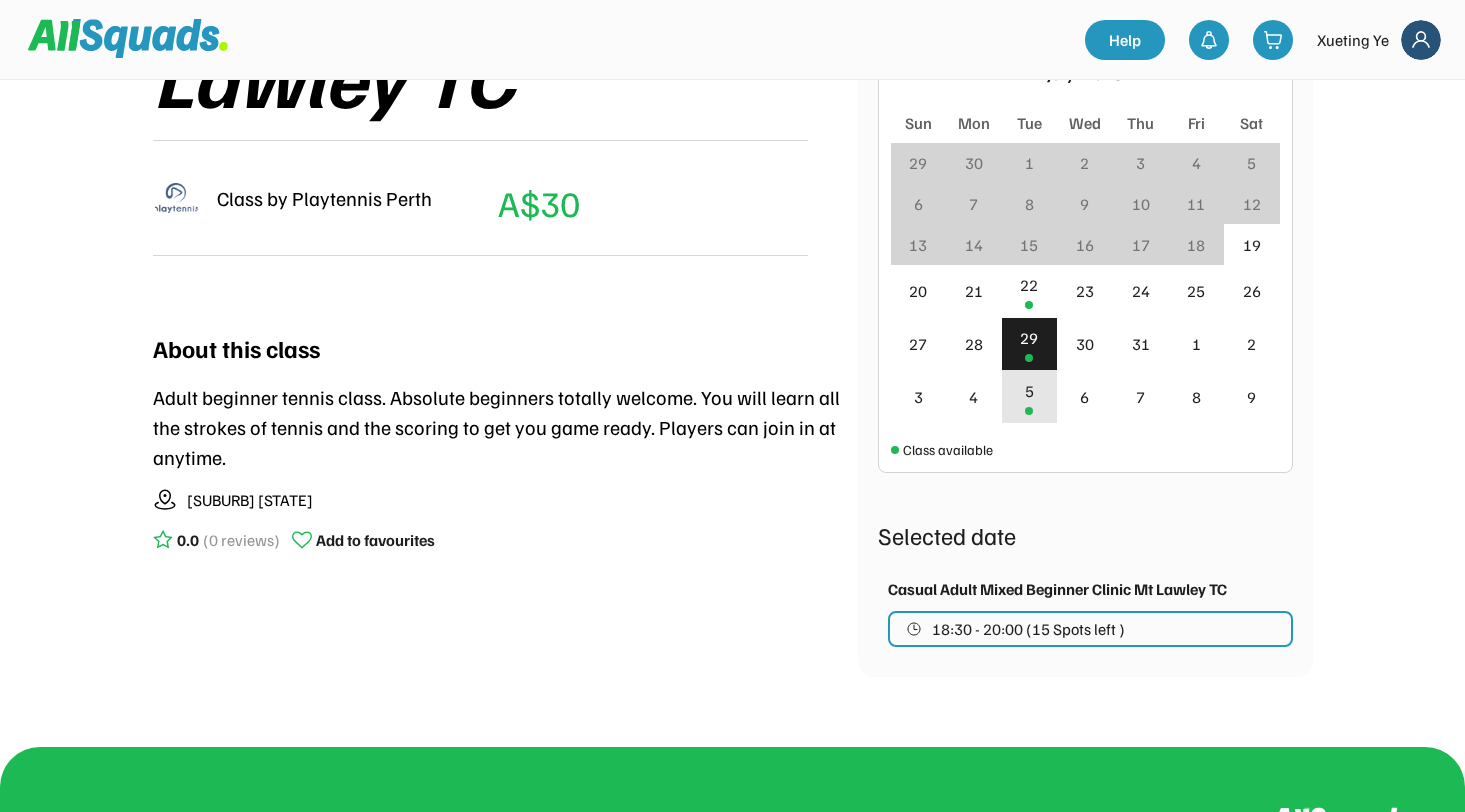 click on "5" at bounding box center [1030, 396] 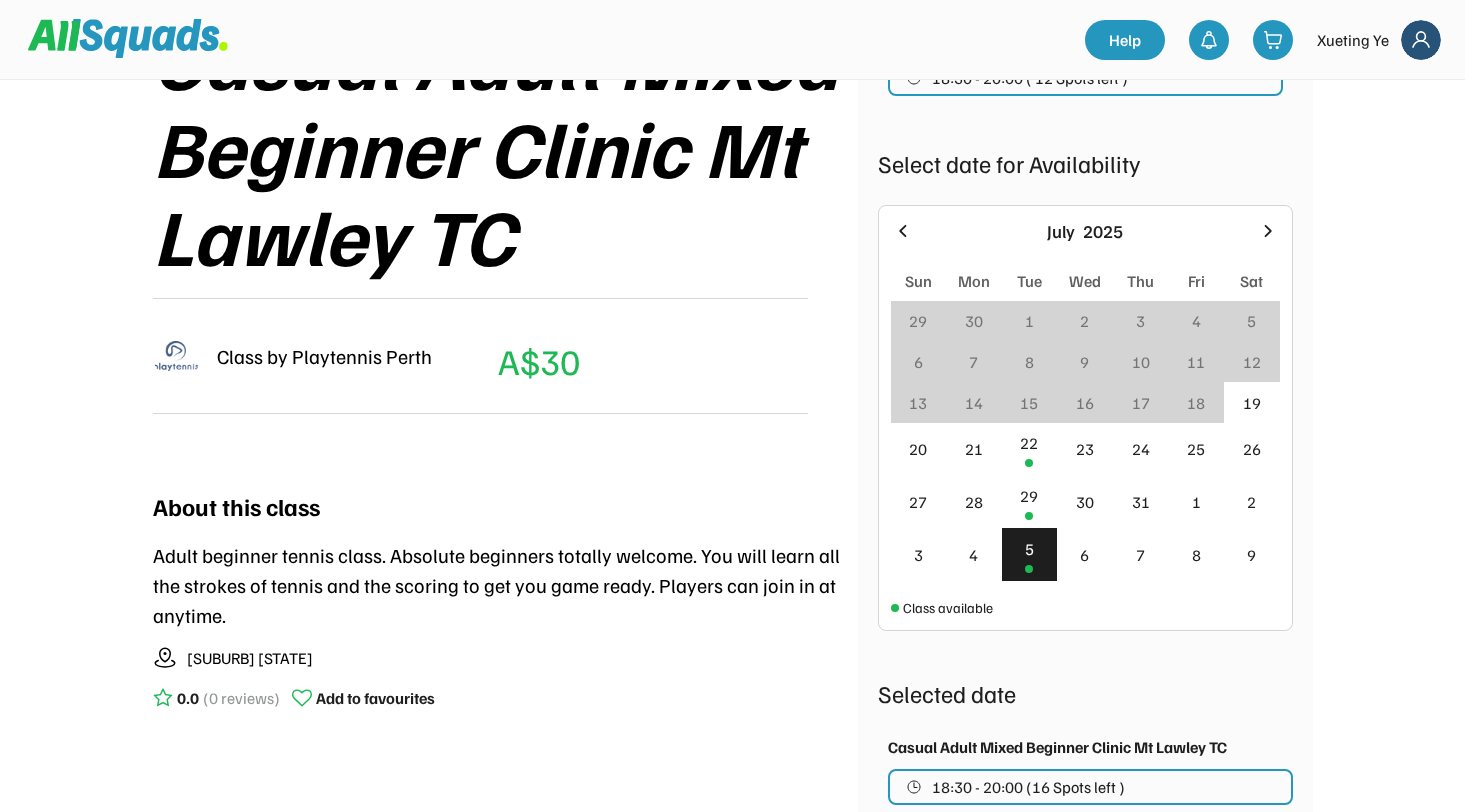 scroll, scrollTop: 330, scrollLeft: 0, axis: vertical 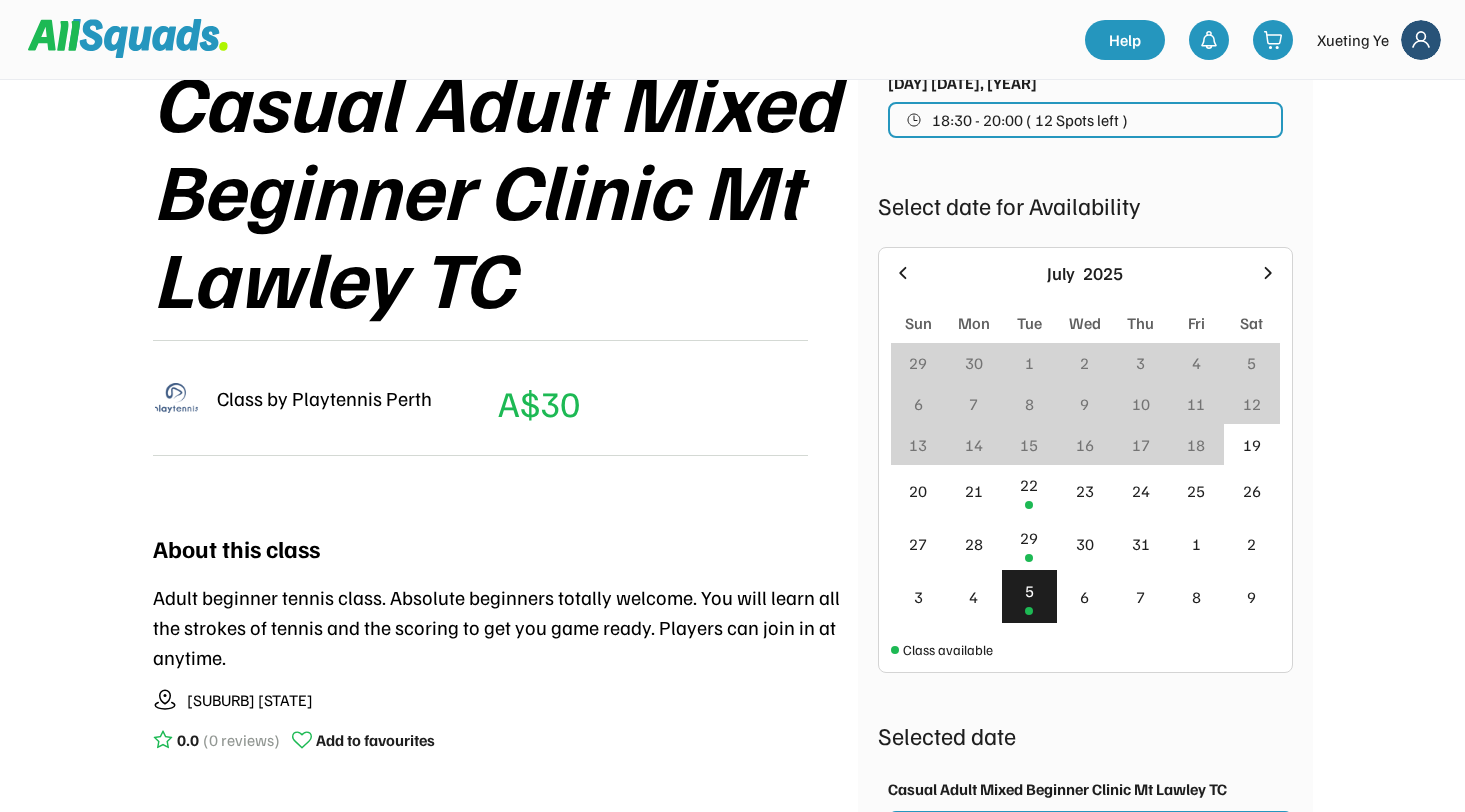 click 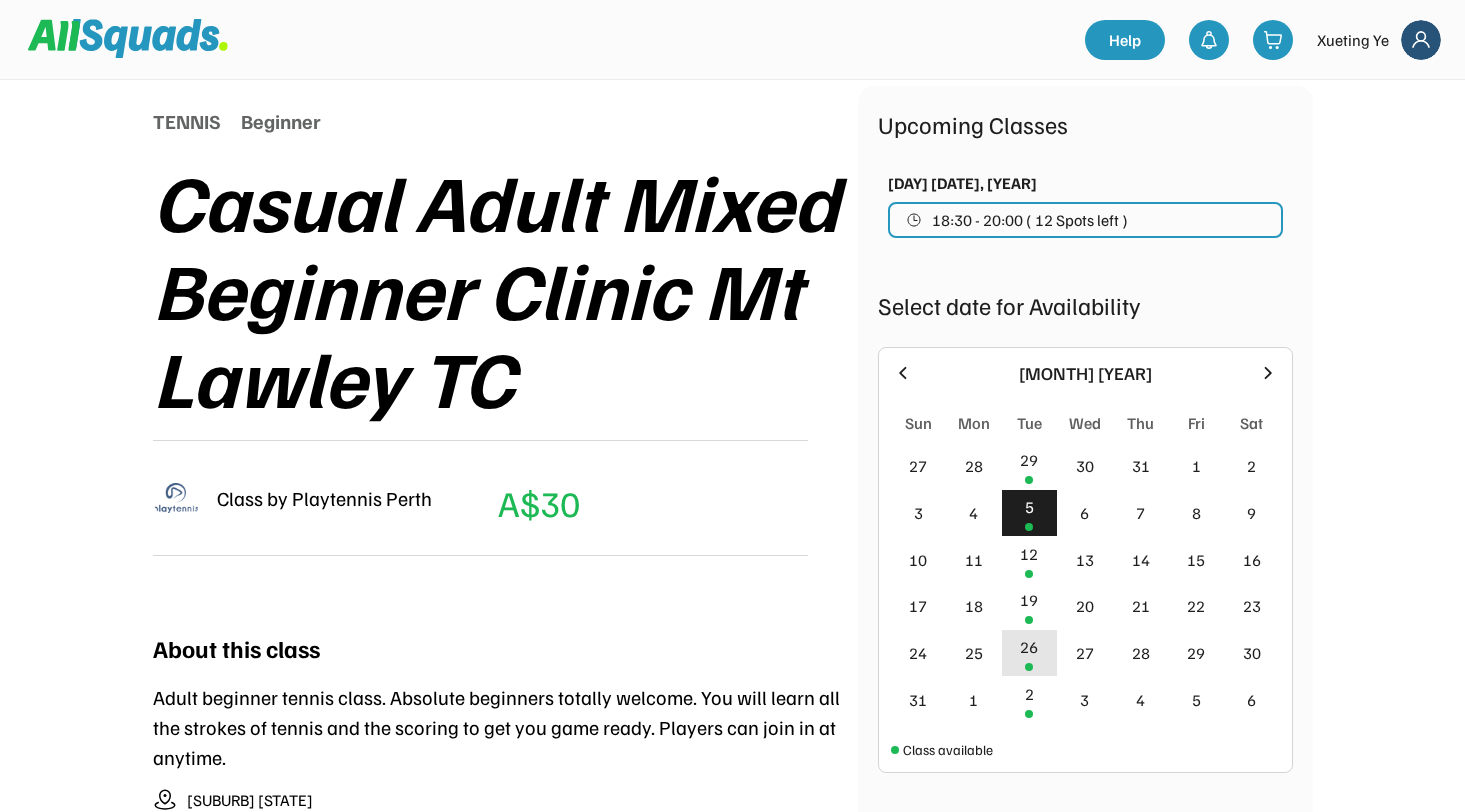 click at bounding box center [1029, 667] 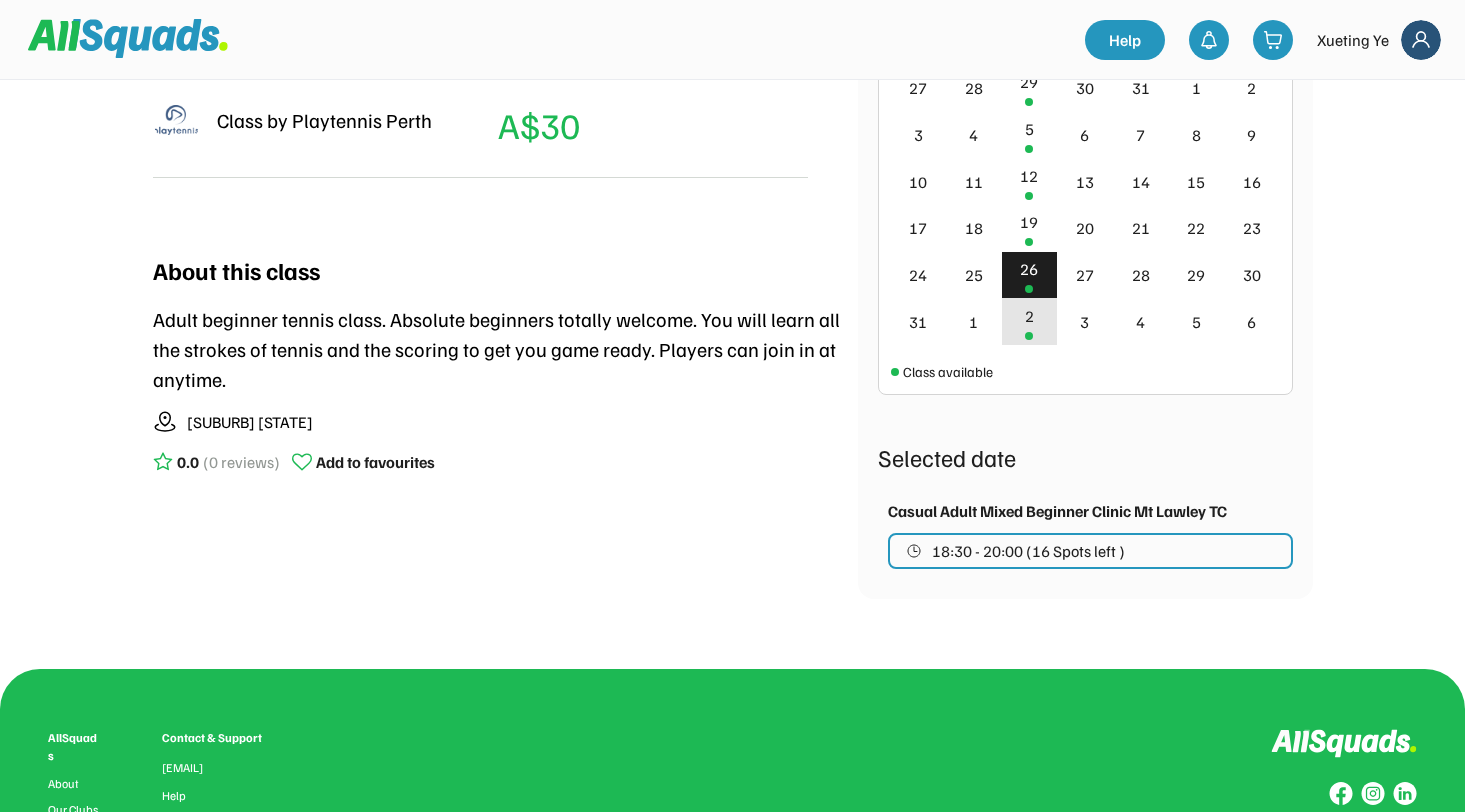 scroll, scrollTop: 630, scrollLeft: 0, axis: vertical 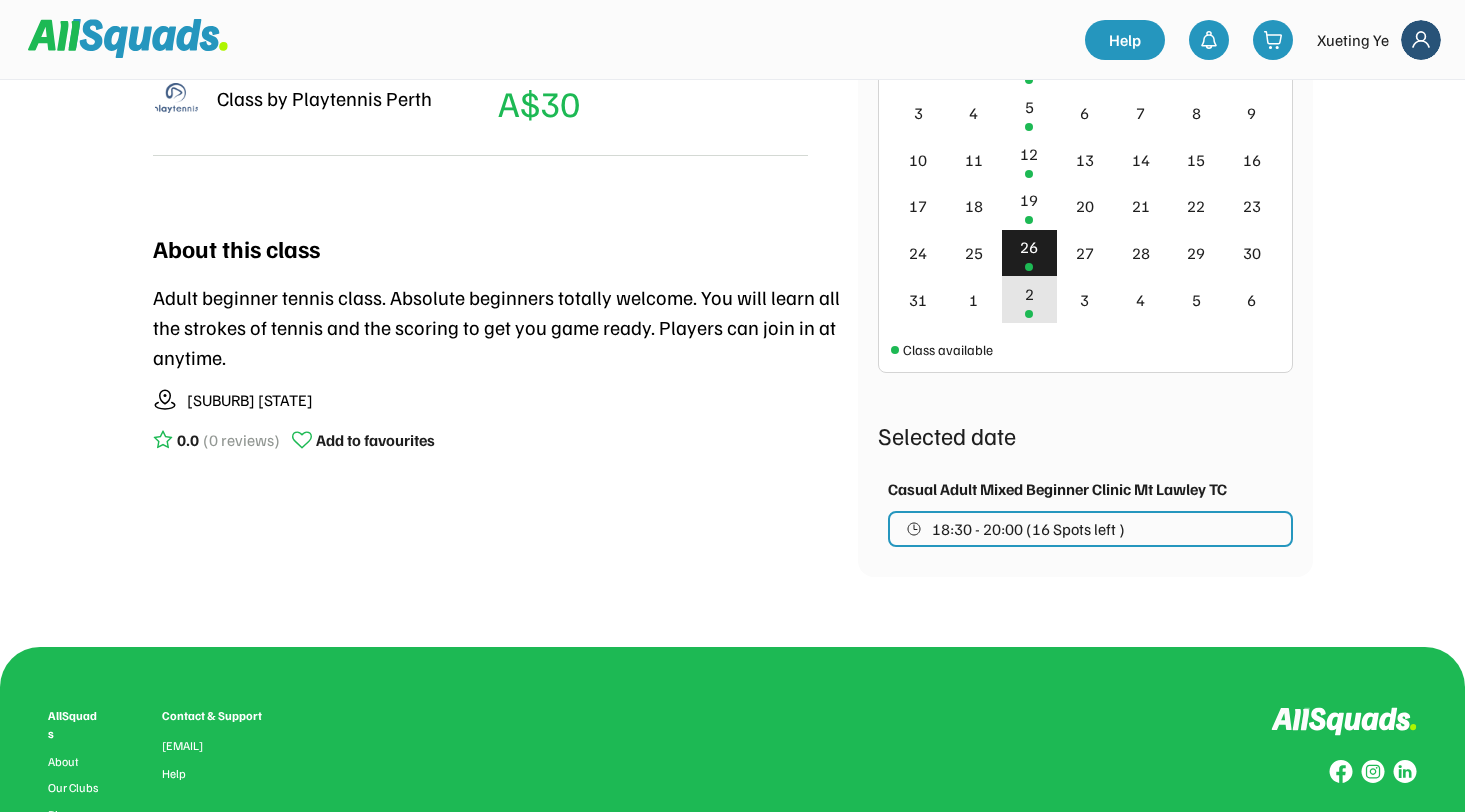 click on "2" at bounding box center [1030, 299] 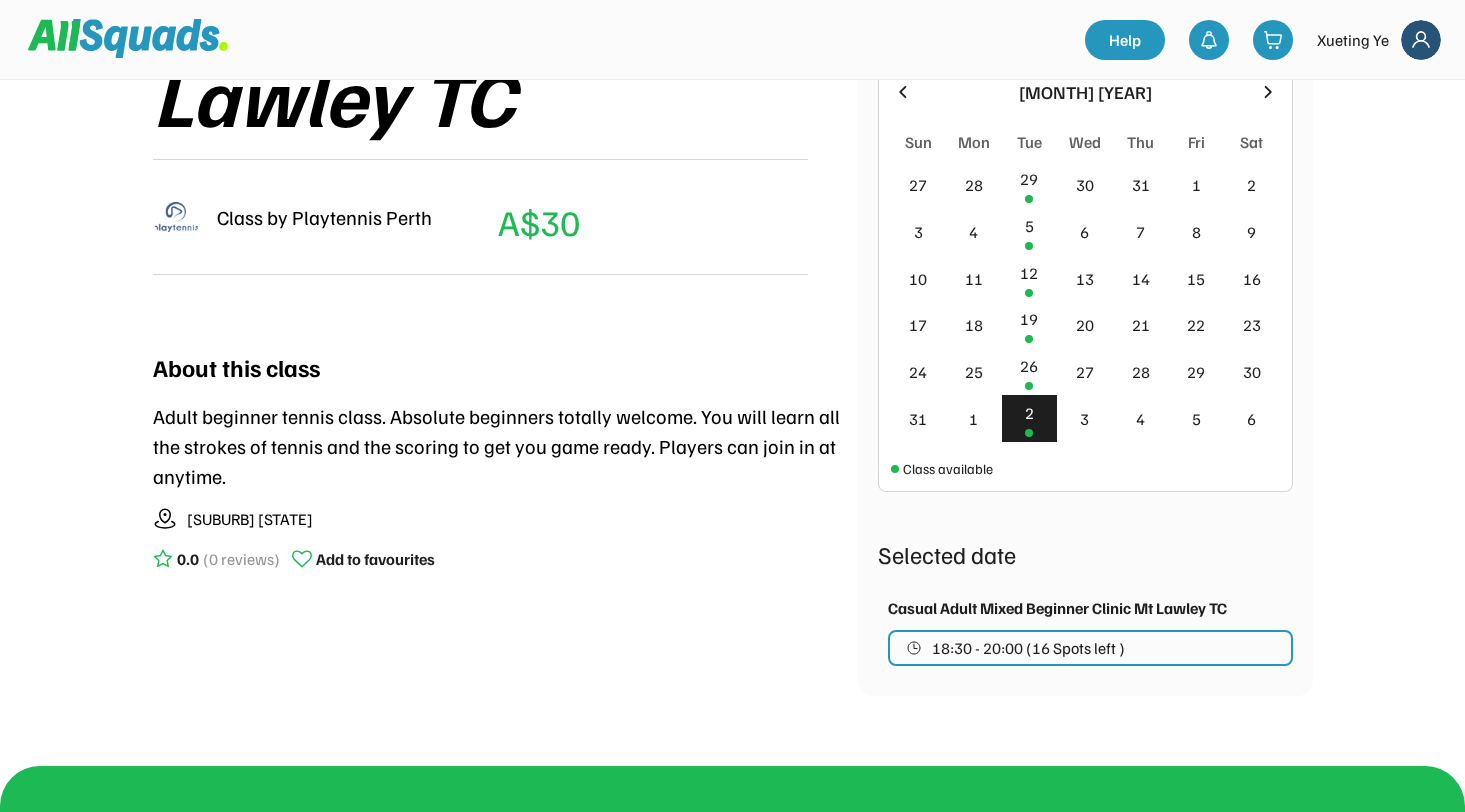 scroll, scrollTop: 865, scrollLeft: 0, axis: vertical 